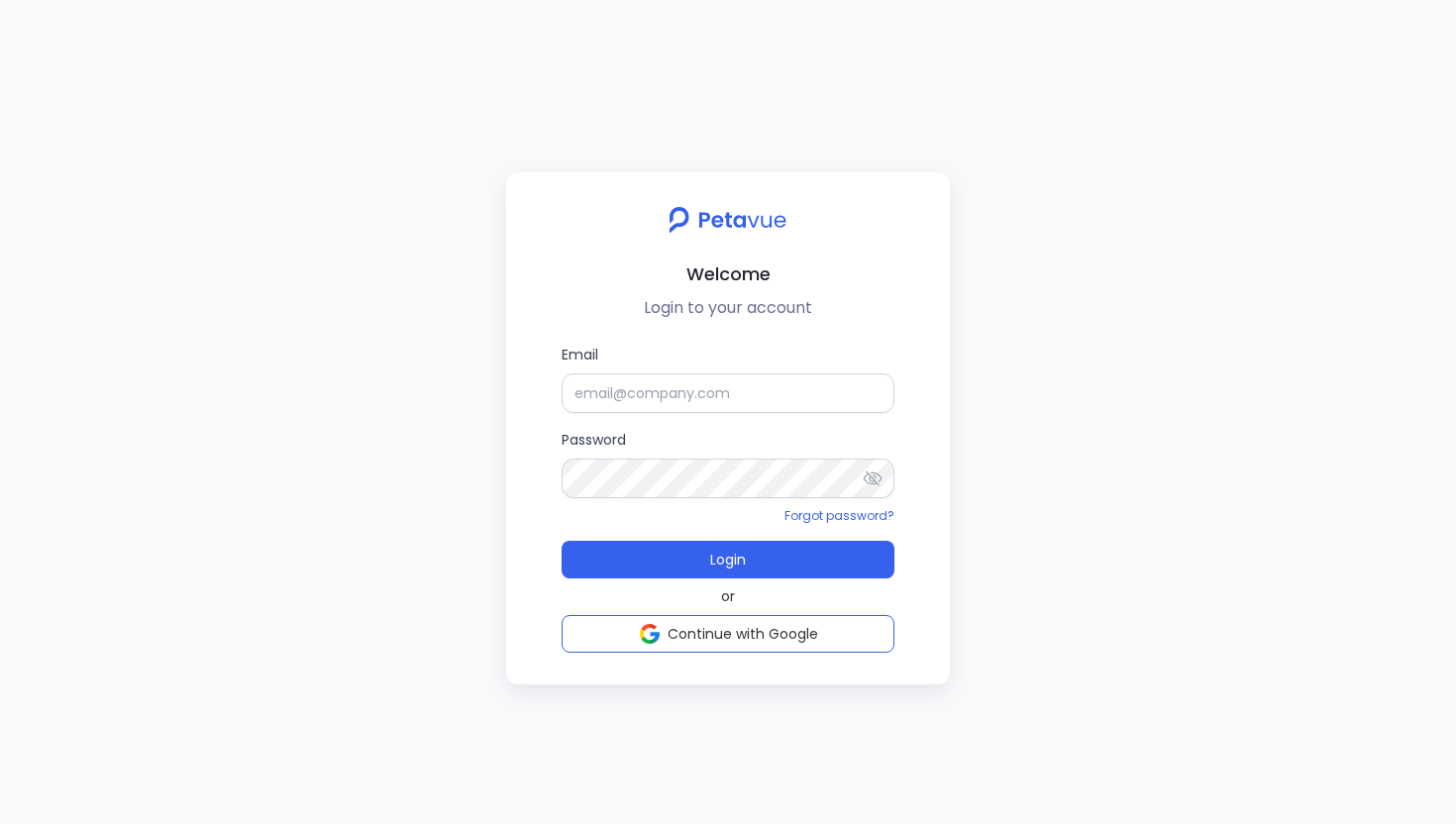 scroll, scrollTop: 0, scrollLeft: 0, axis: both 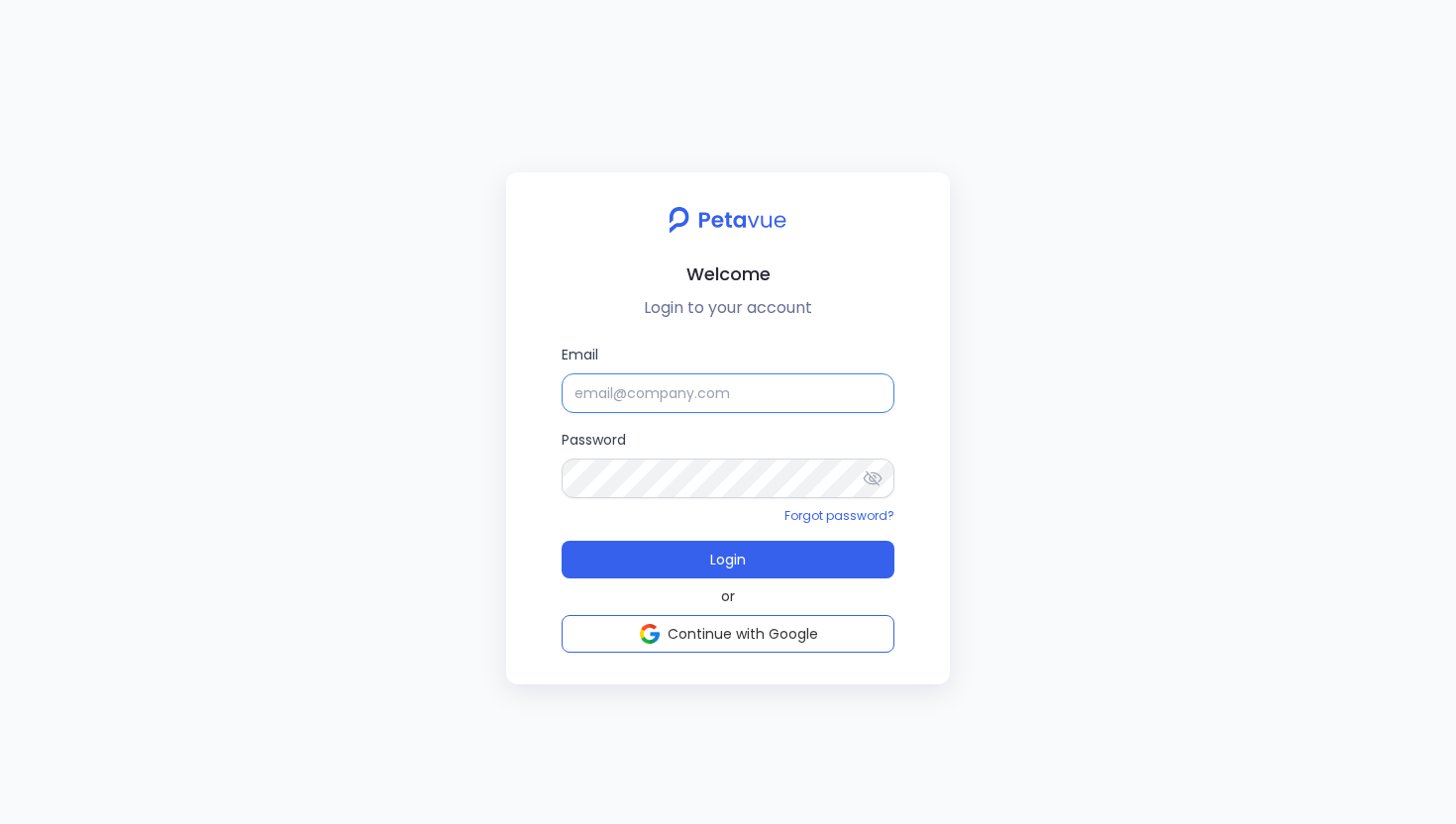click on "Email" at bounding box center (728, 393) 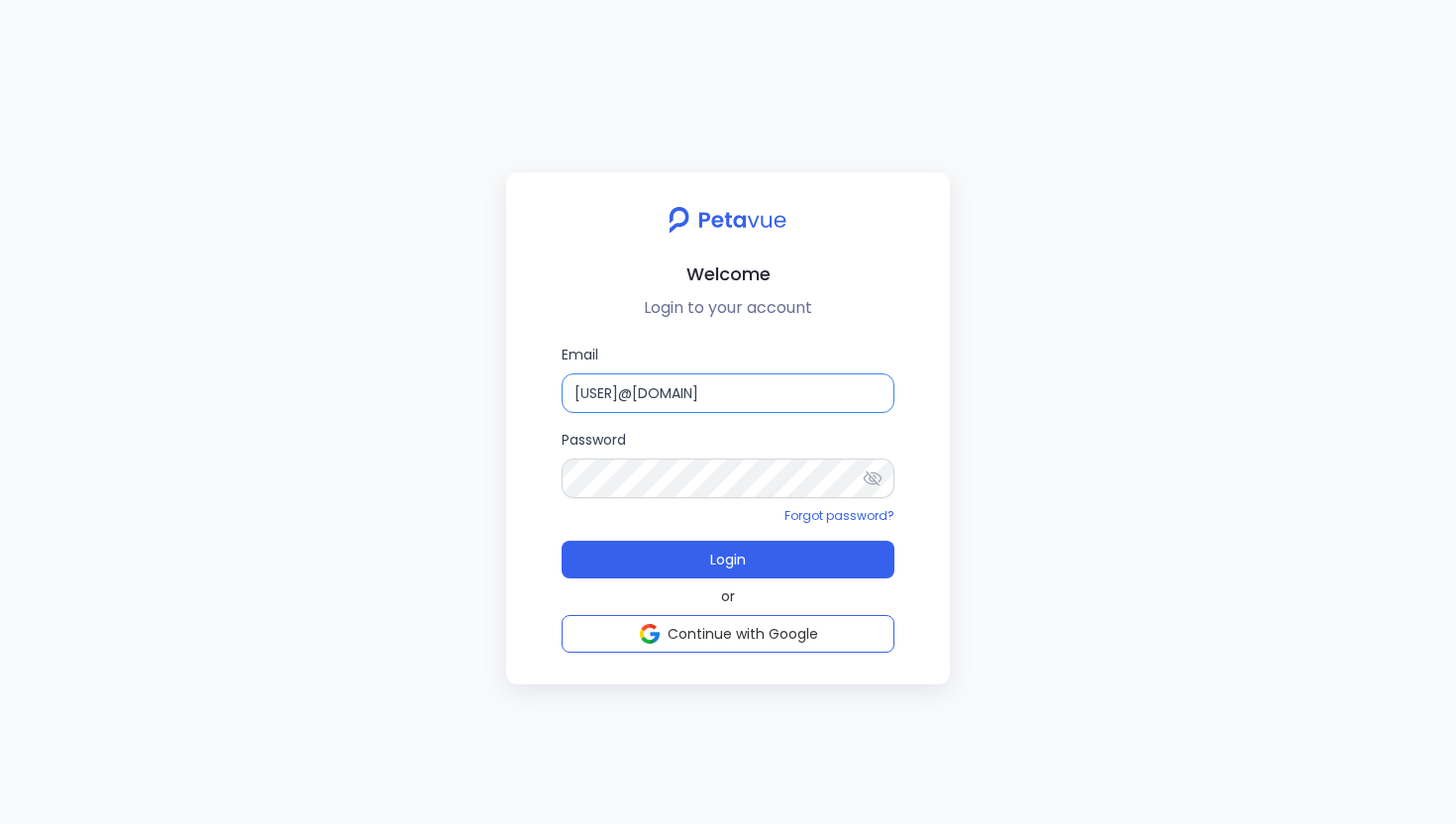 type on "[USER]@[DOMAIN]" 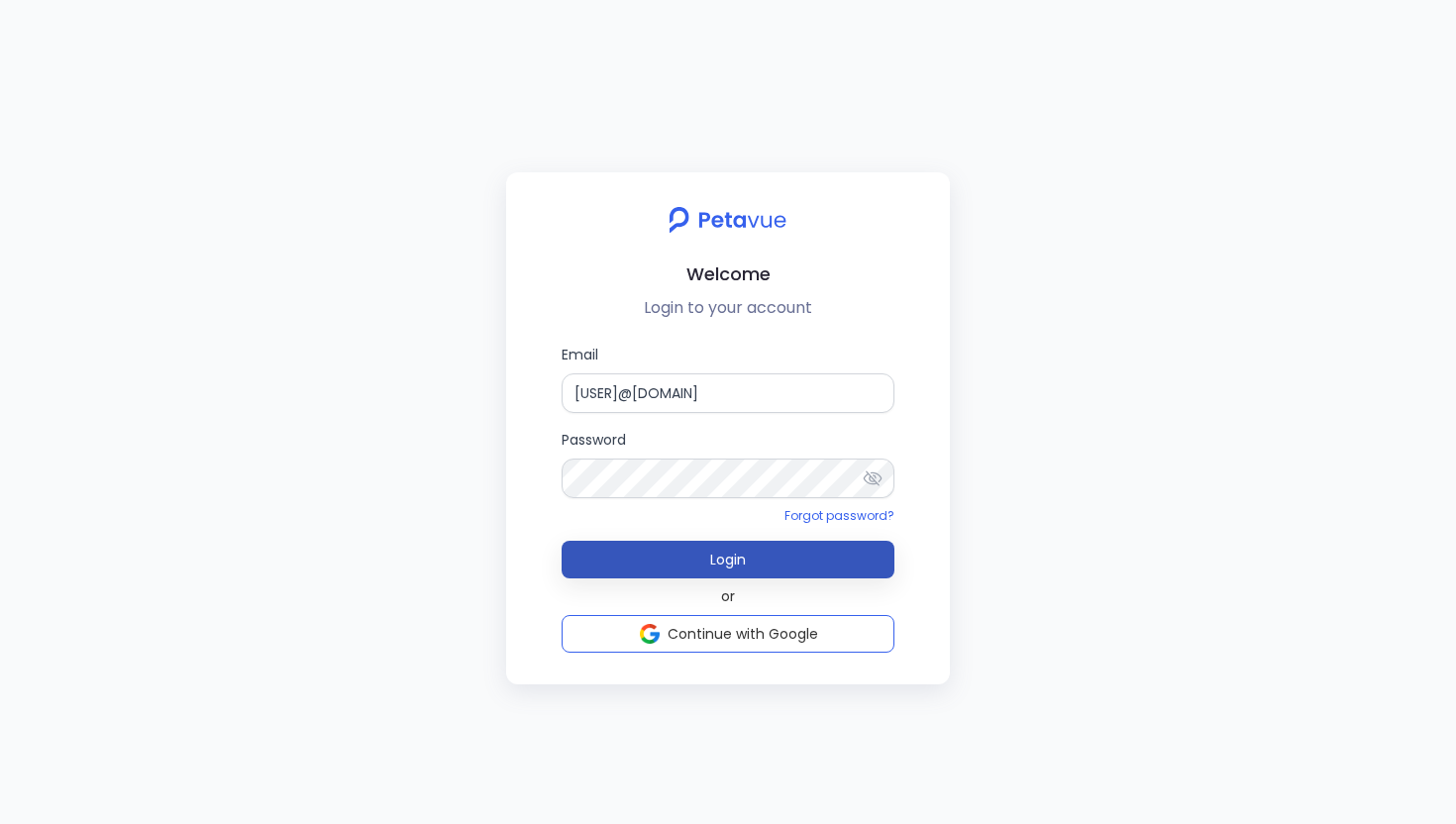 click on "Login" at bounding box center [728, 560] 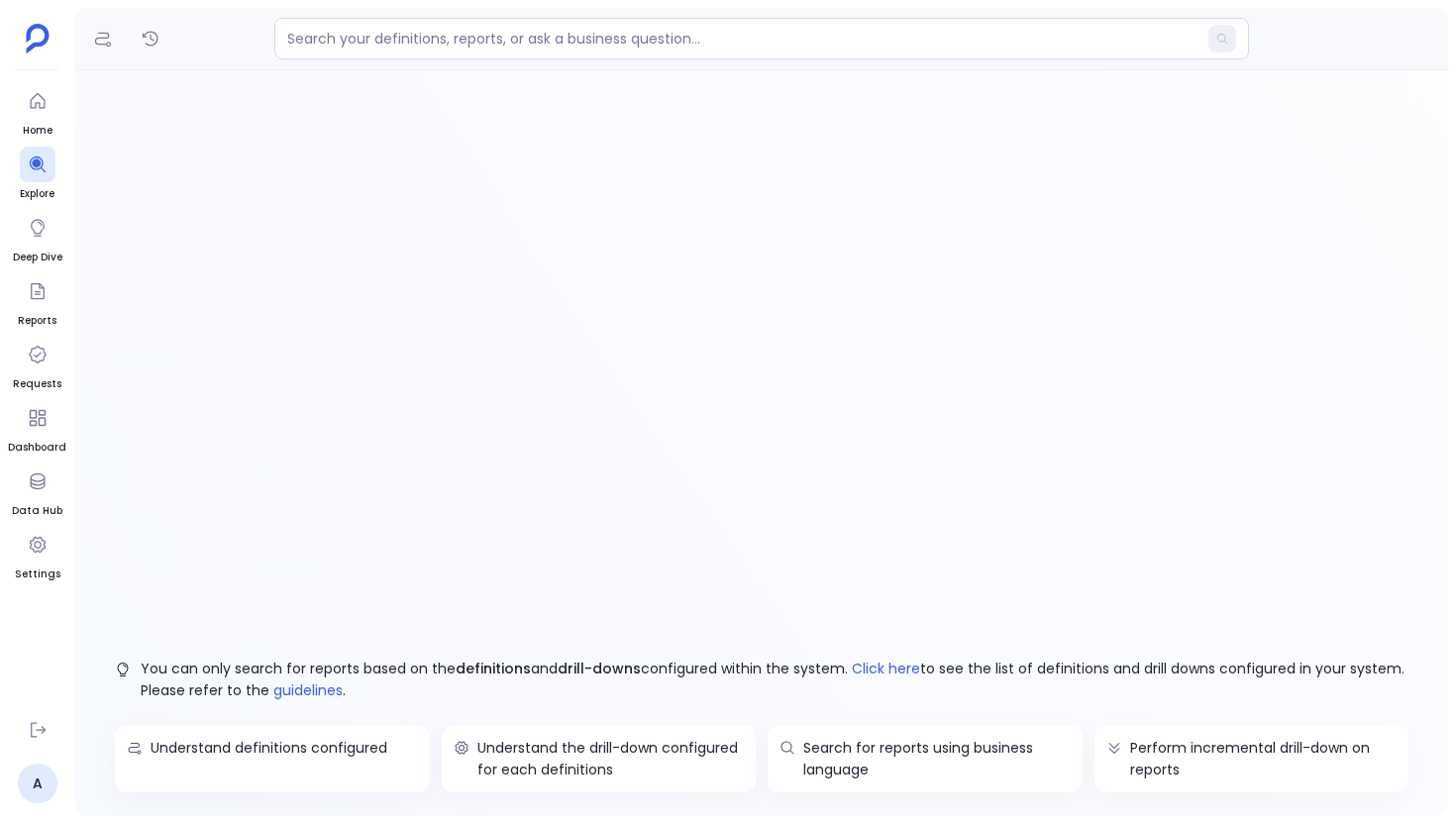 click on "Home Explore Deep Dive Reports Requests Dashboard Data Hub Settings" at bounding box center (37, 393) 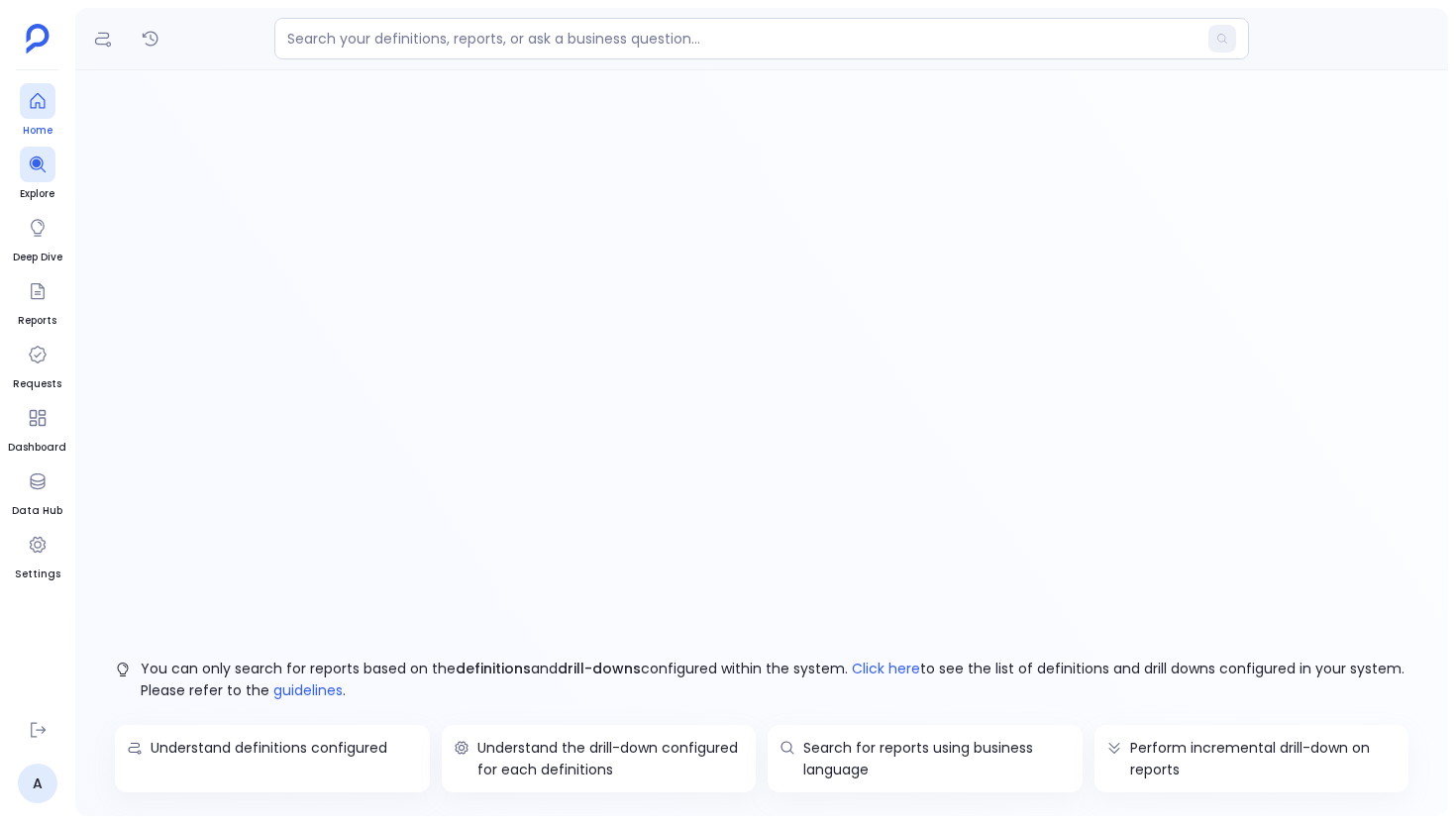 click on "Home" at bounding box center [38, 131] 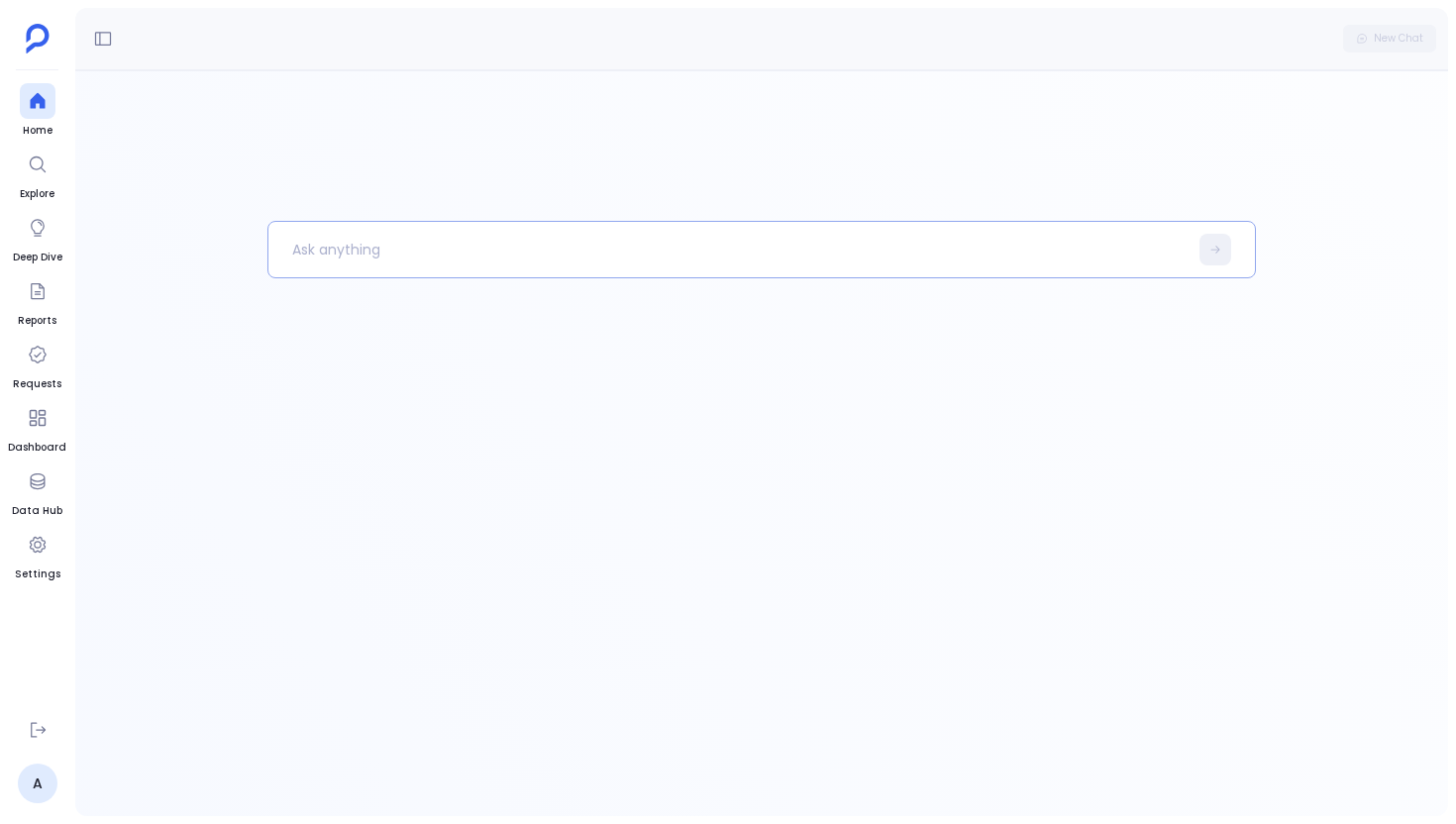 click at bounding box center (728, 250) 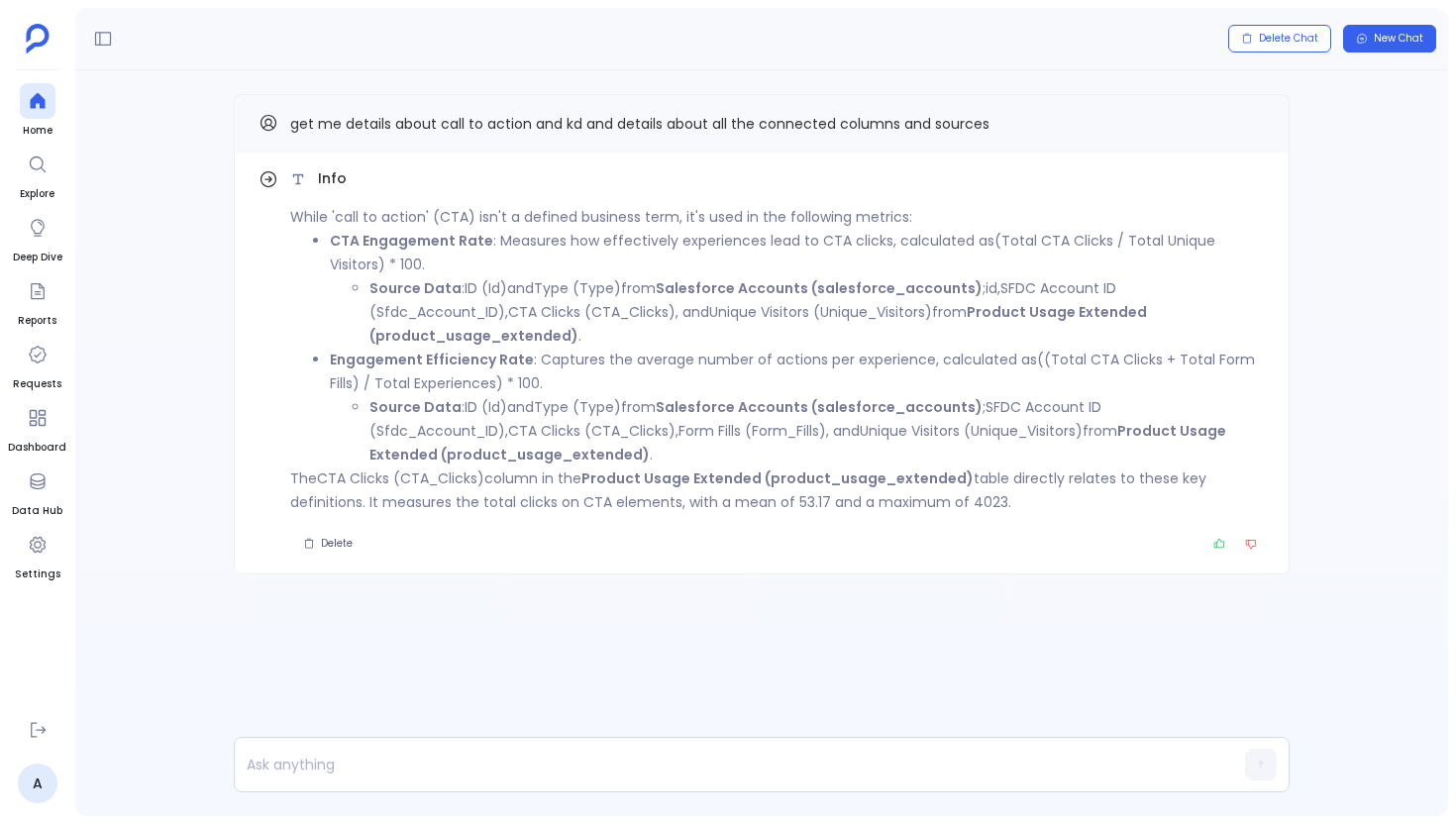click on "Source Data" at bounding box center [415, 288] 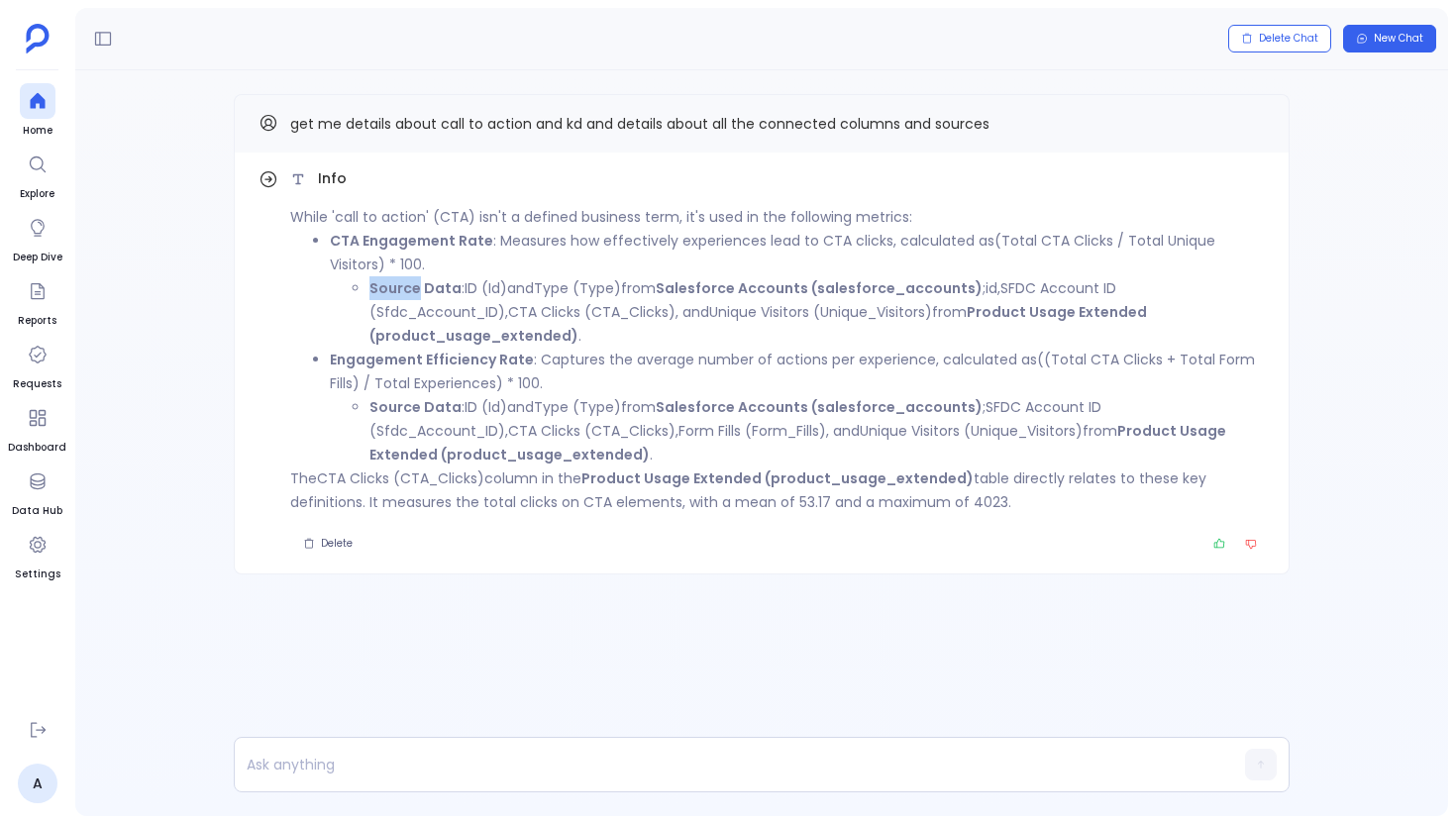 click on "Source Data" at bounding box center (415, 288) 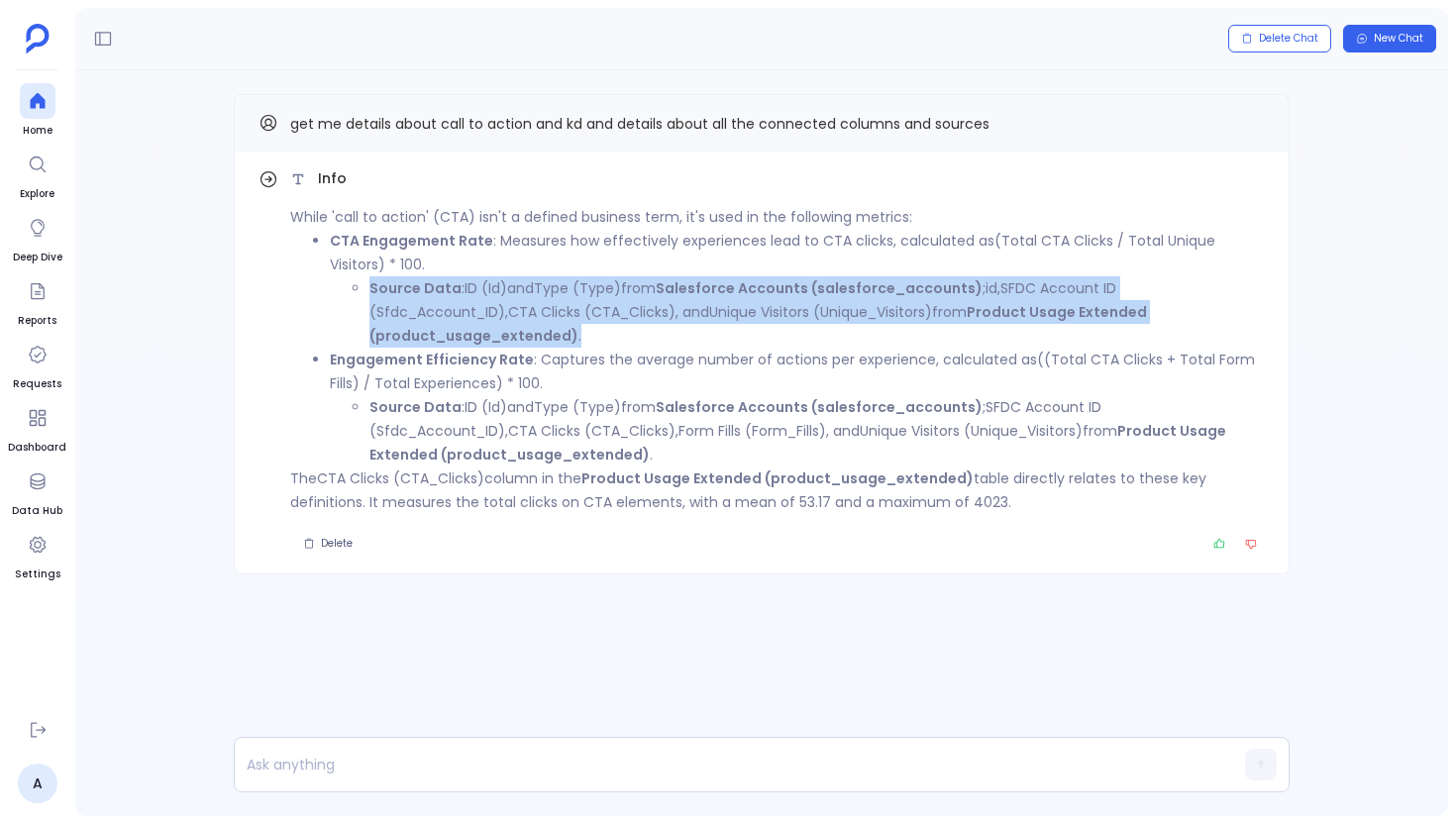 click on "Source Data" at bounding box center (415, 288) 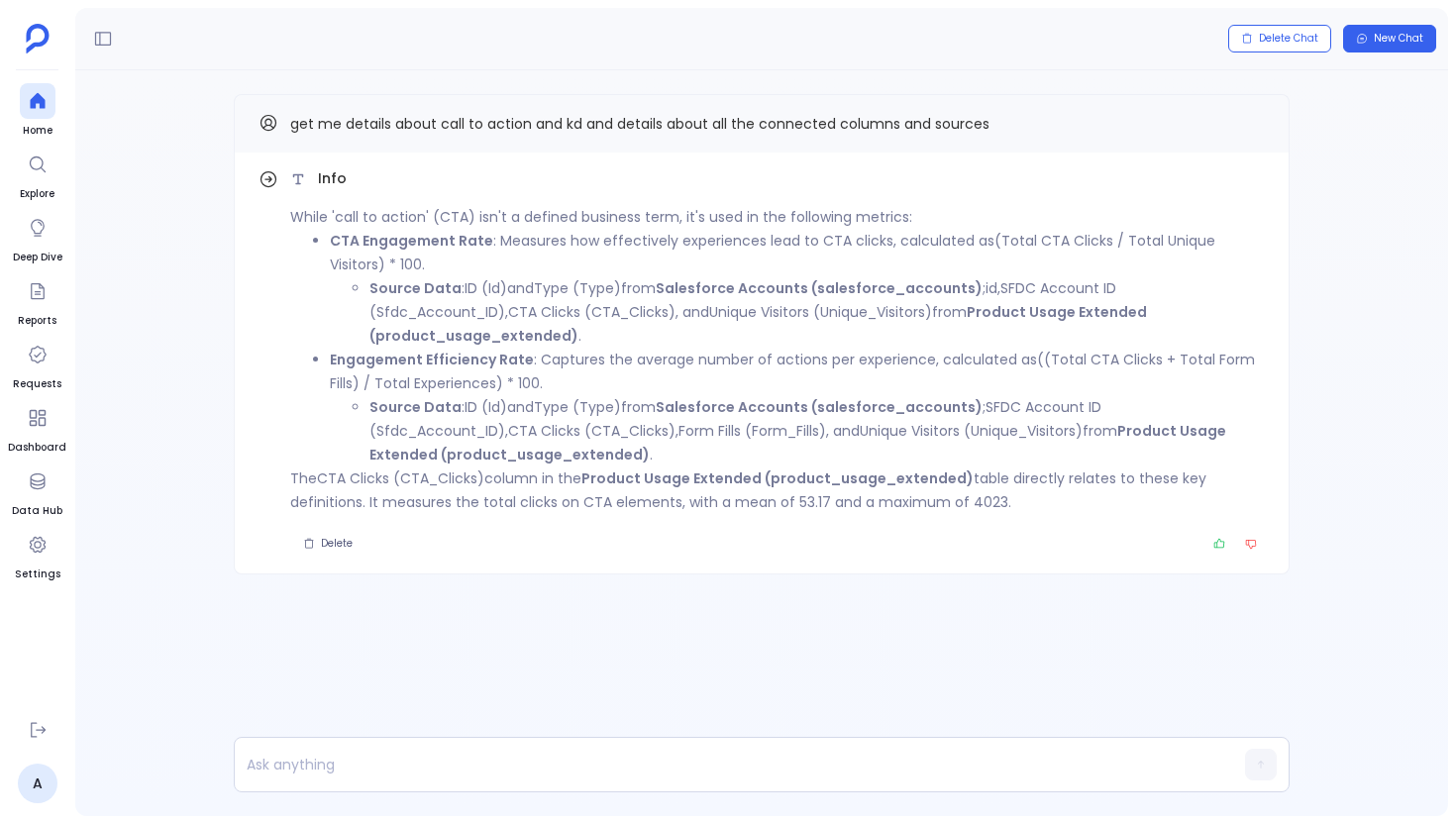 click on "While 'call to action' (CTA) isn't a defined business term, it's used in the following metrics:" at bounding box center (778, 217) 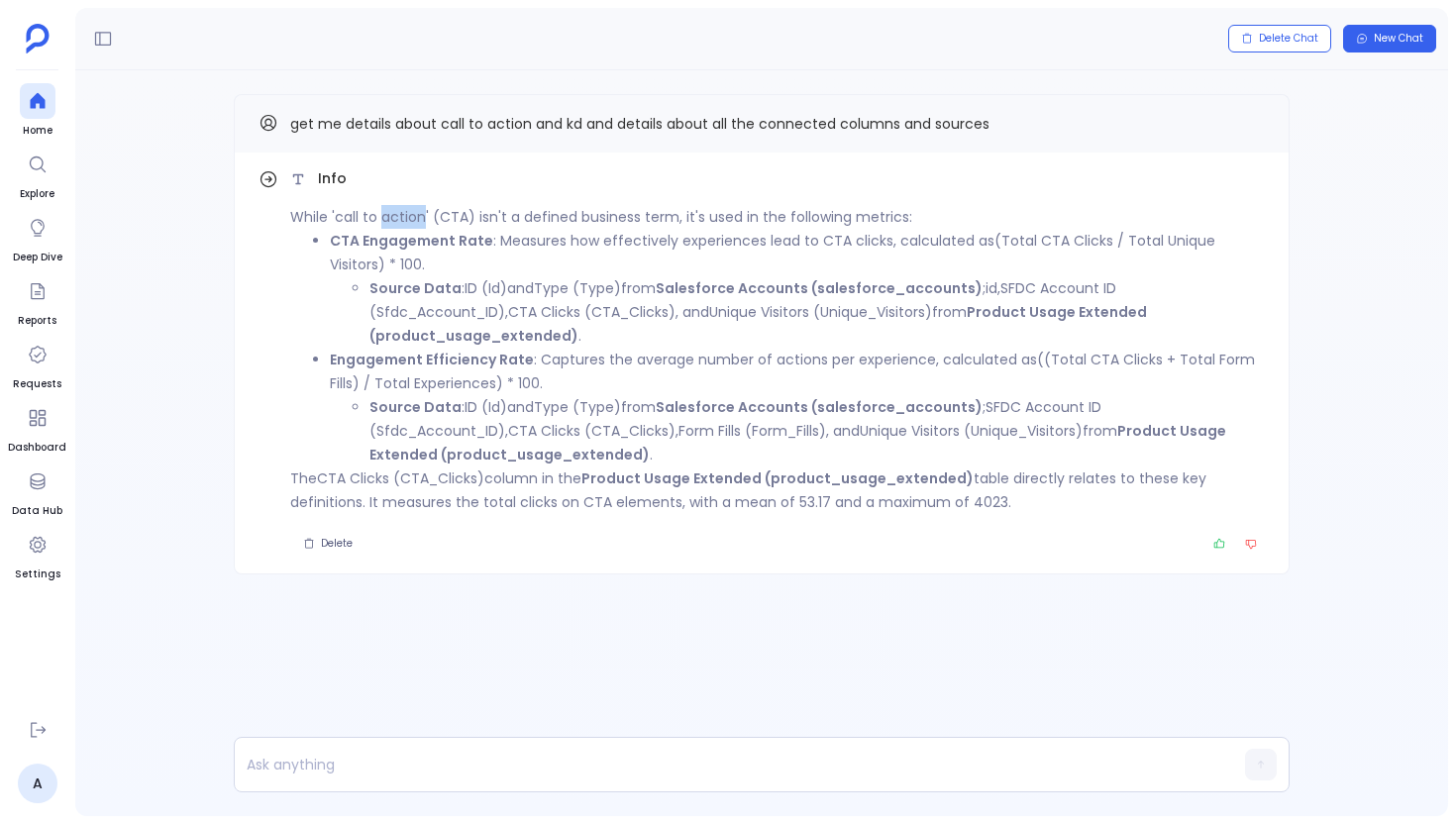 click on "While 'call to action' (CTA) isn't a defined business term, it's used in the following metrics:" at bounding box center [778, 217] 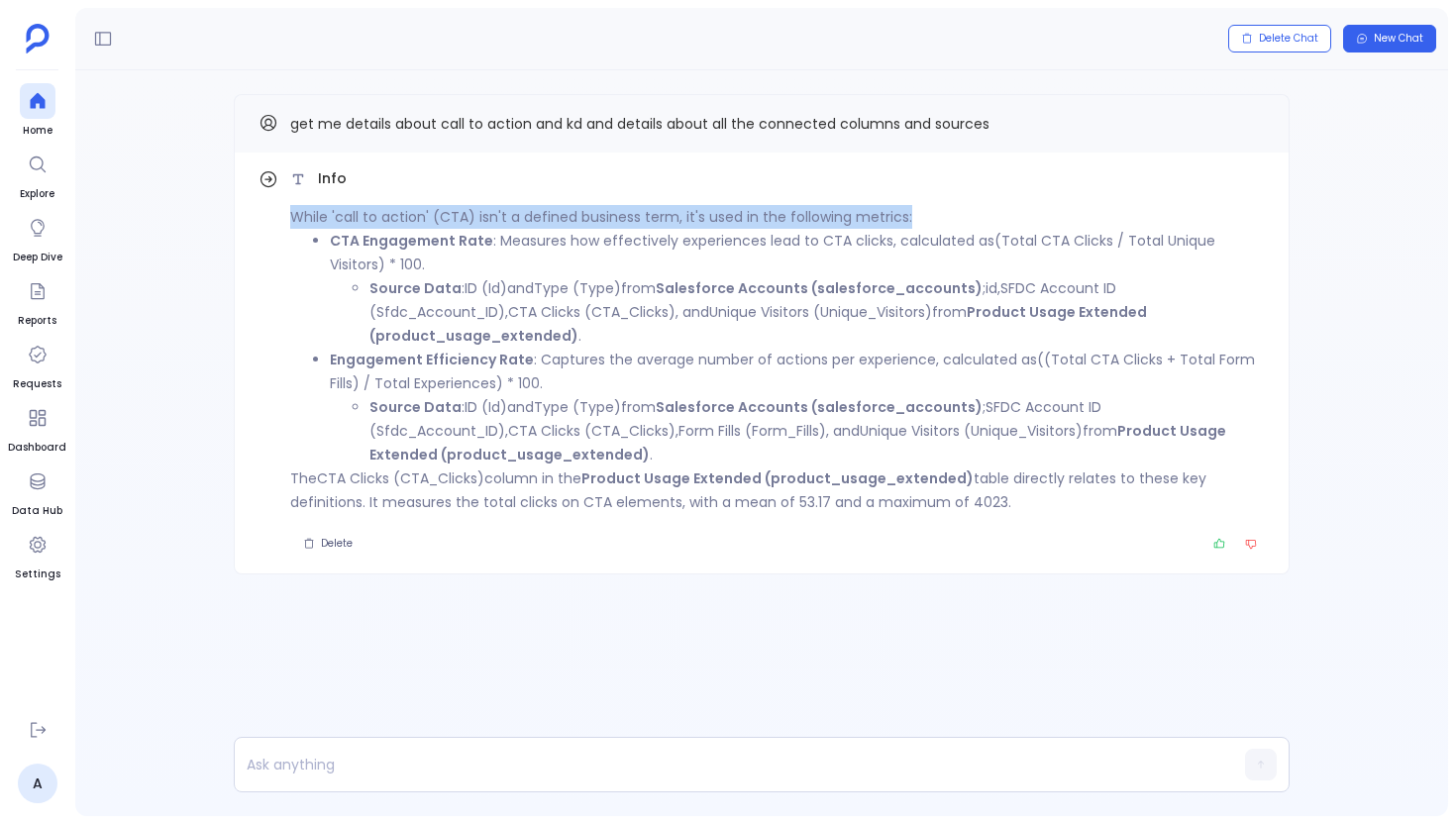 click on "While 'call to action' (CTA) isn't a defined business term, it's used in the following metrics:" at bounding box center [778, 217] 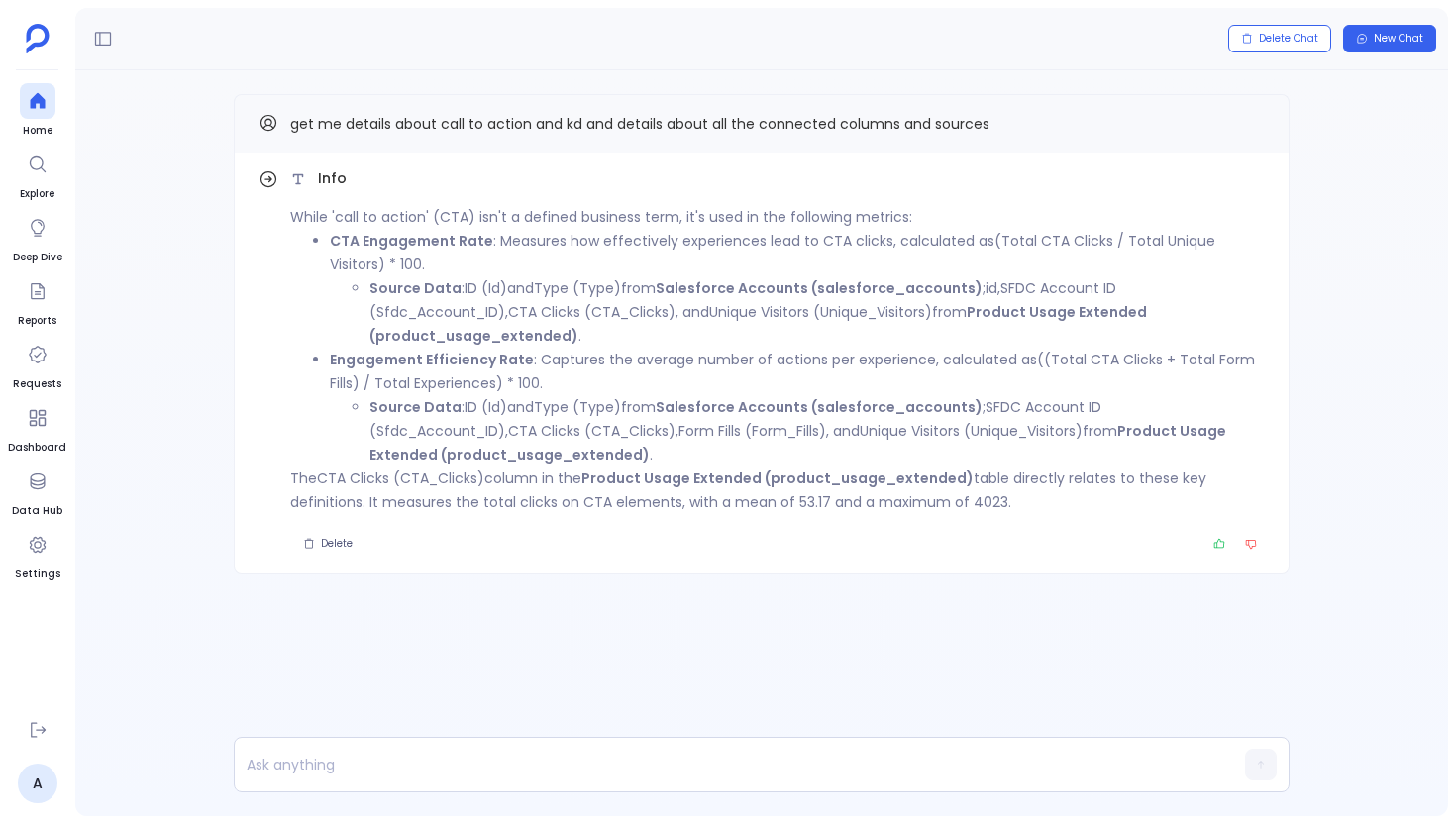 click on "CTA Engagement Rate : Measures how effectively experiences lead to CTA clicks, calculated as  (Total CTA Clicks / Total Unique Visitors) * 100 .
Source Data :  ID (Id)  and  Type (Type)  from  Salesforce Accounts (salesforce_accounts) ;  id ,  SFDC Account ID (Sfdc_Account_ID) ,  CTA Clicks (CTA_Clicks) , and  Unique Visitors (Unique_Visitors)  from  Product Usage Extended (product_usage_extended) ." at bounding box center [797, 288] 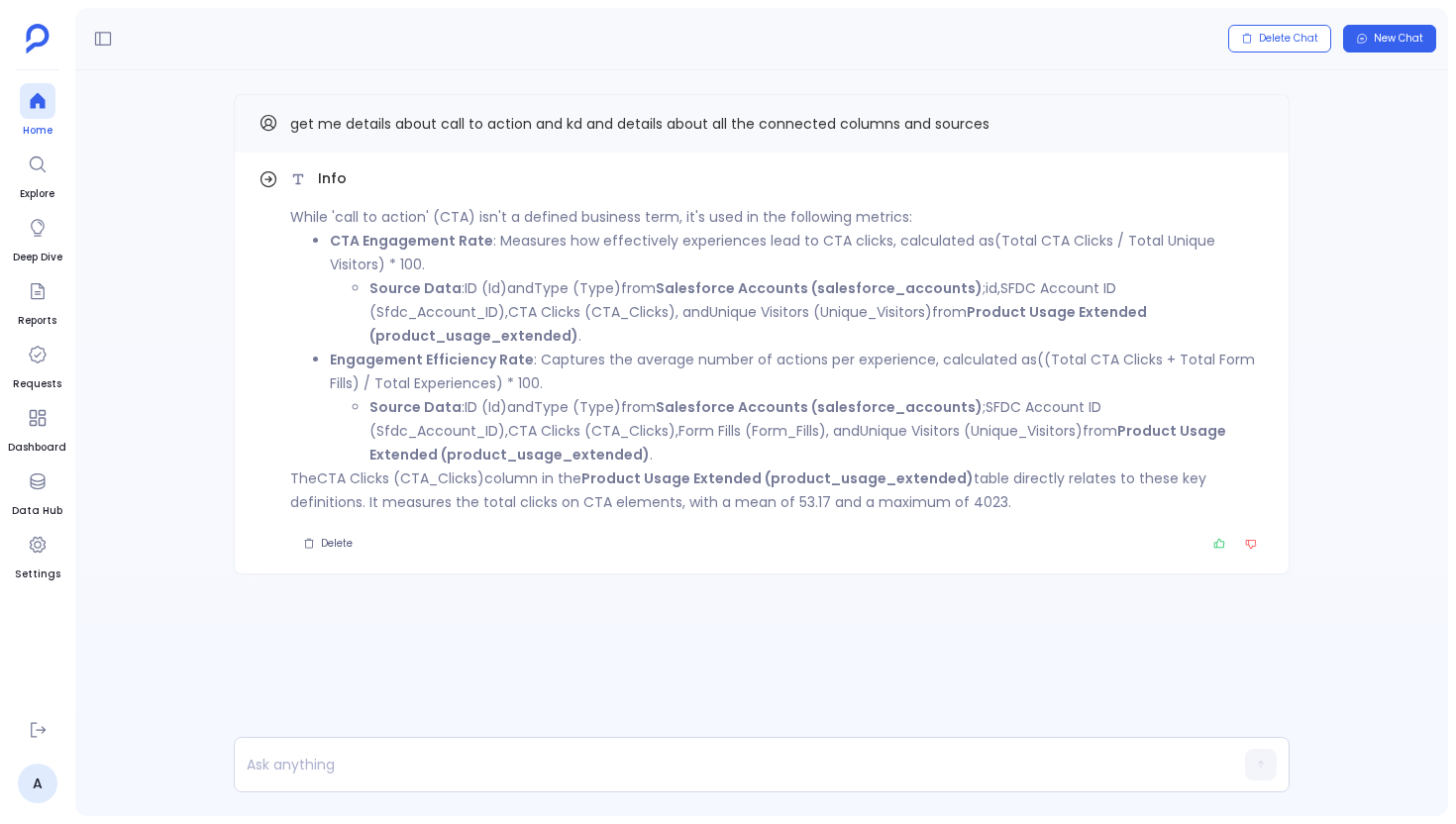 click on "Home" at bounding box center (38, 111) 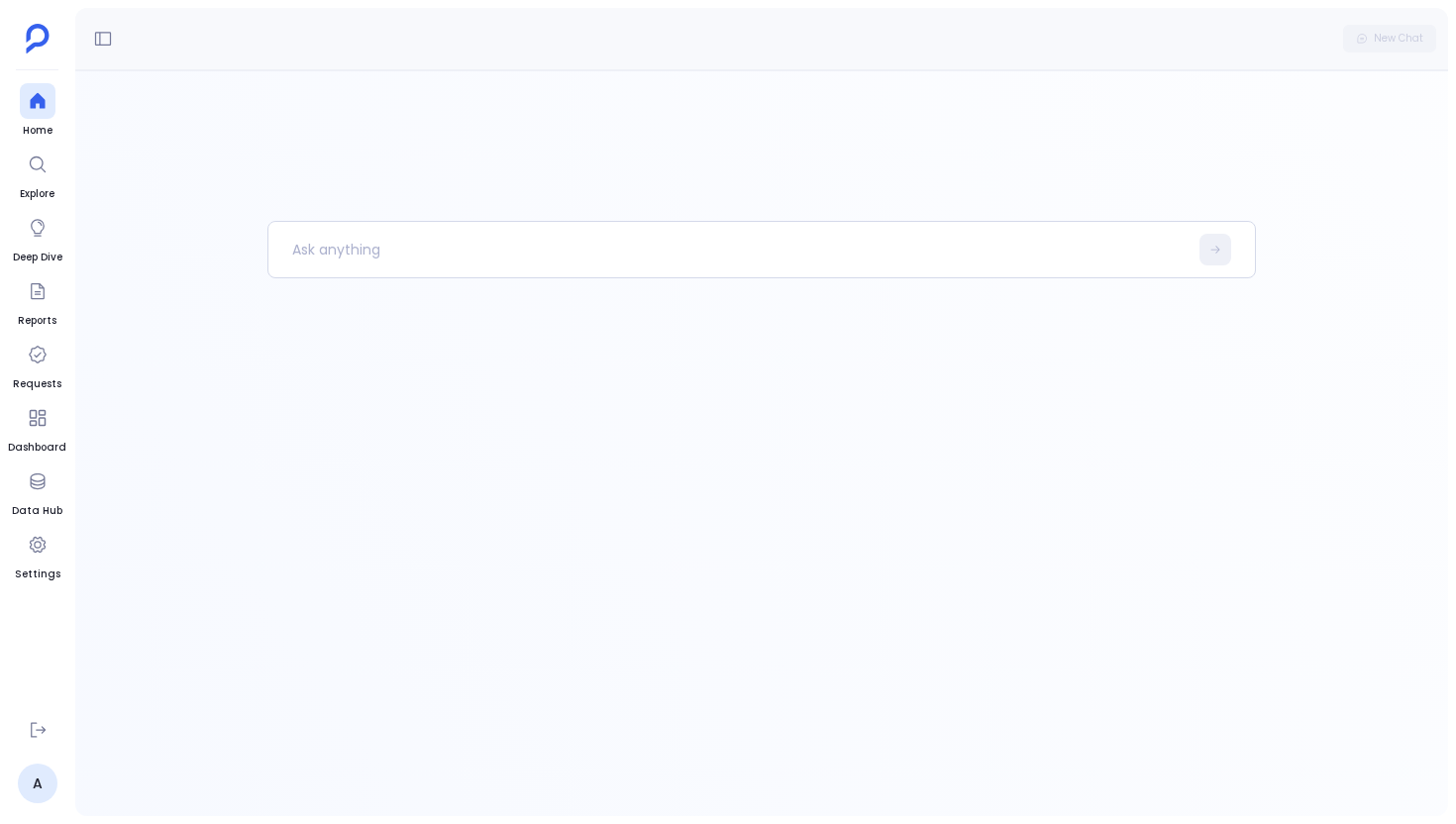 click at bounding box center [762, 443] 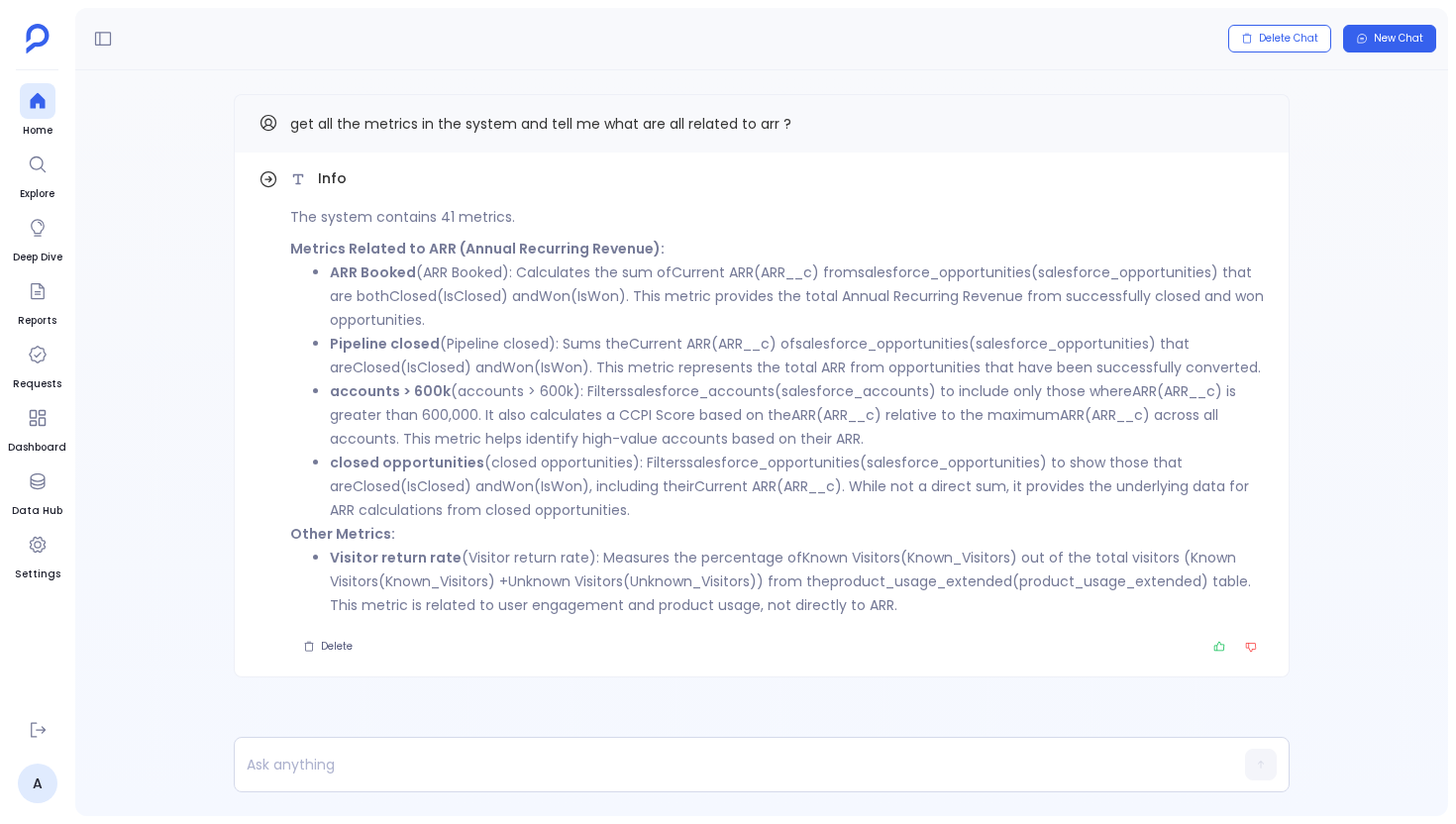 click on "accounts > 600k  (accounts > 600k): Filters  salesforce_accounts  (salesforce_accounts) to include only those where  ARR  (ARR__c) is greater than 600,000. It also calculates a CCPI Score based on the  ARR  (ARR__c) relative to the maximum  ARR  (ARR__c) across all accounts. This metric helps identify high-value accounts based on their ARR." at bounding box center [797, 415] 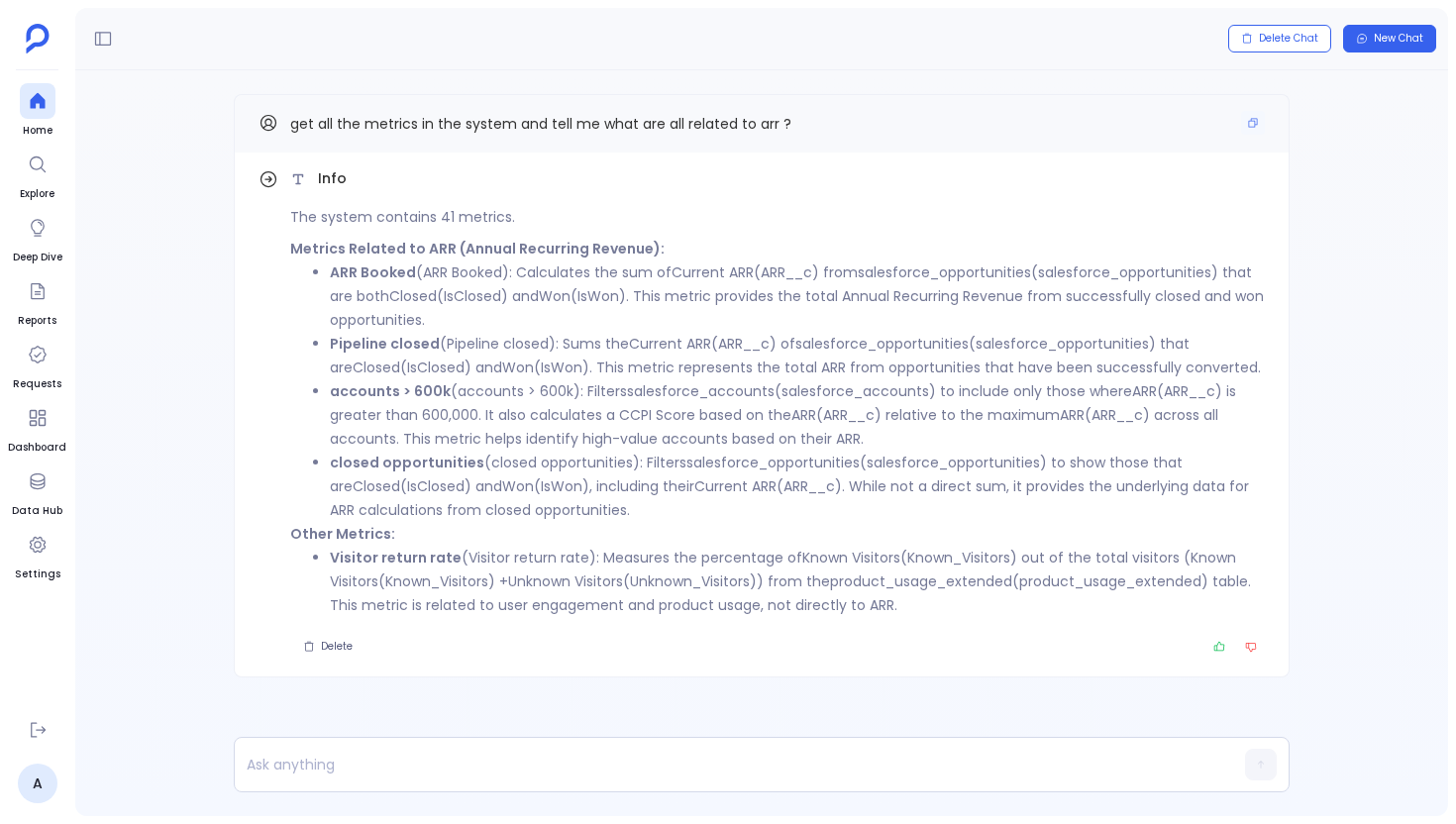 click on "get all the metrics in the system and tell me what are all related to arr ?" at bounding box center [762, 123] 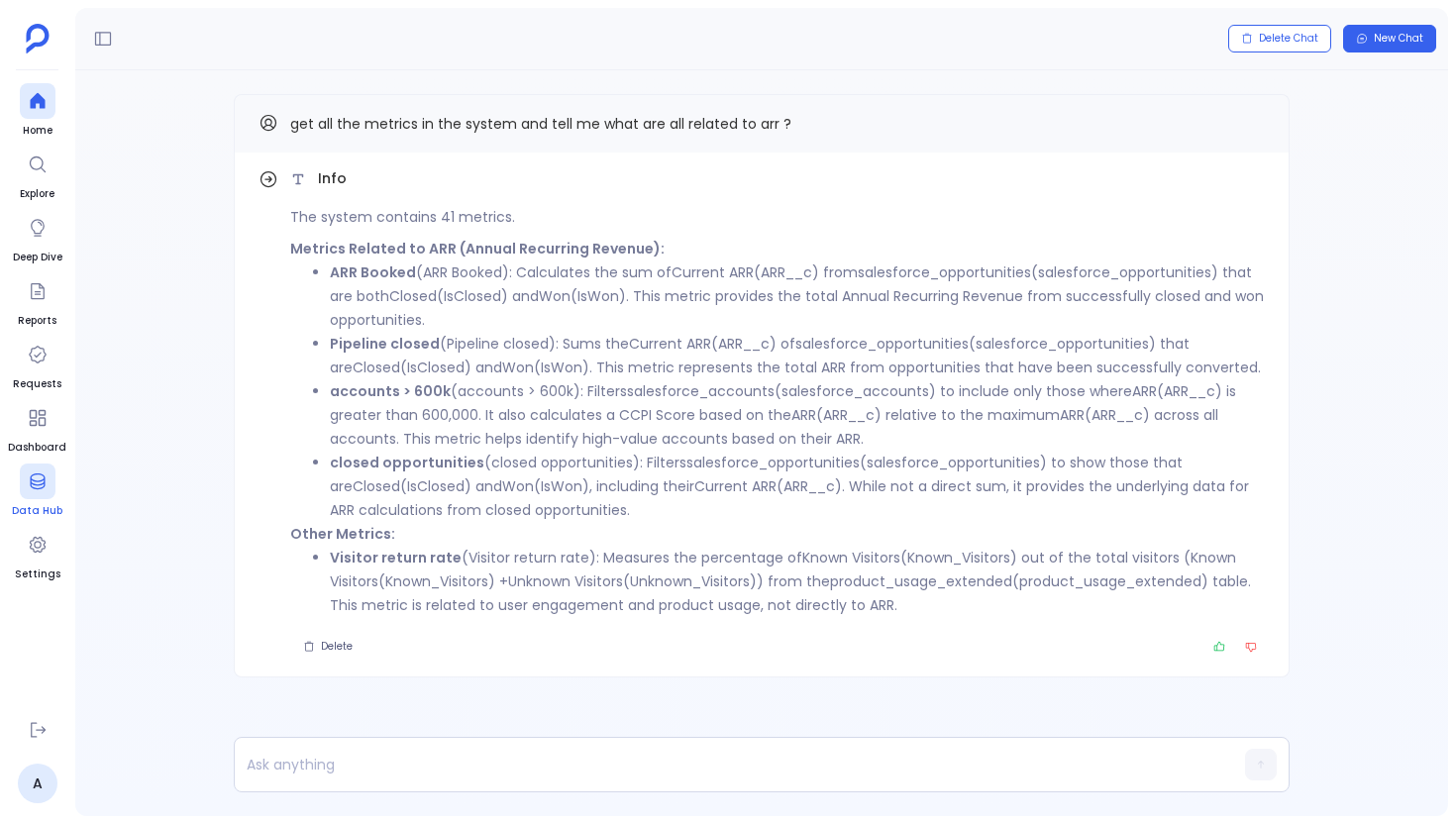 click on "Data Hub" at bounding box center (37, 511) 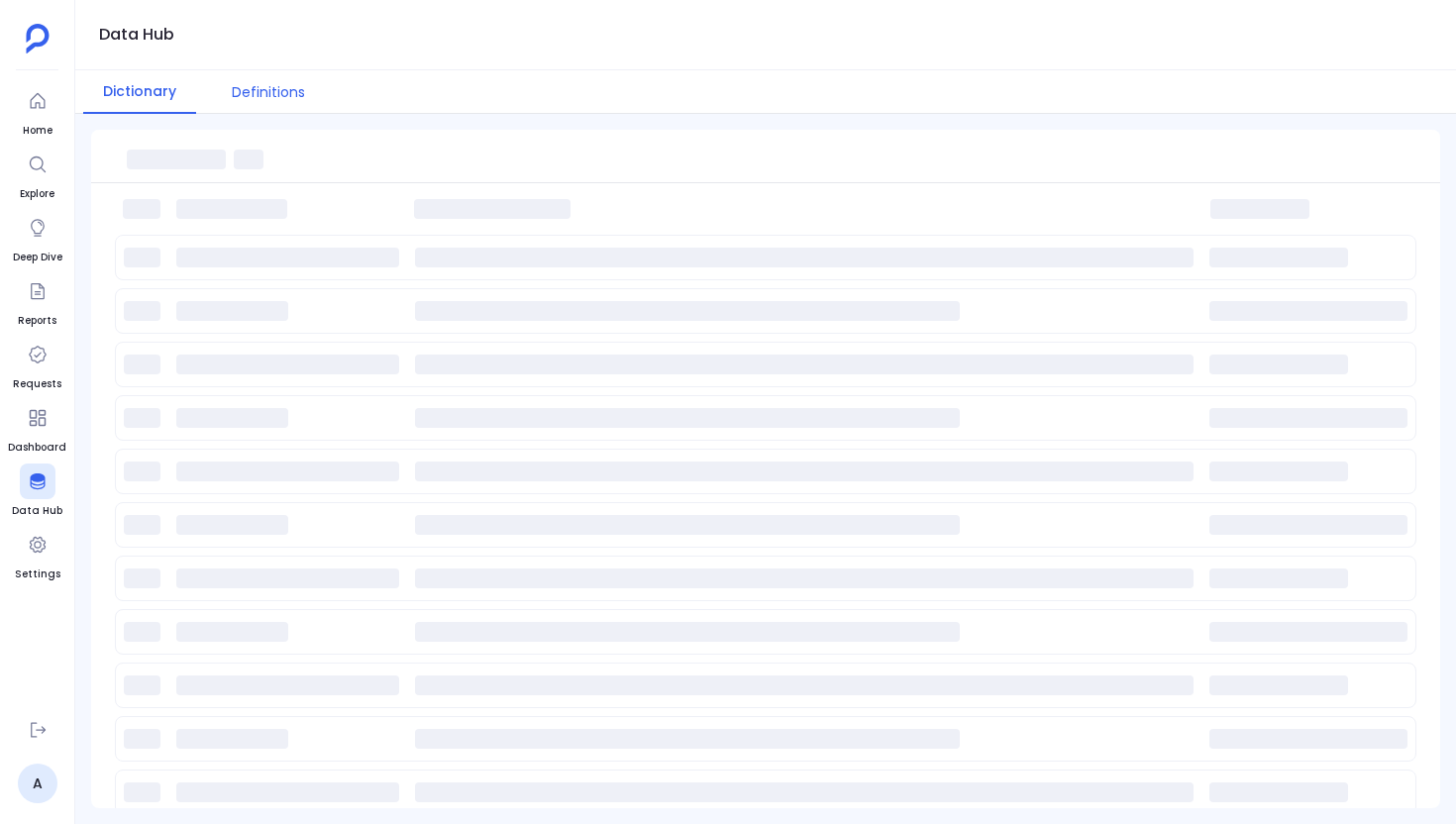 click on "Definitions" at bounding box center (268, 92) 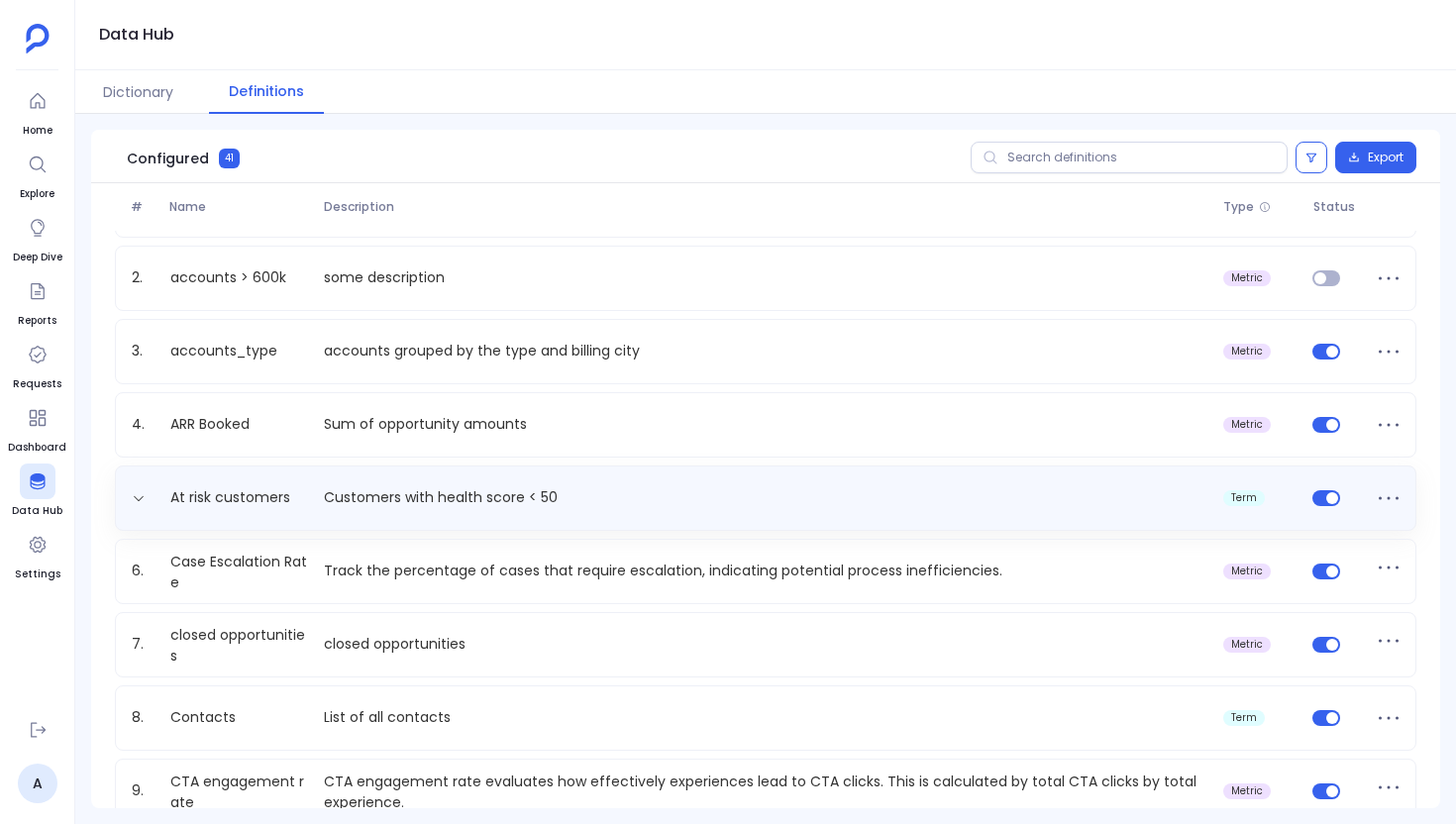 scroll, scrollTop: 0, scrollLeft: 0, axis: both 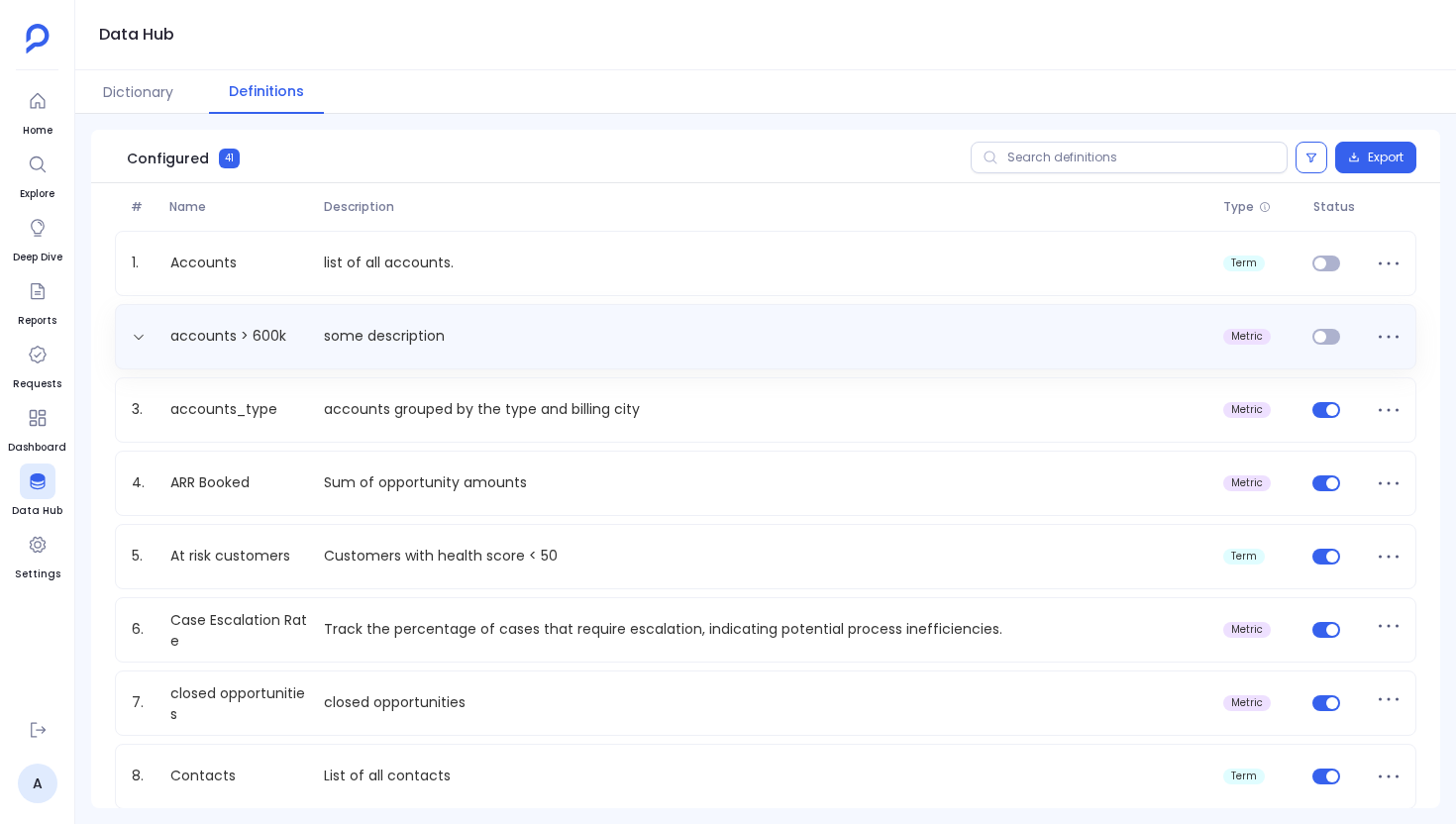 click on "accounts > 600k some description metric" at bounding box center [766, 337] 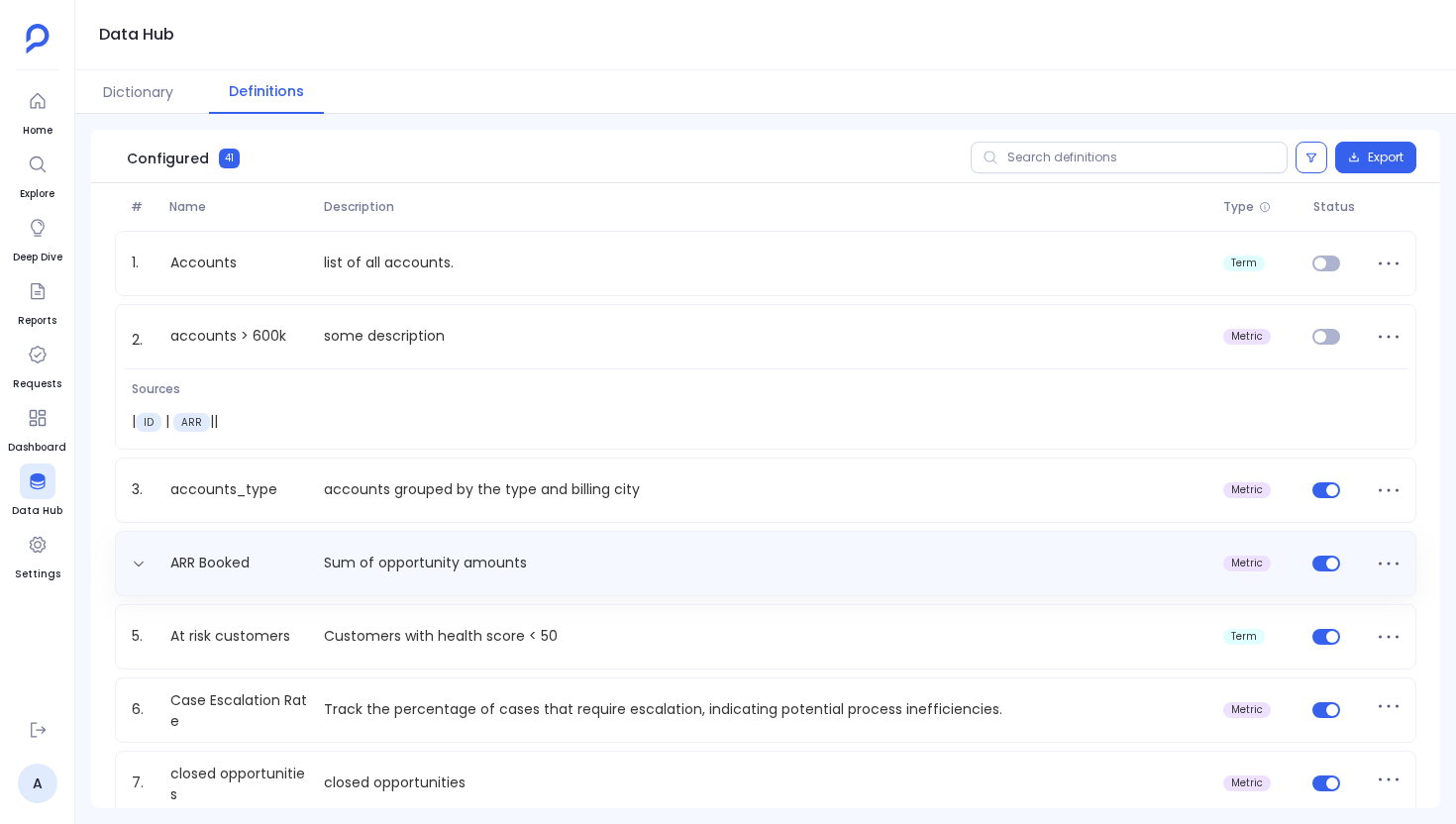 click on "Sum of opportunity amounts" at bounding box center (765, 563) 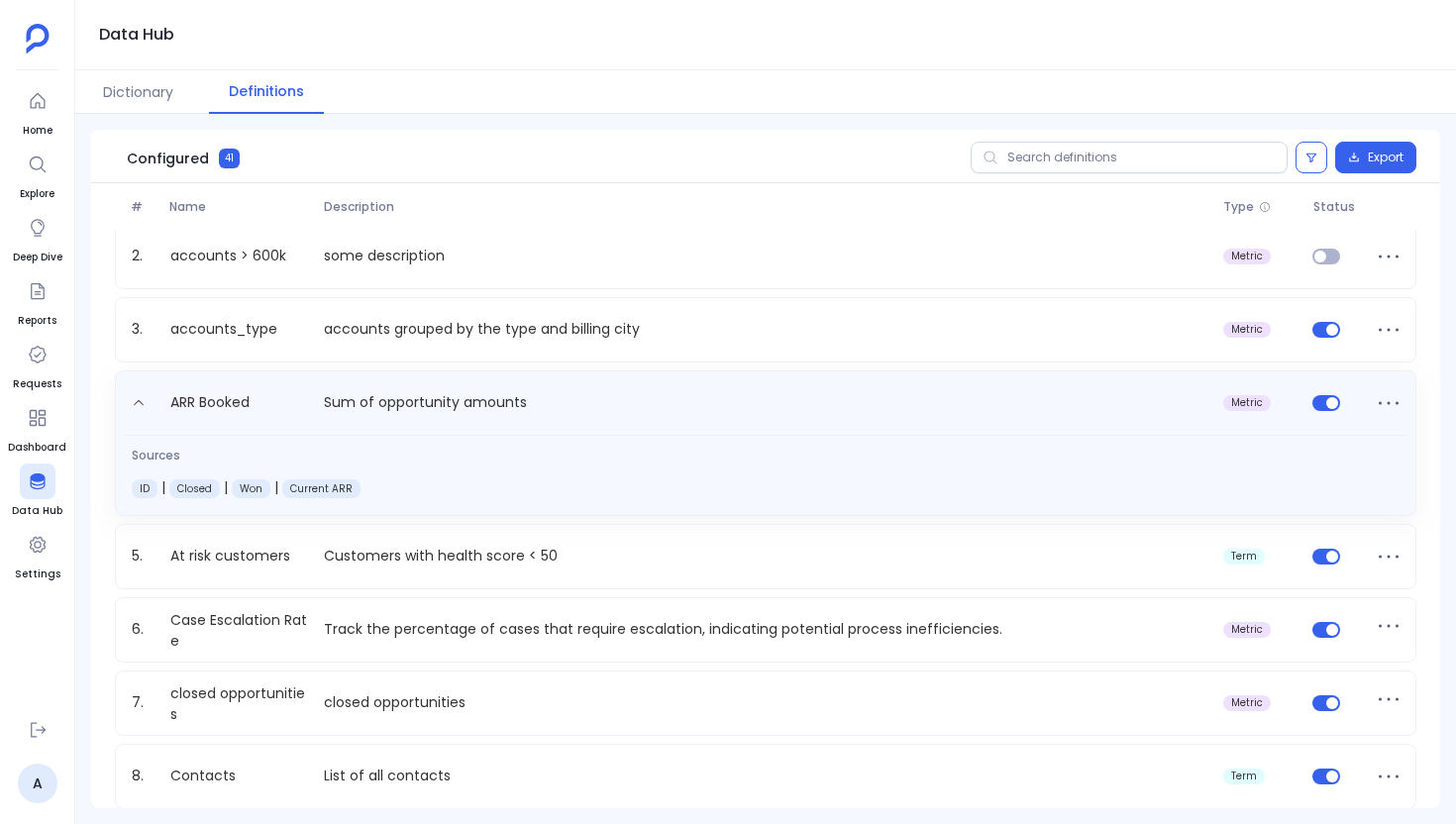 scroll, scrollTop: 87, scrollLeft: 0, axis: vertical 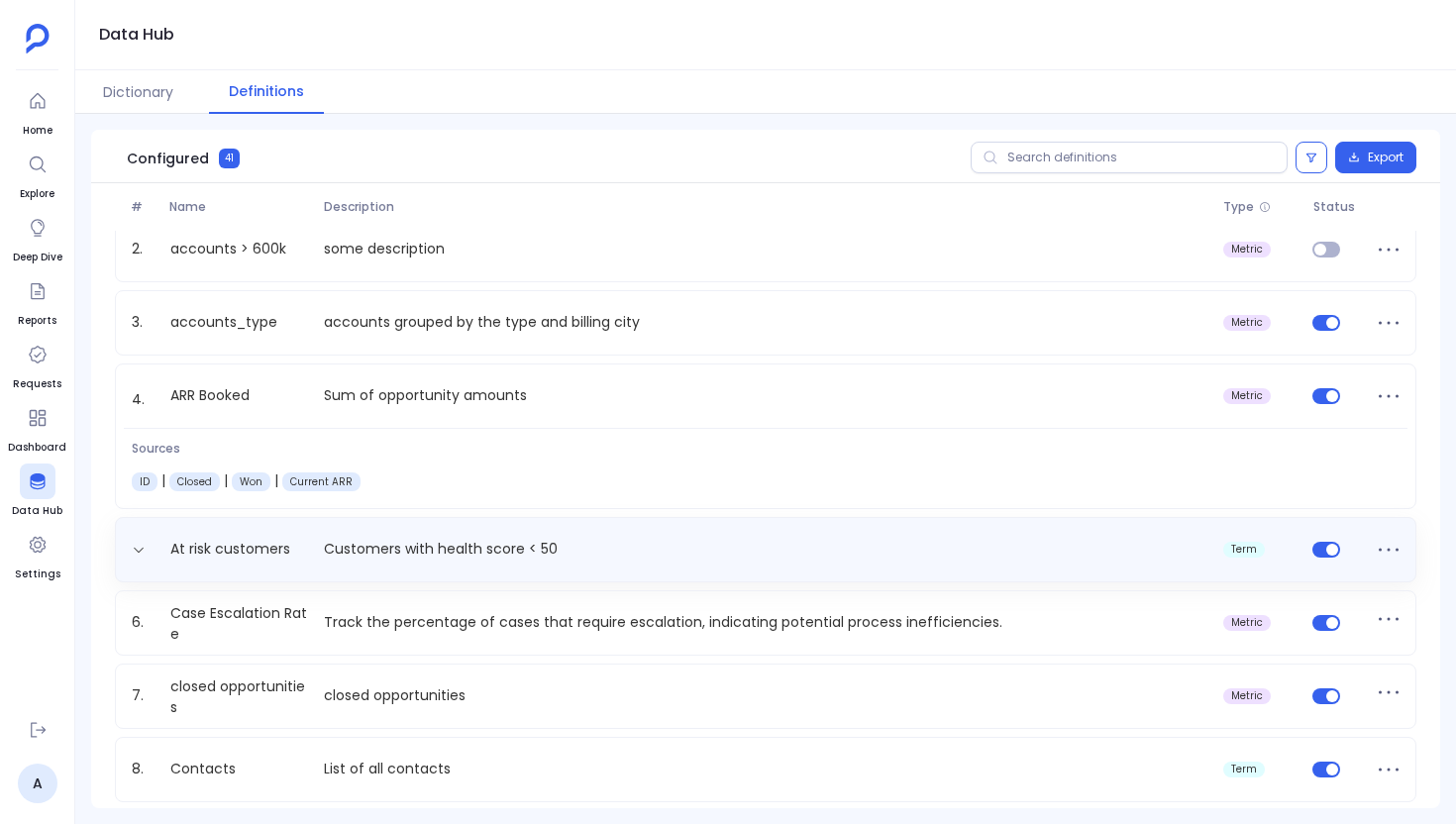 click on "At risk customers Customers with health score < 50 term" at bounding box center [766, 550] 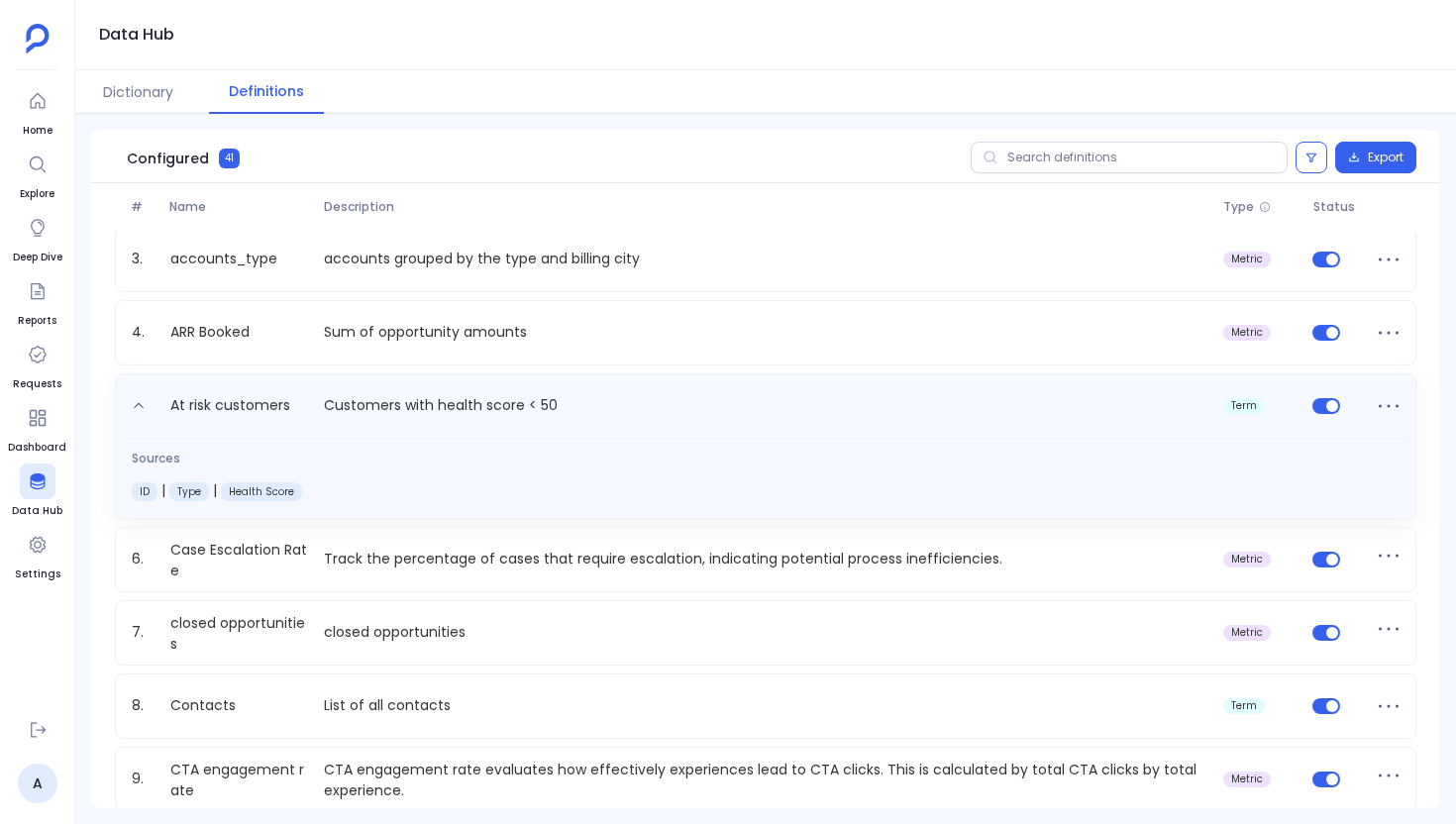 scroll, scrollTop: 158, scrollLeft: 0, axis: vertical 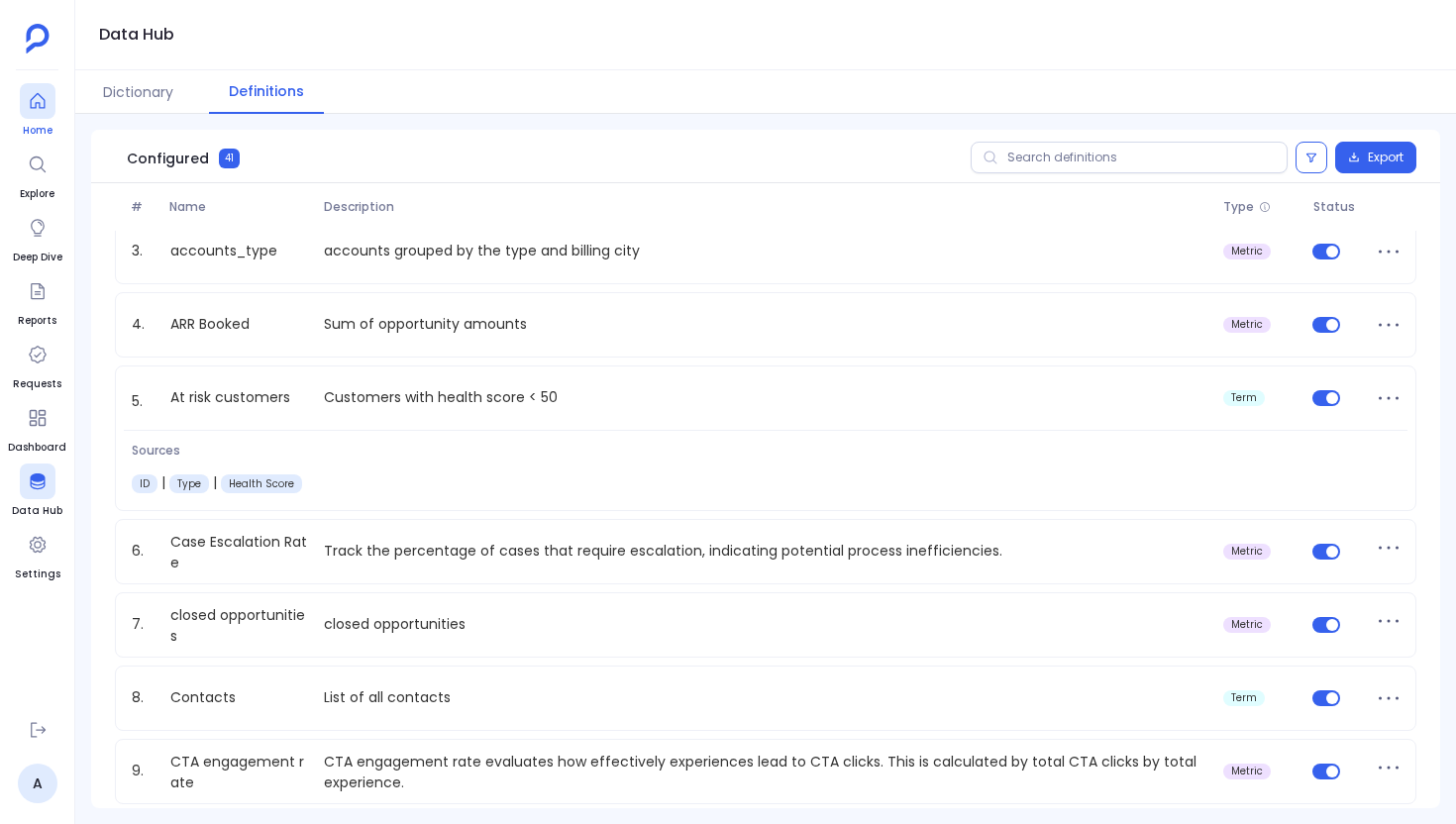 click at bounding box center (38, 101) 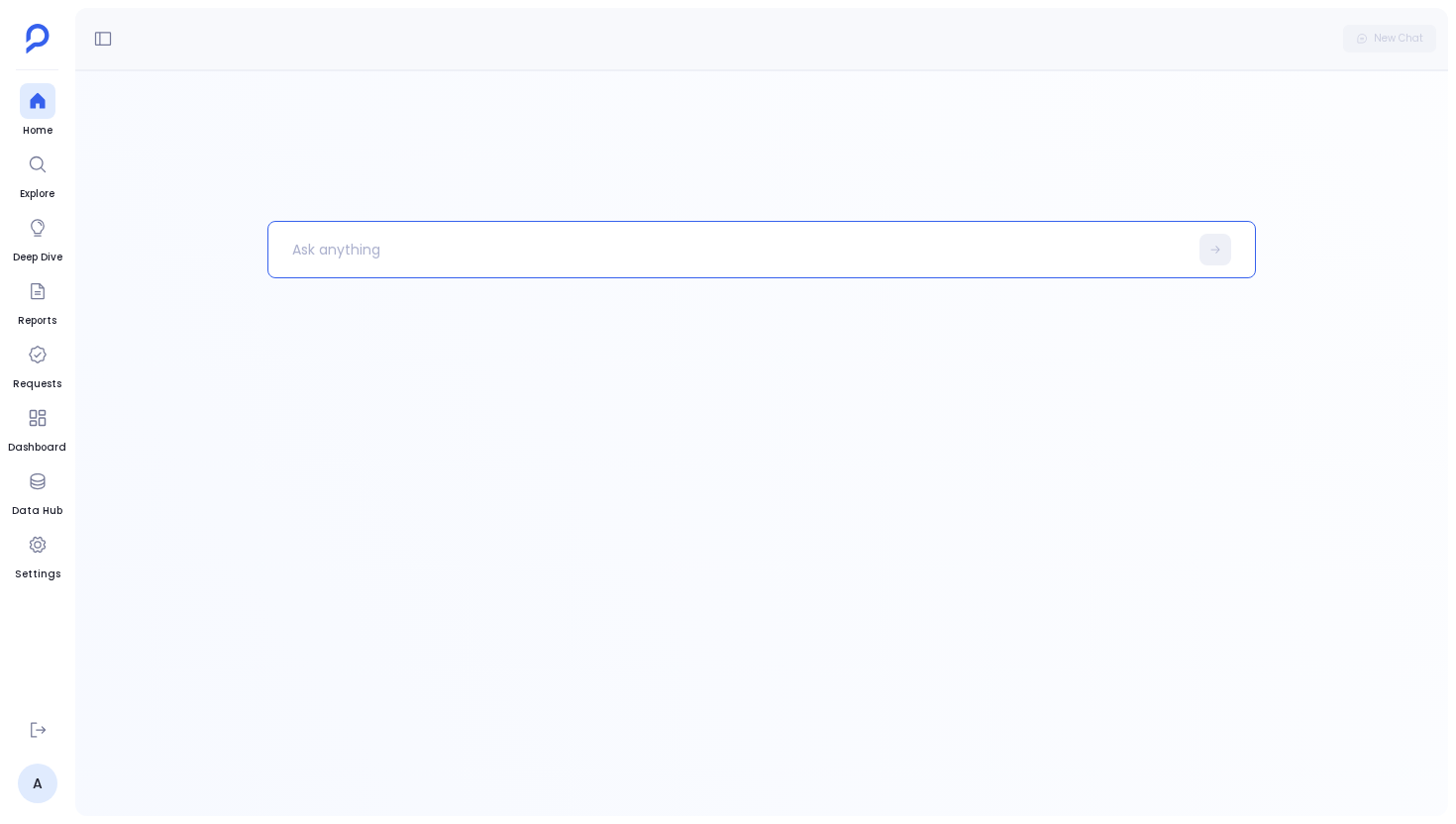 click at bounding box center [728, 250] 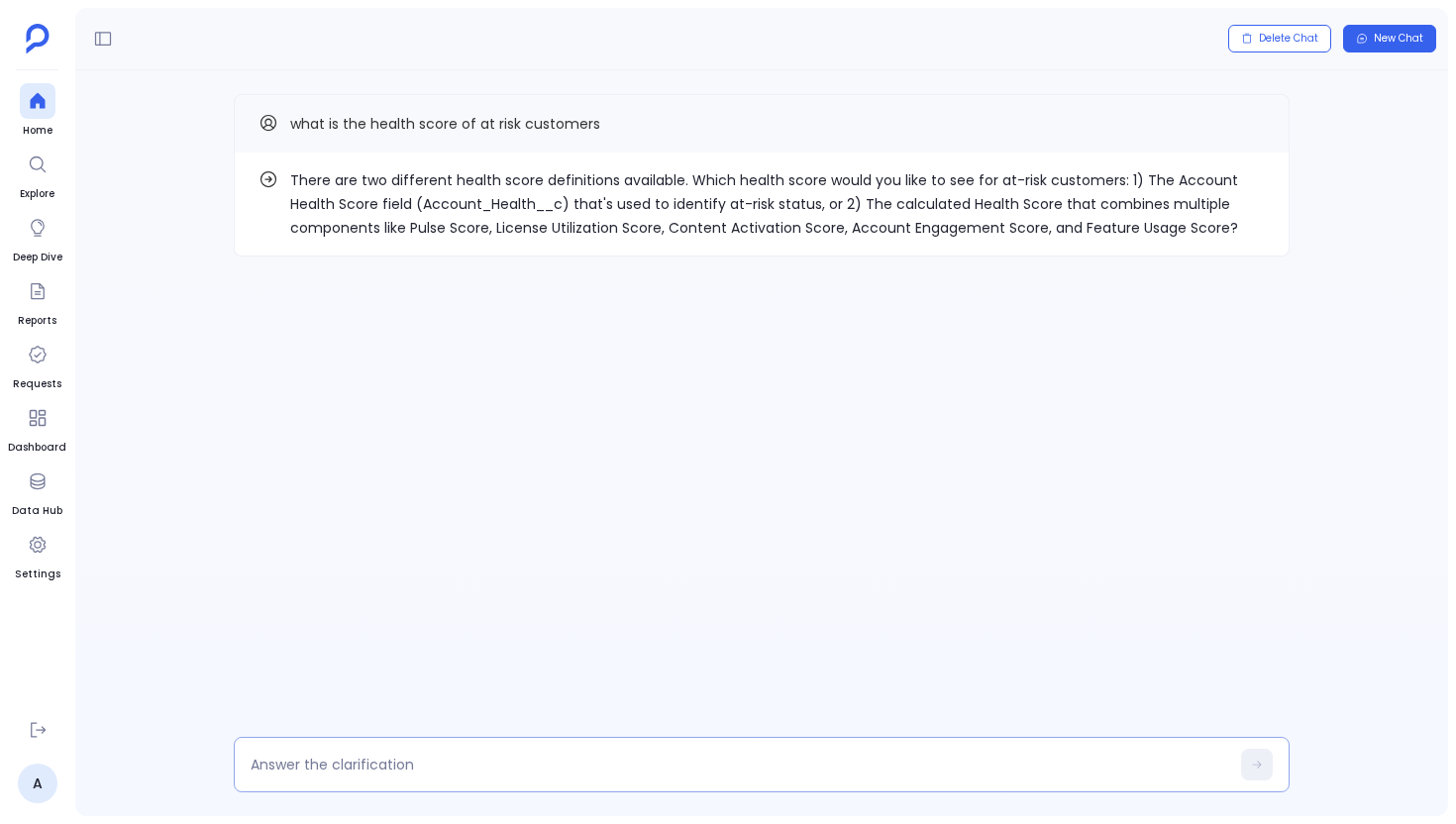 click at bounding box center (740, 765) 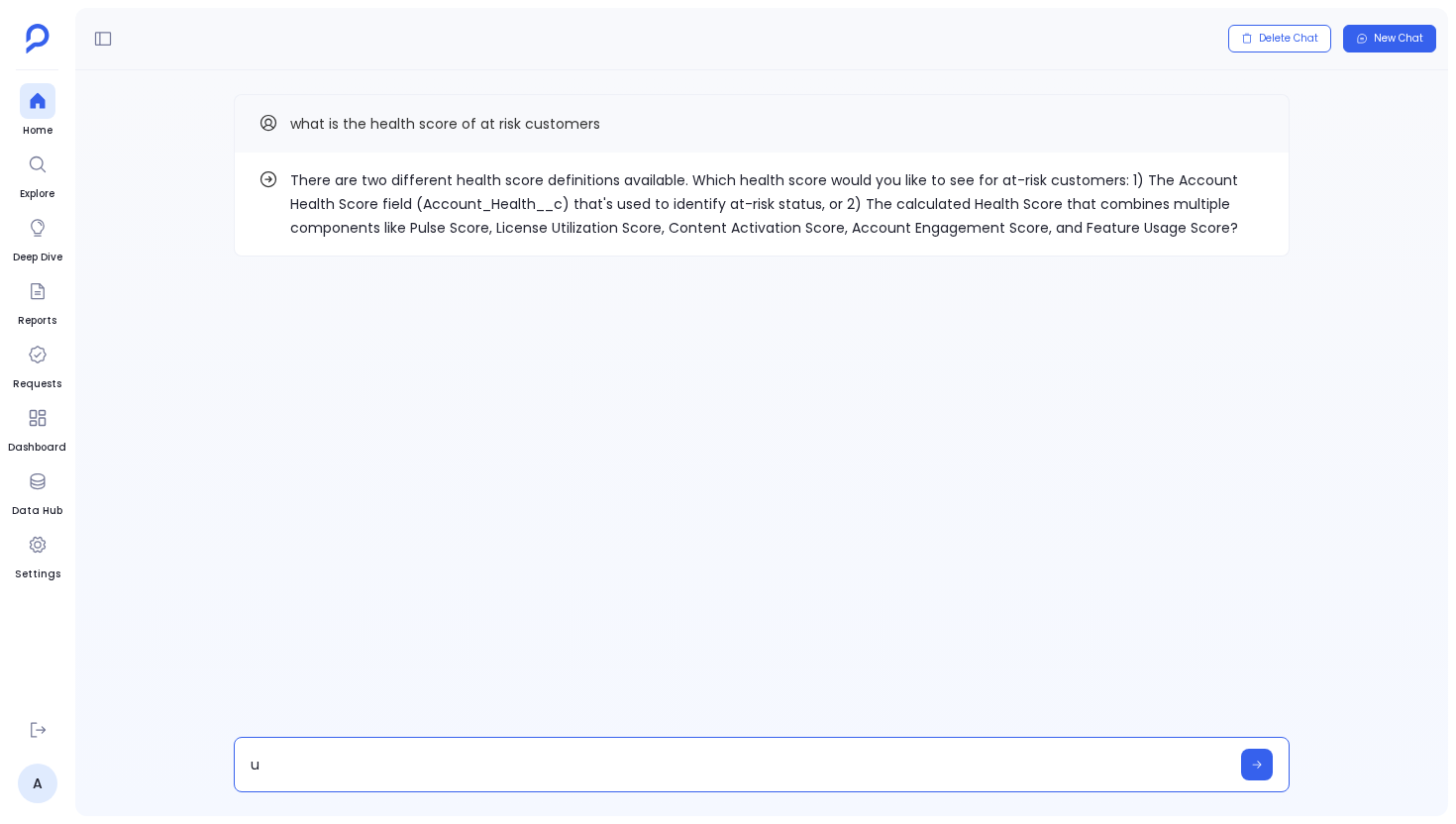 type on "us" 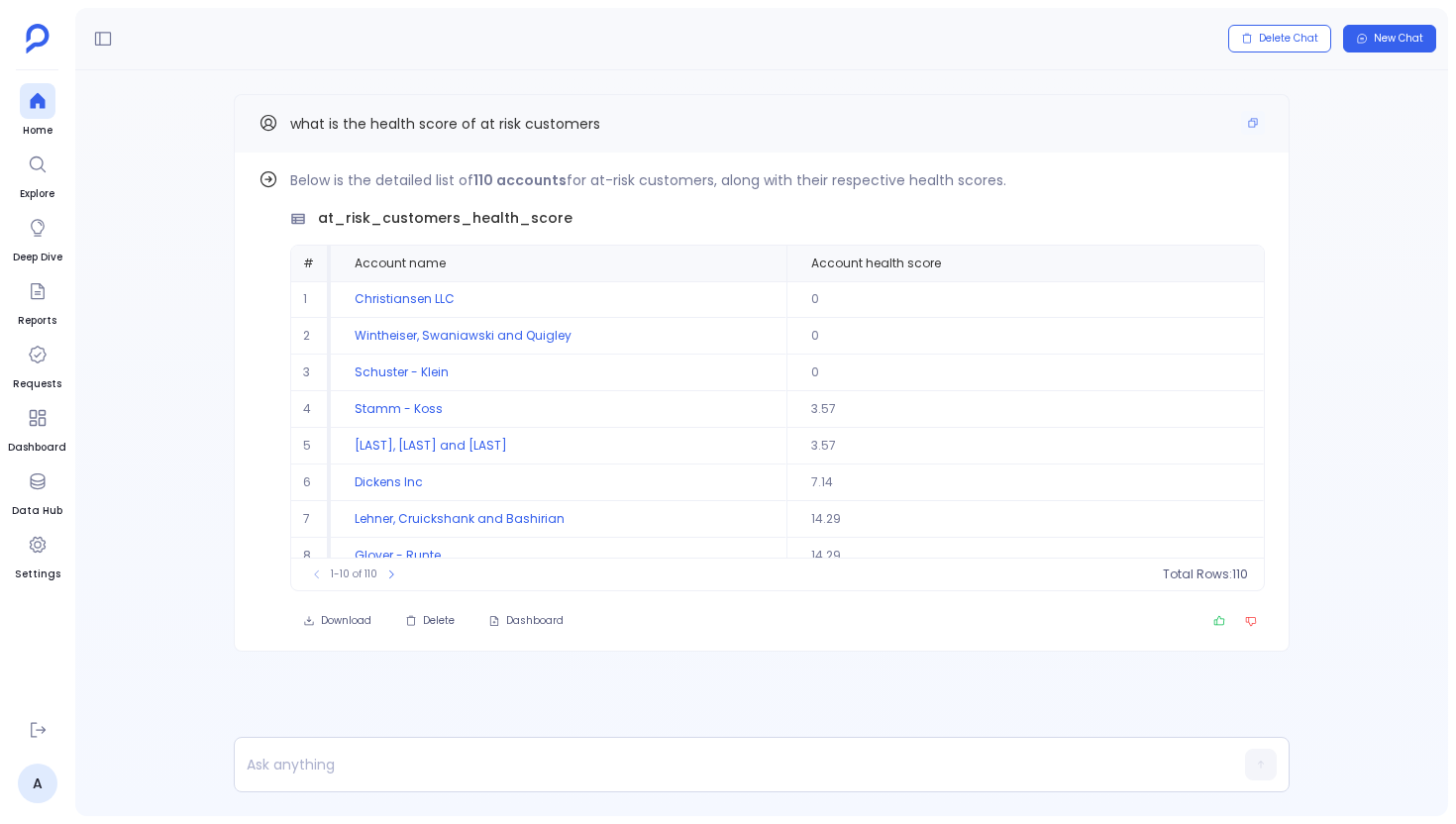 click on "what is the health score of at risk customers" at bounding box center (445, 124) 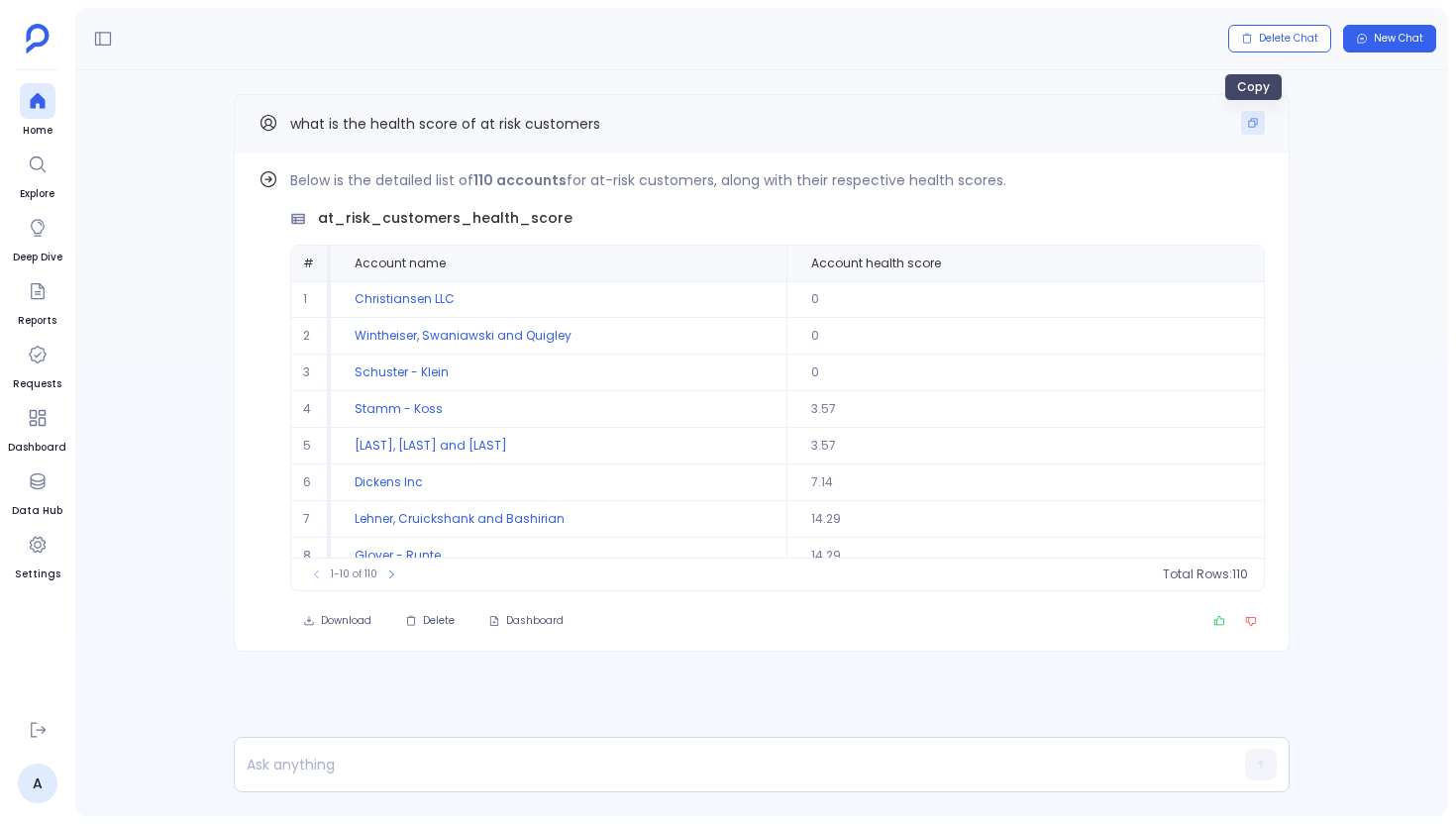 click at bounding box center (1253, 123) 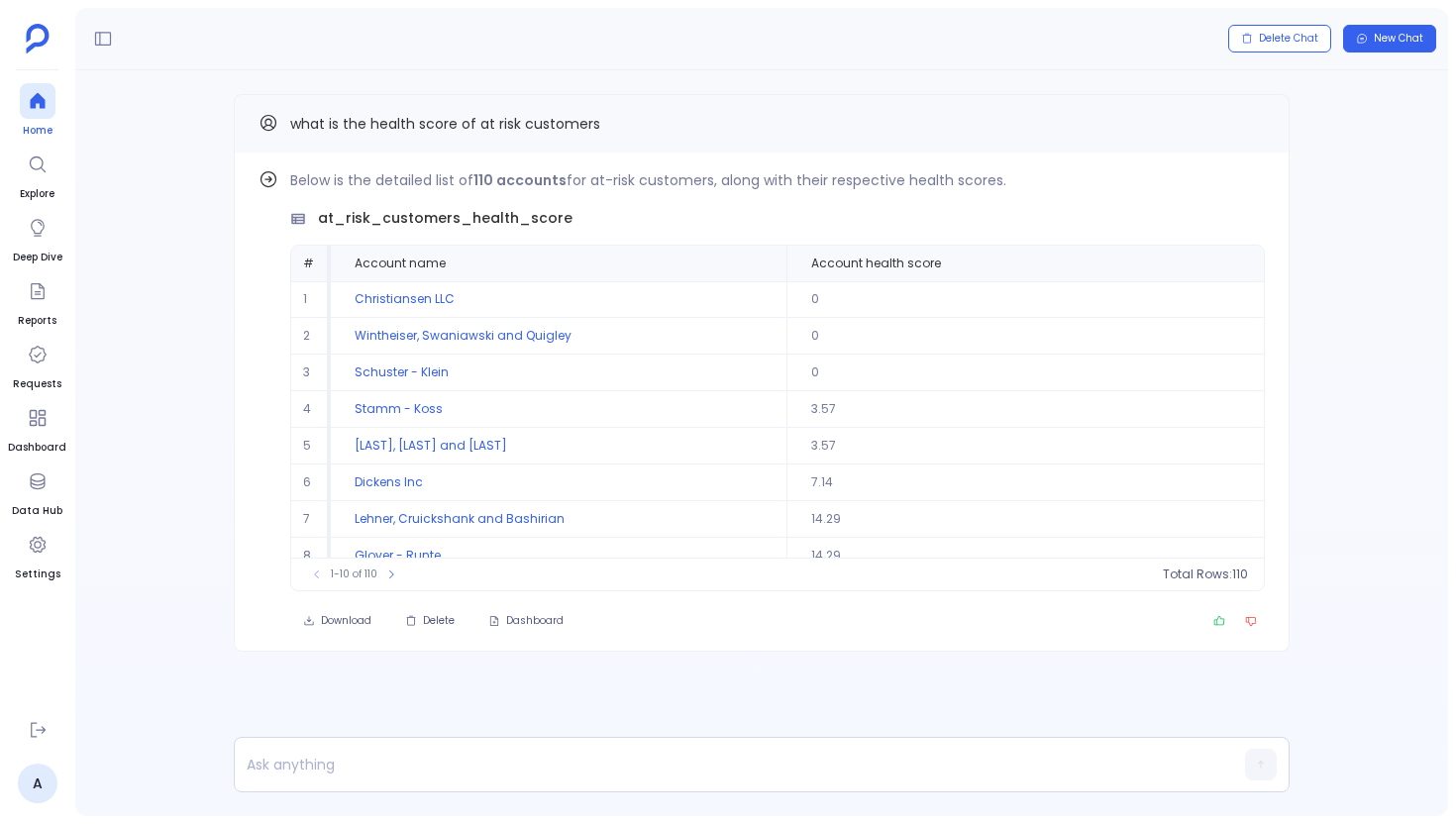 click at bounding box center [38, 101] 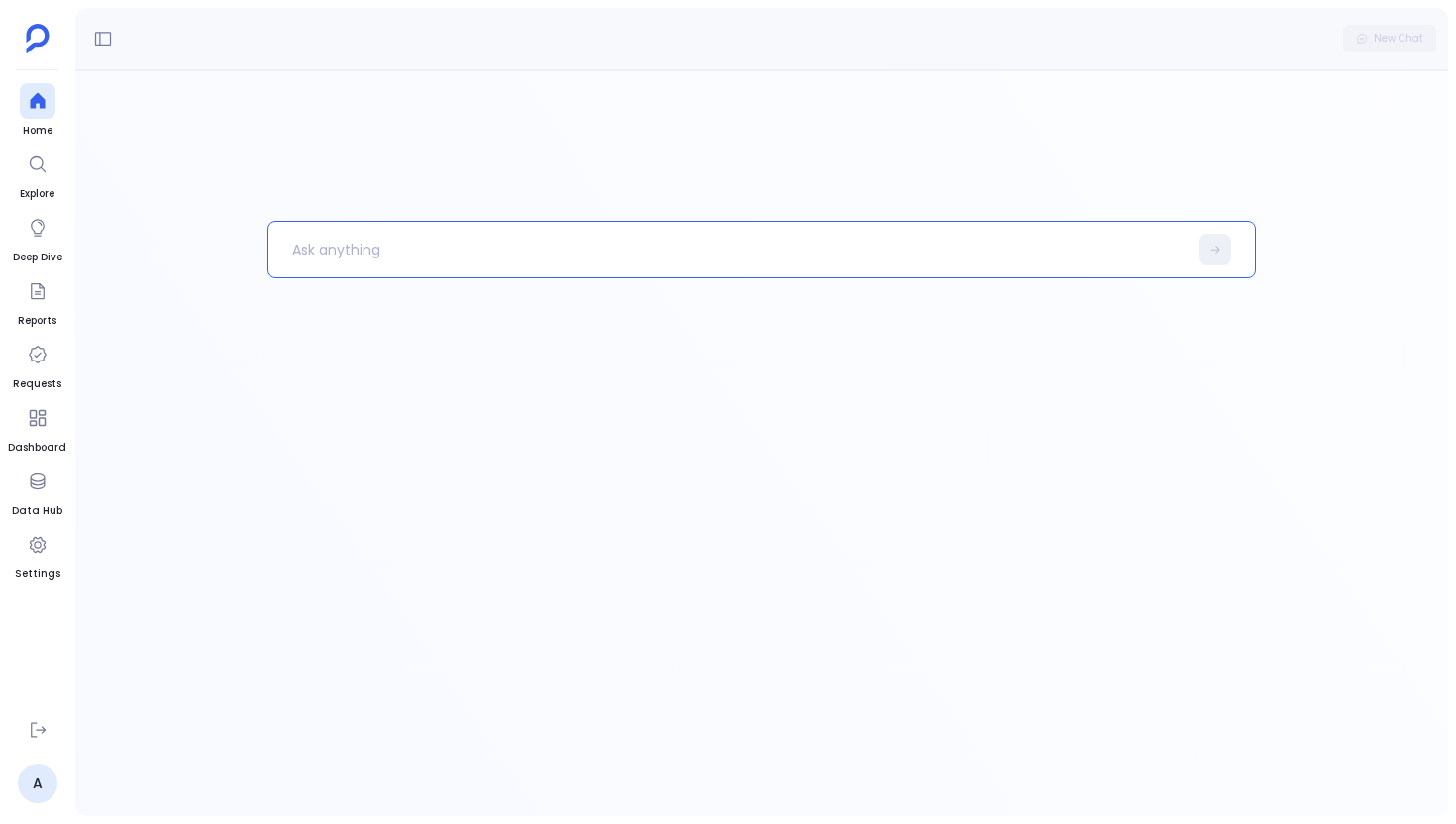 click at bounding box center [728, 250] 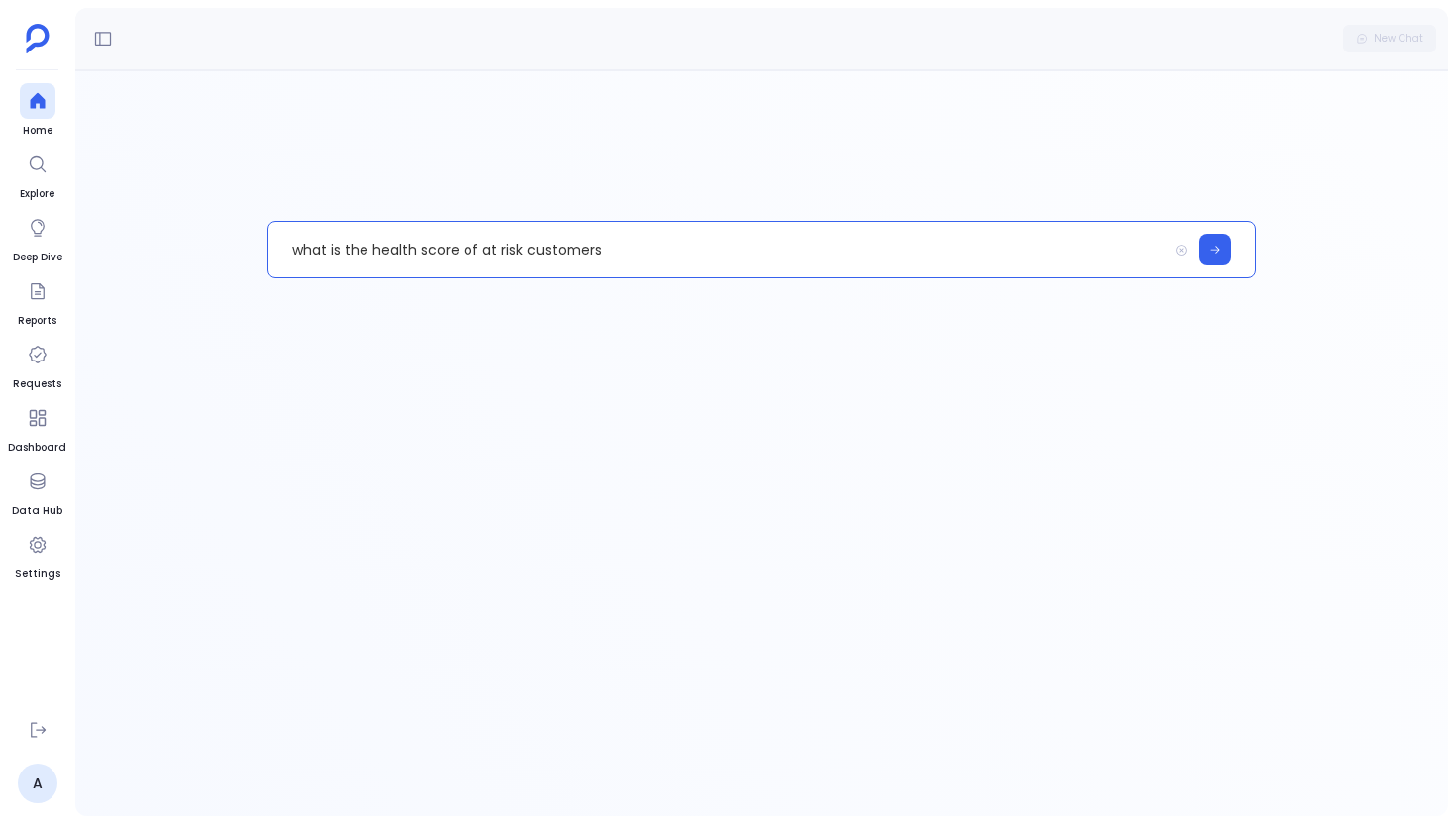 click on "what is the health score of at risk customers" at bounding box center [717, 250] 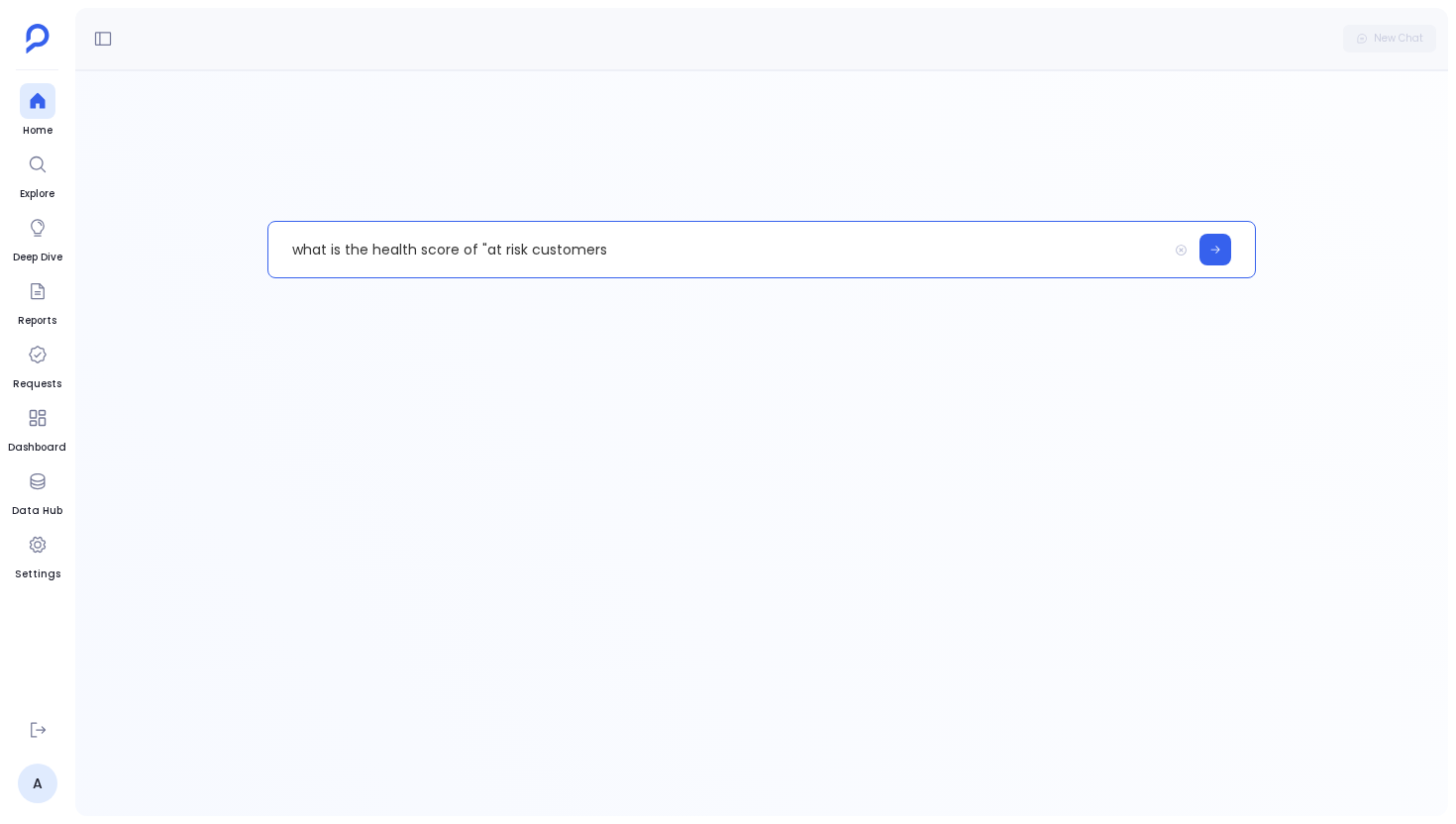 click on "what is the health score of "at risk customers" at bounding box center [717, 250] 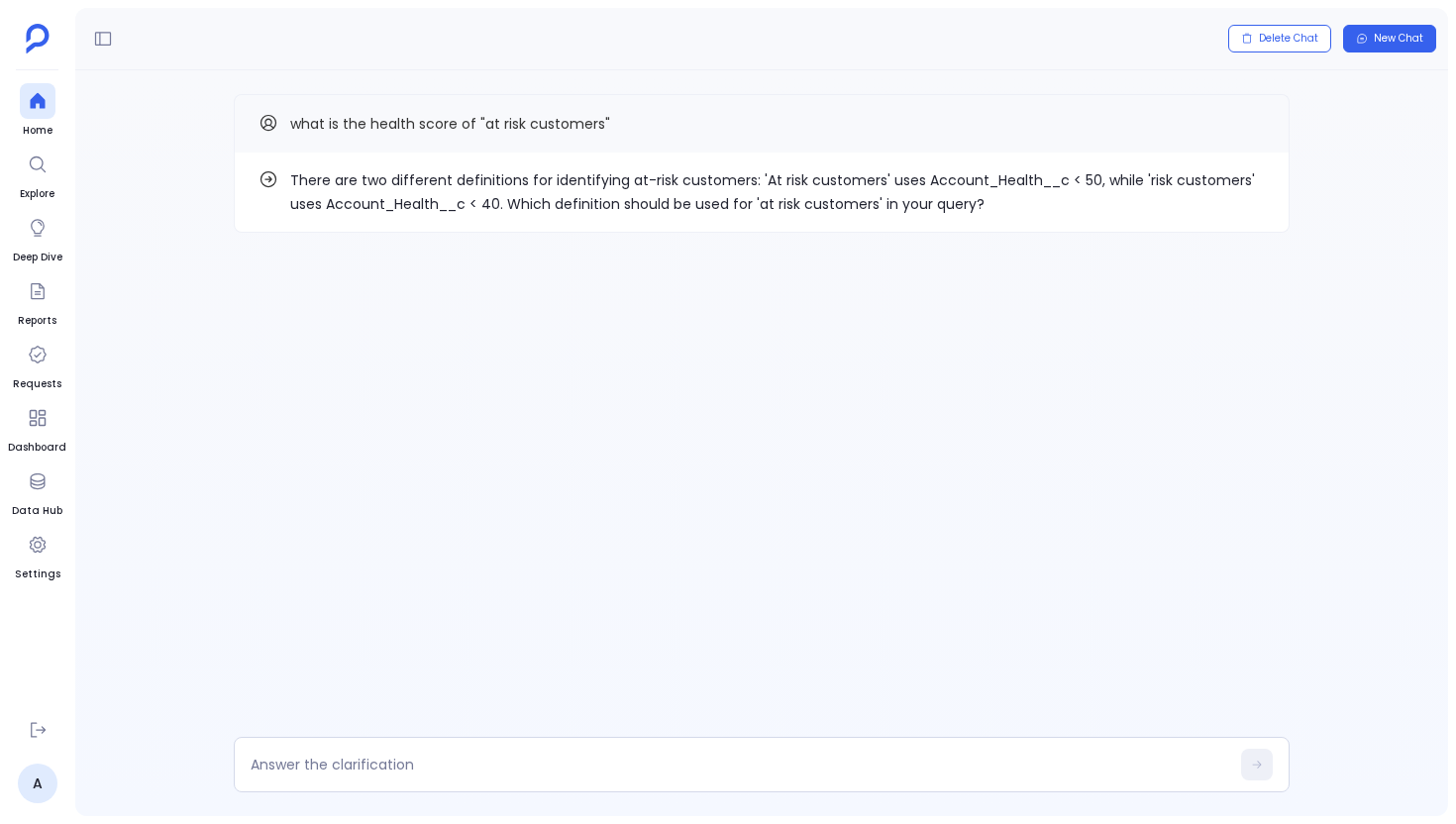 drag, startPoint x: 417, startPoint y: 813, endPoint x: 421, endPoint y: 793, distance: 20.396078 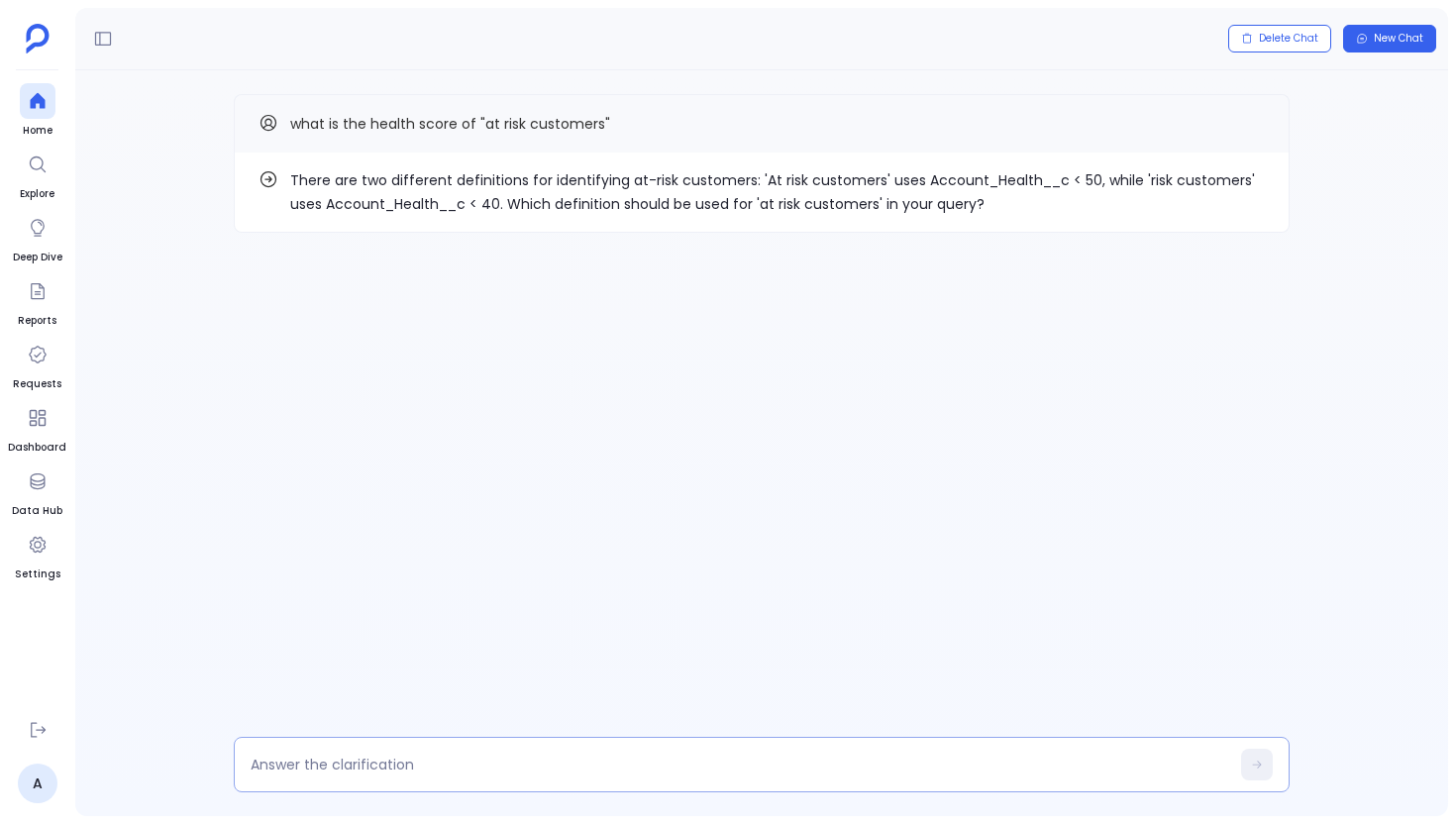 click at bounding box center [762, 765] 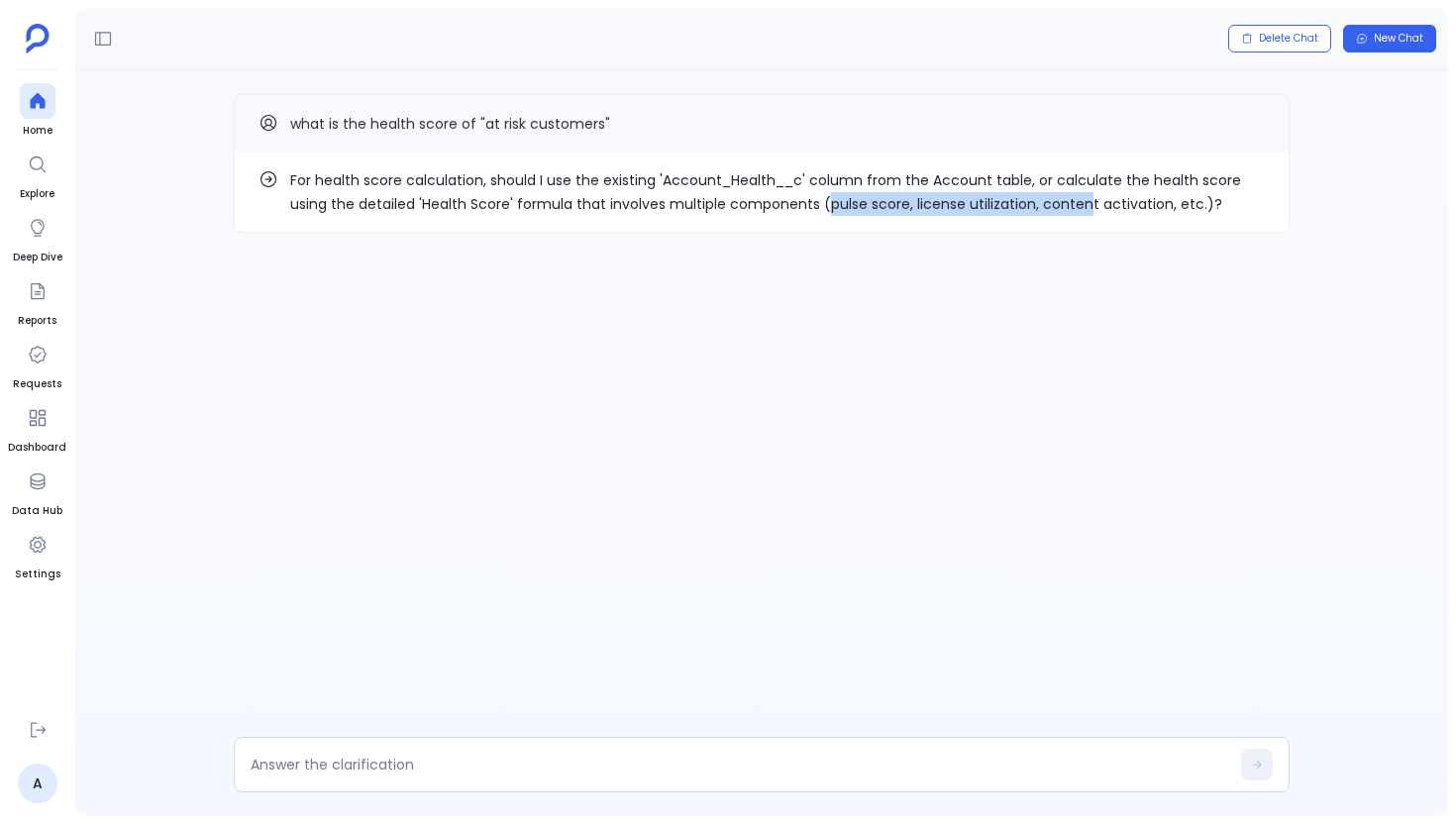 drag, startPoint x: 827, startPoint y: 207, endPoint x: 1081, endPoint y: 212, distance: 254.04921 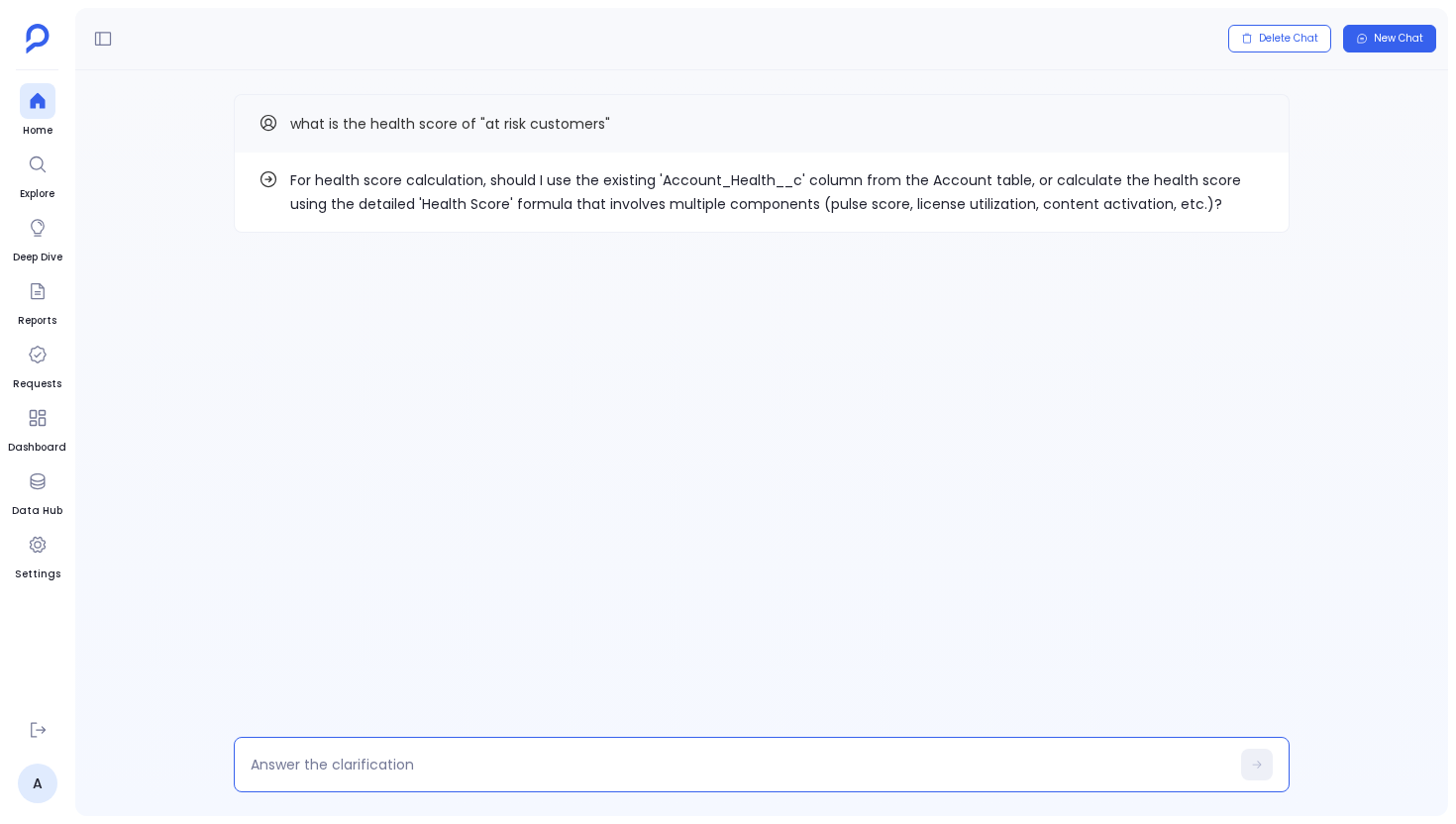 click at bounding box center (740, 765) 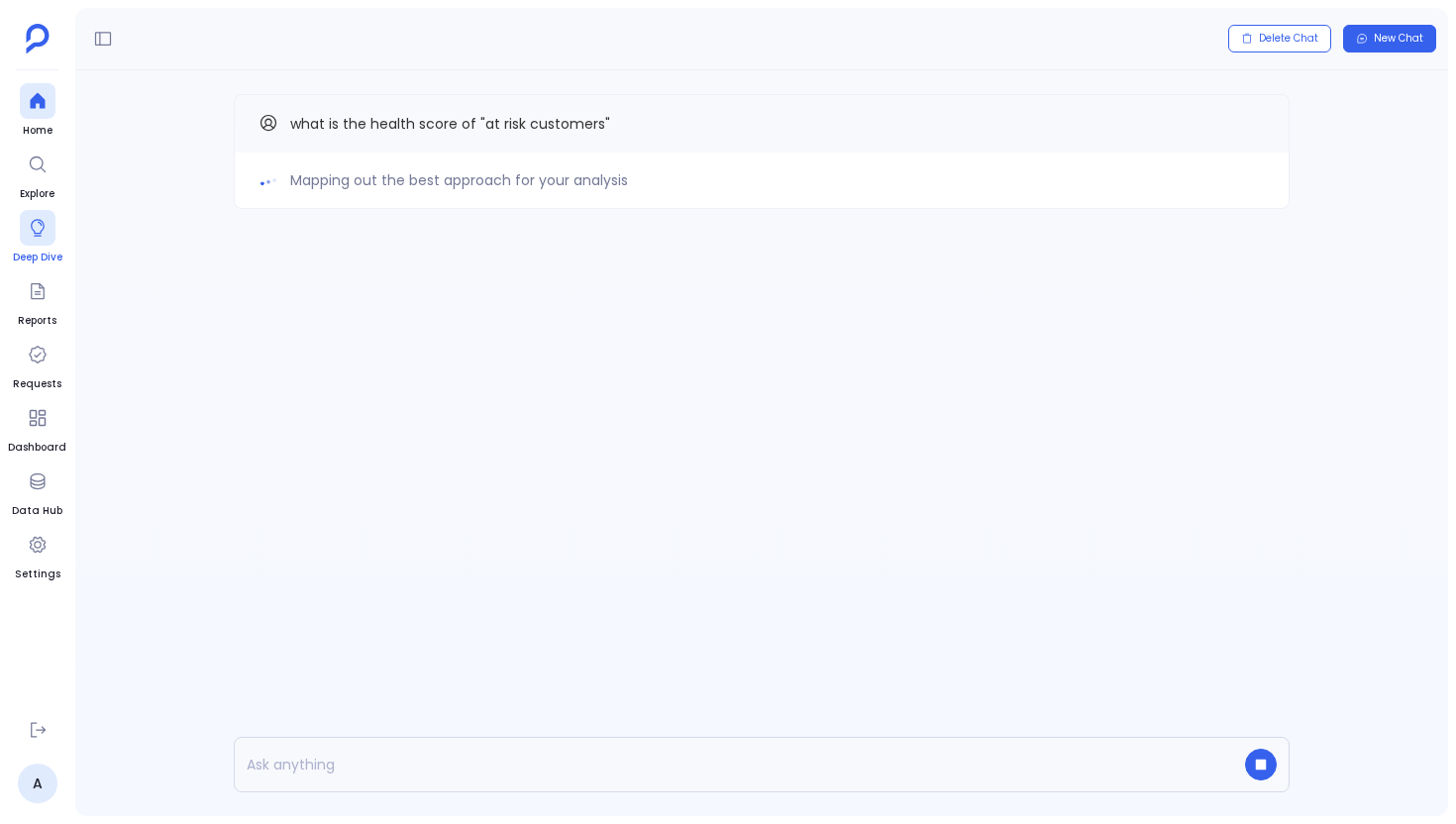 click at bounding box center [38, 228] 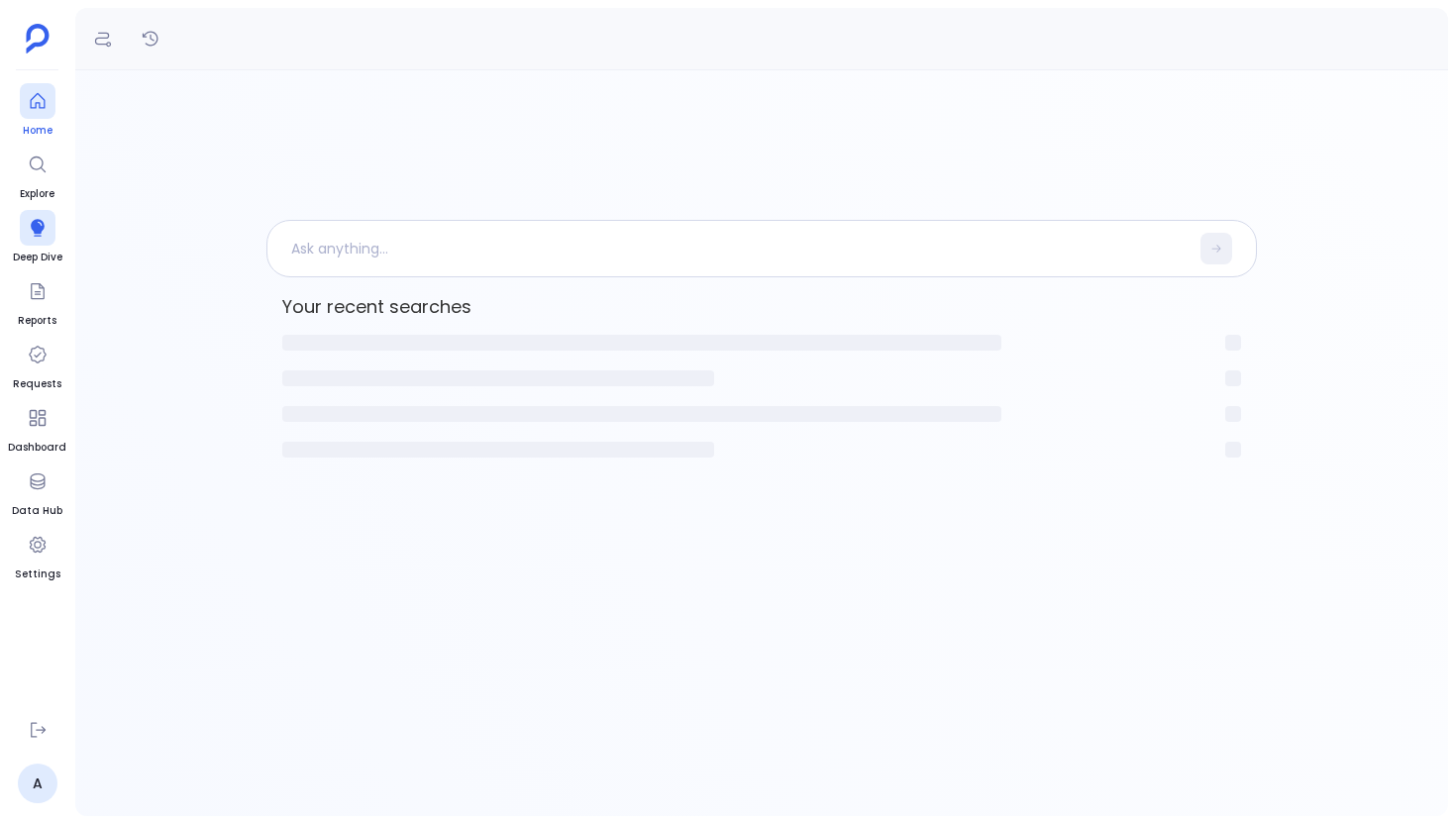 click at bounding box center (38, 101) 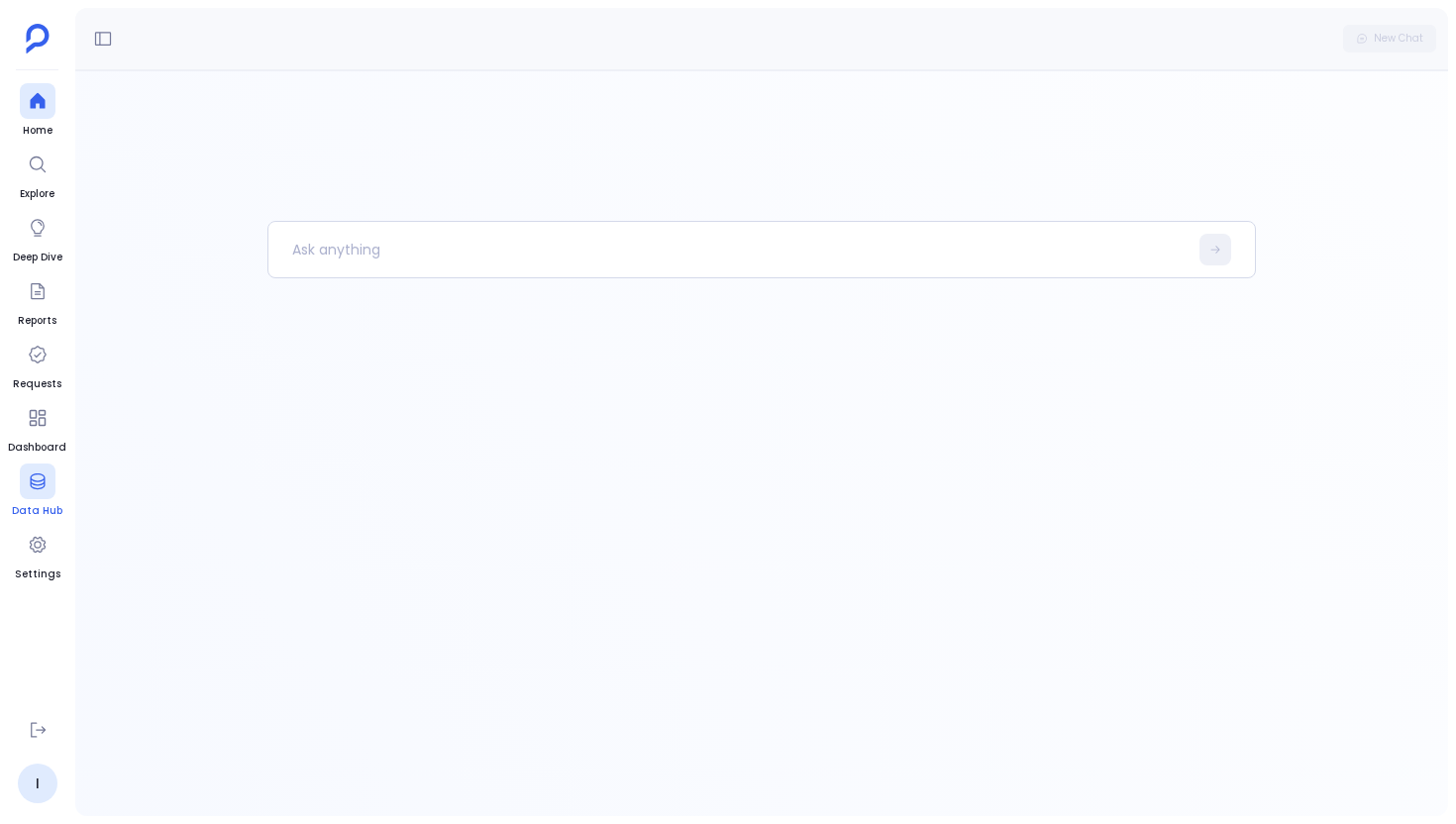 click at bounding box center [38, 481] 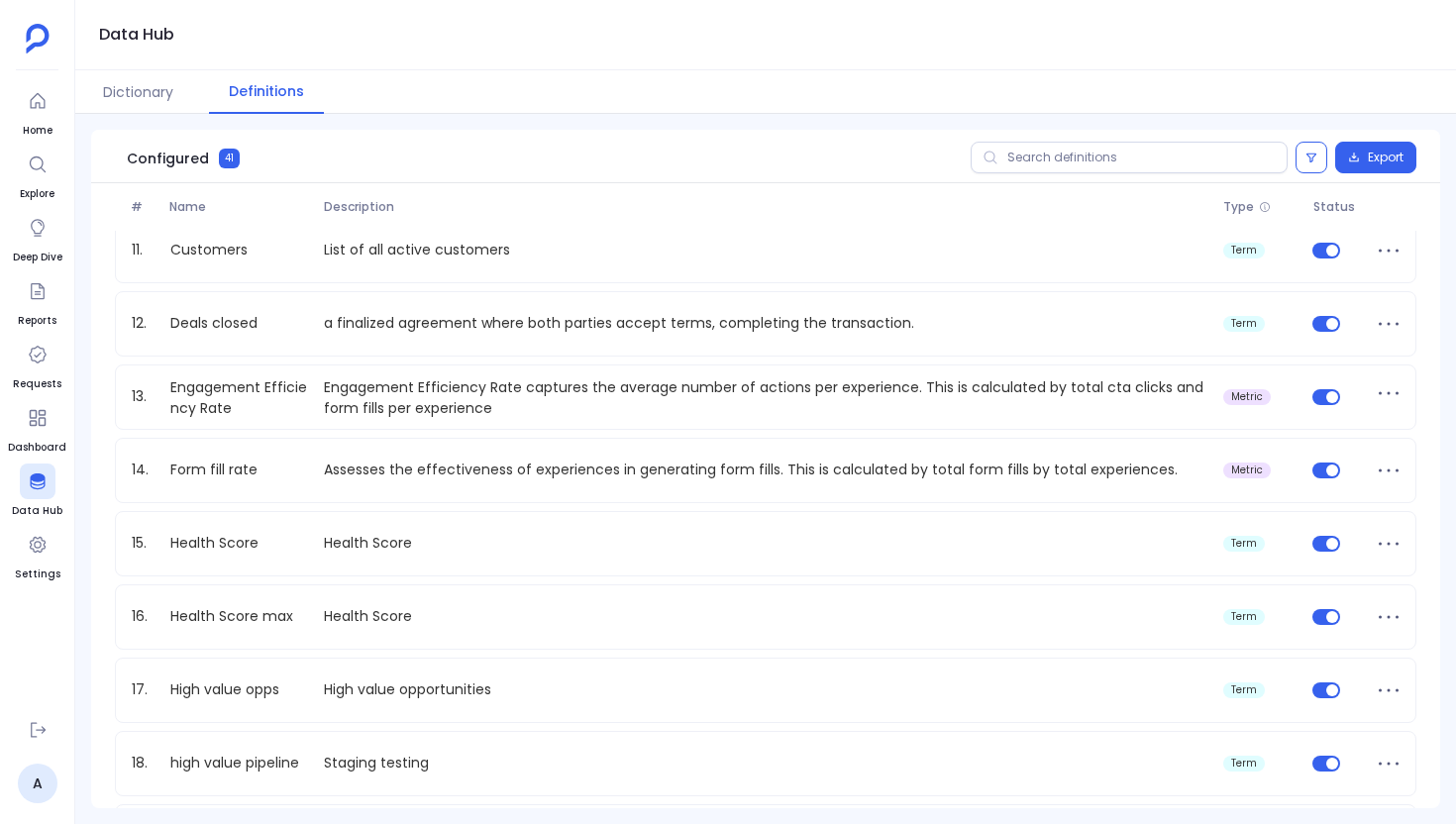 scroll, scrollTop: 751, scrollLeft: 0, axis: vertical 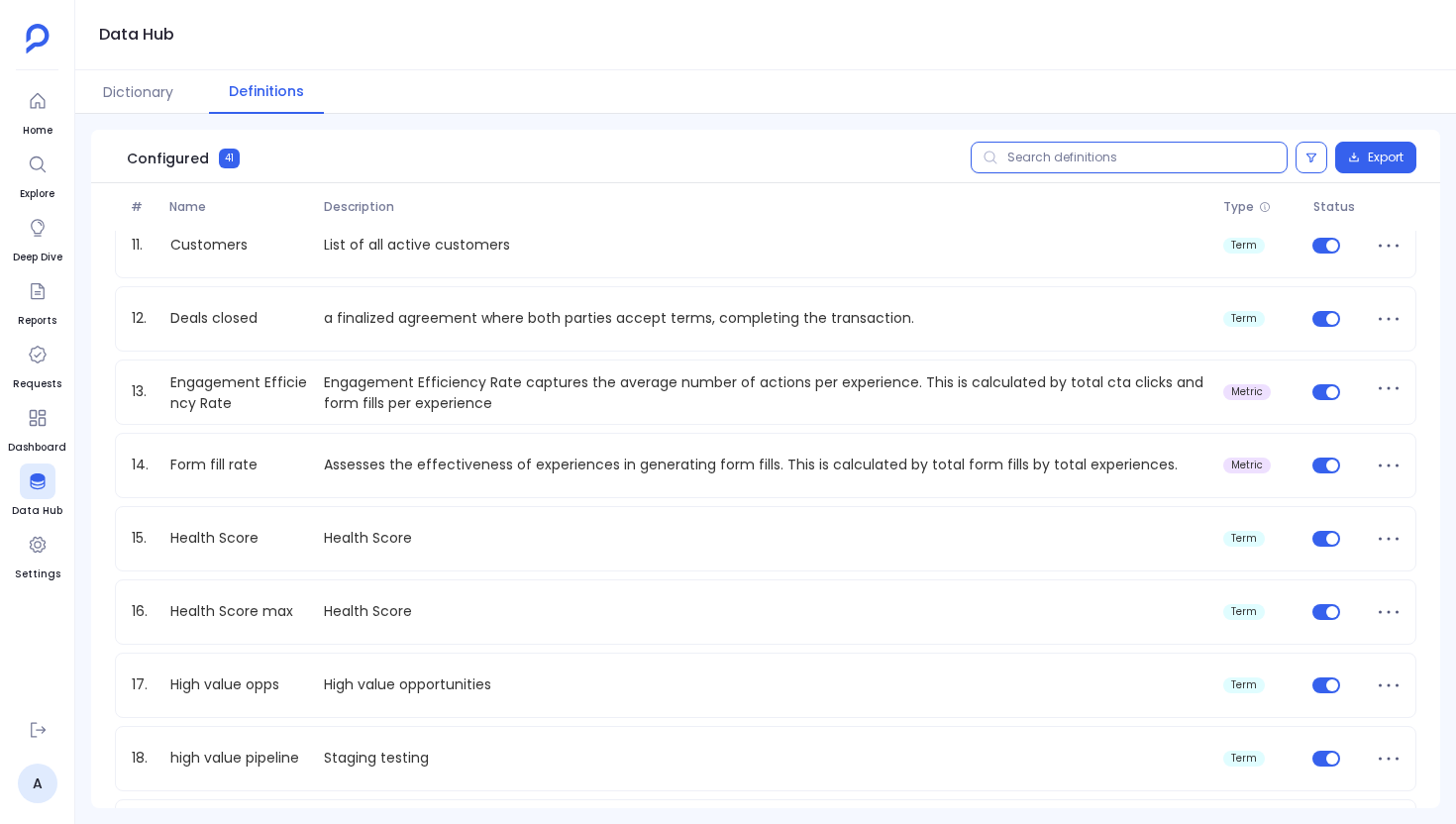 click at bounding box center [1129, 157] 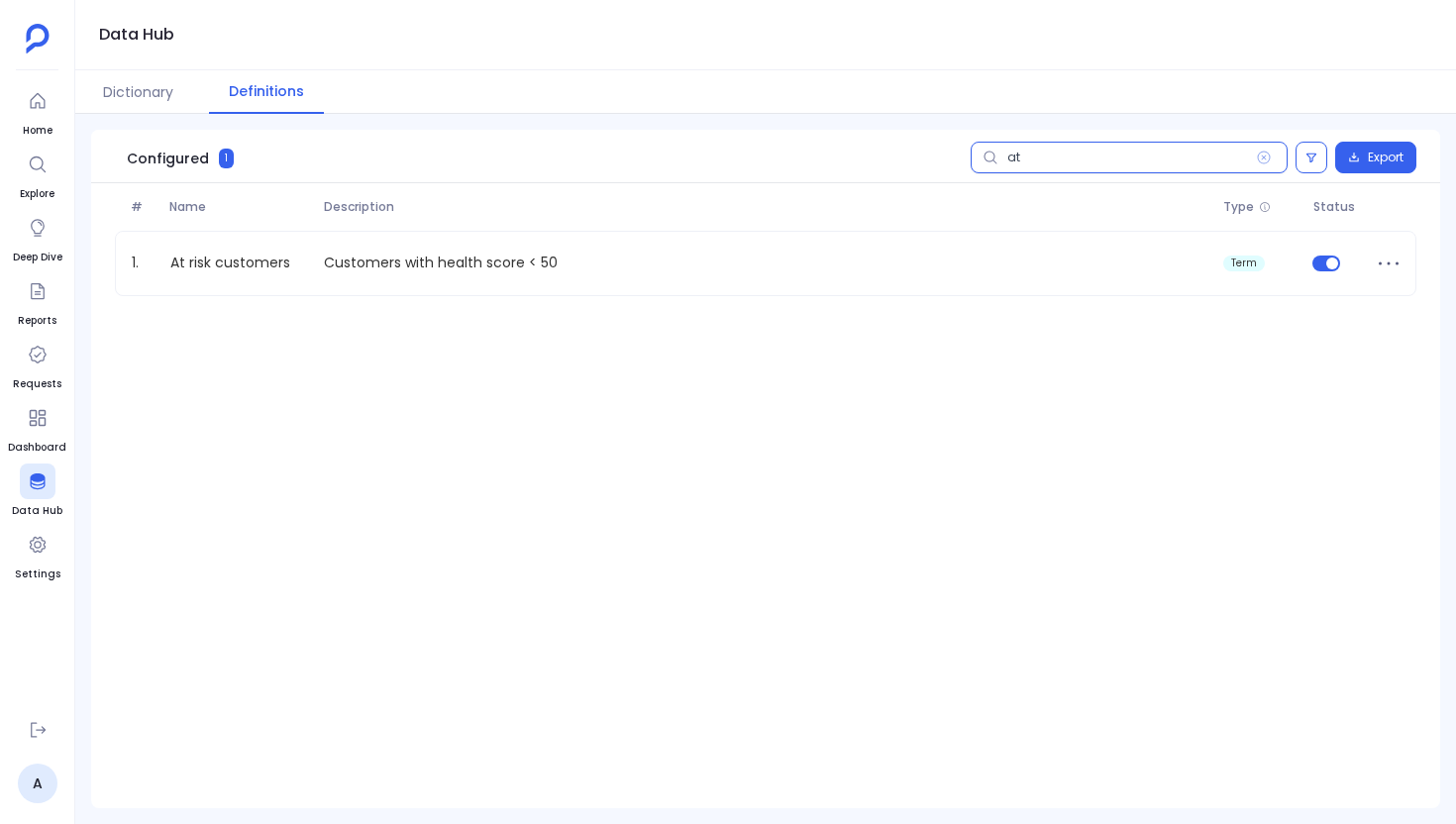 scroll, scrollTop: 0, scrollLeft: 0, axis: both 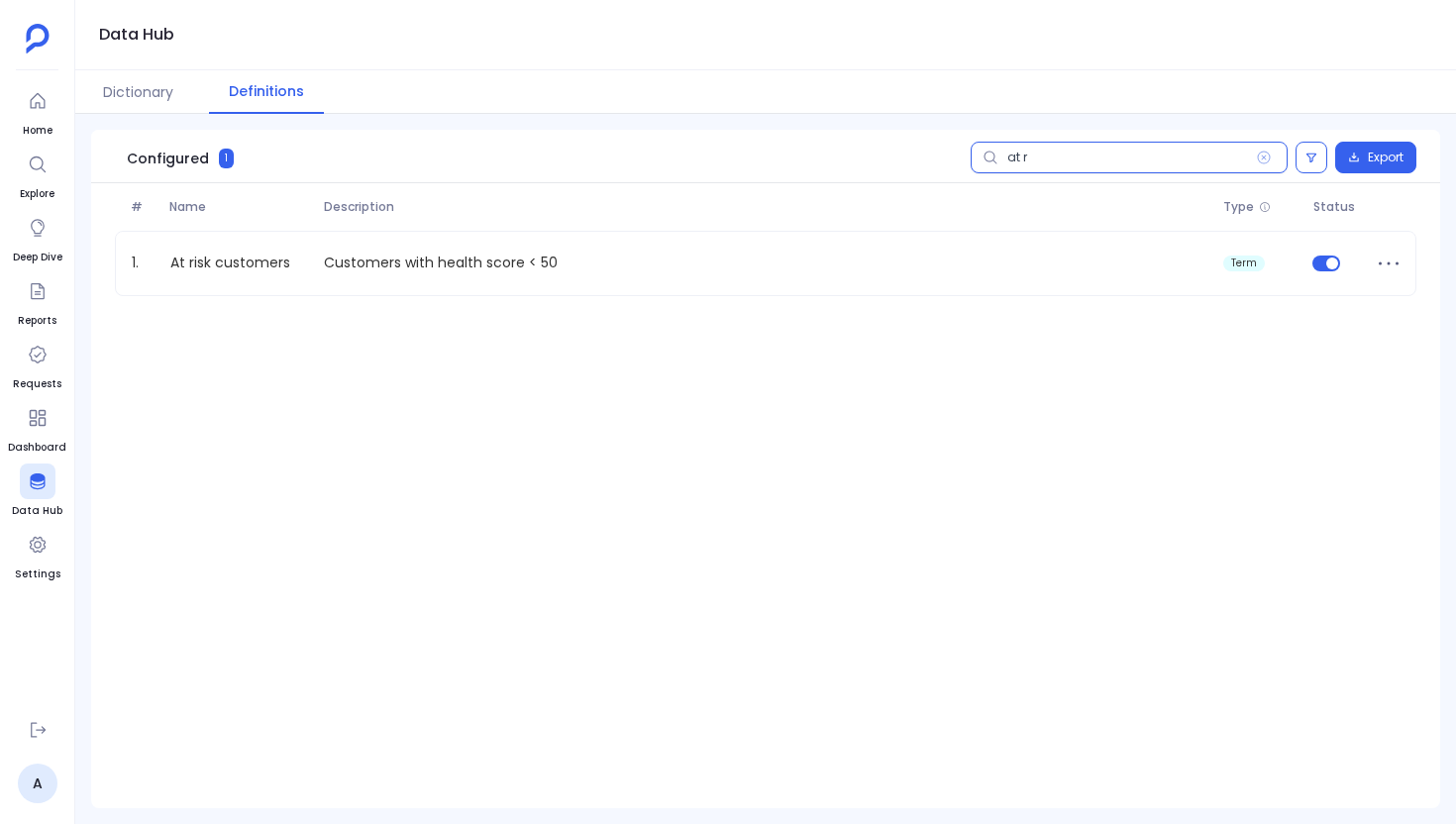 type on "at ri" 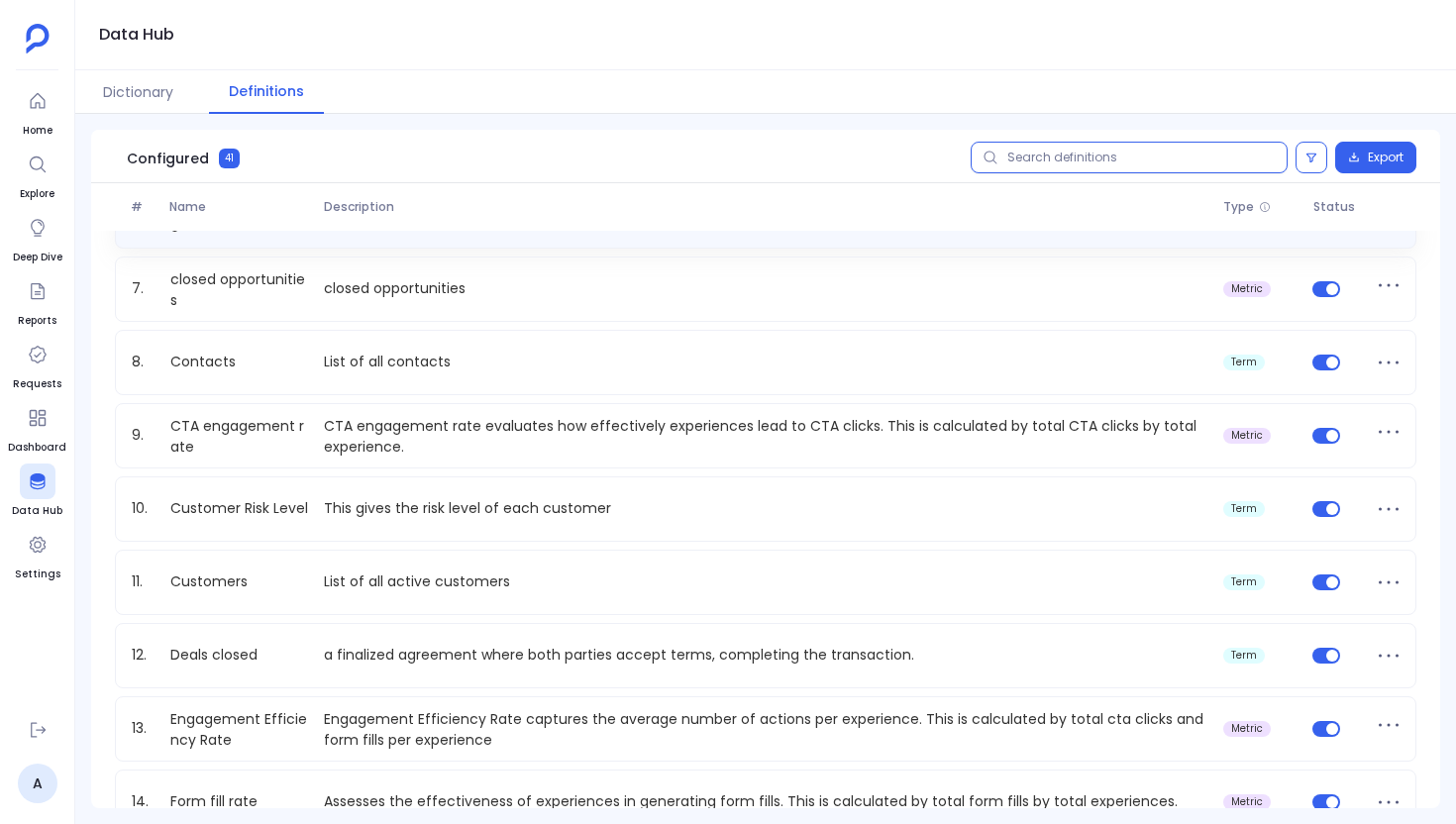 scroll, scrollTop: 707, scrollLeft: 0, axis: vertical 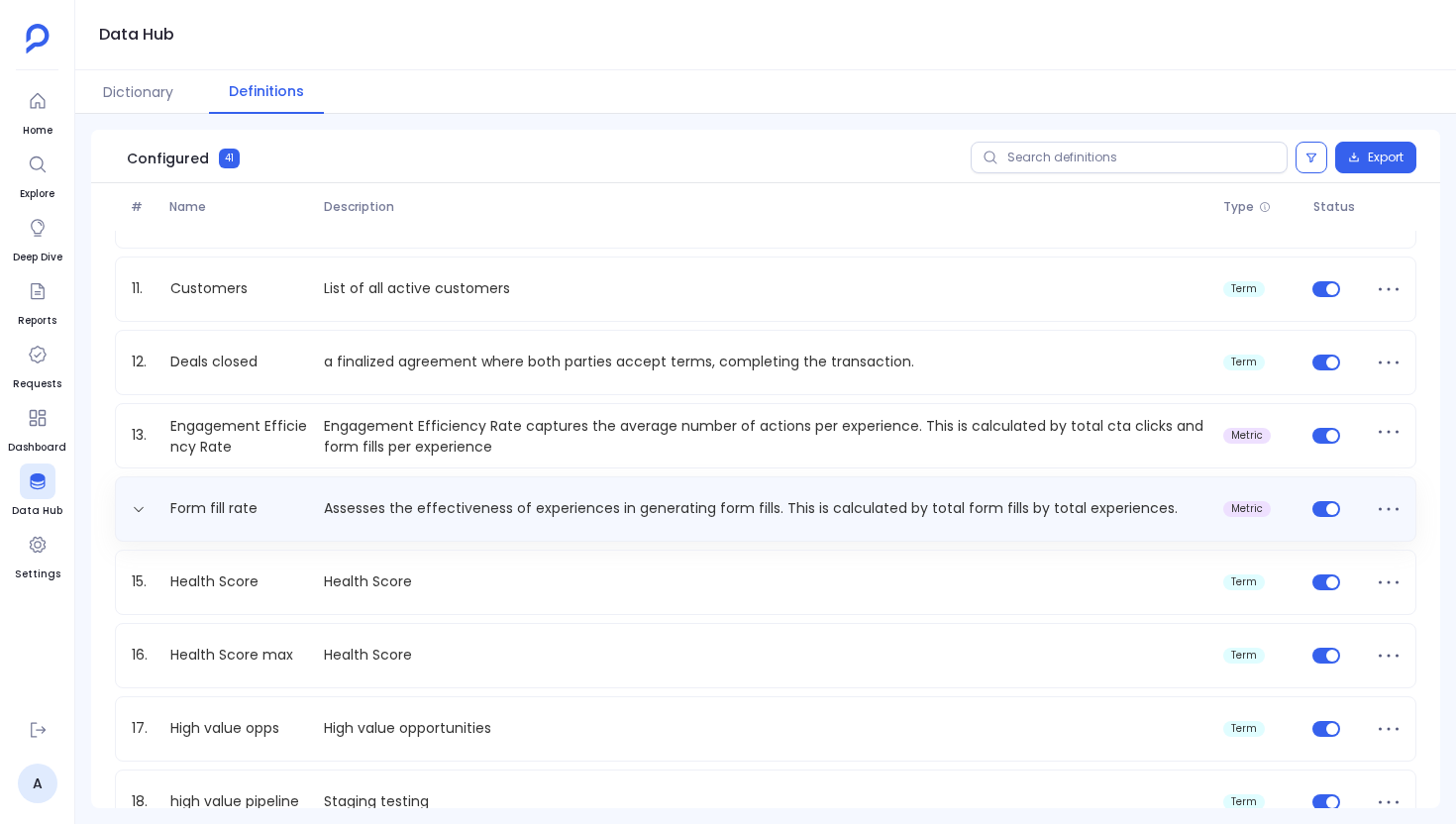 click on "Form fill rate Assesses the effectiveness of experiences in generating form fills. This is calculated by total form fills by total experiences. metric" at bounding box center [766, 509] 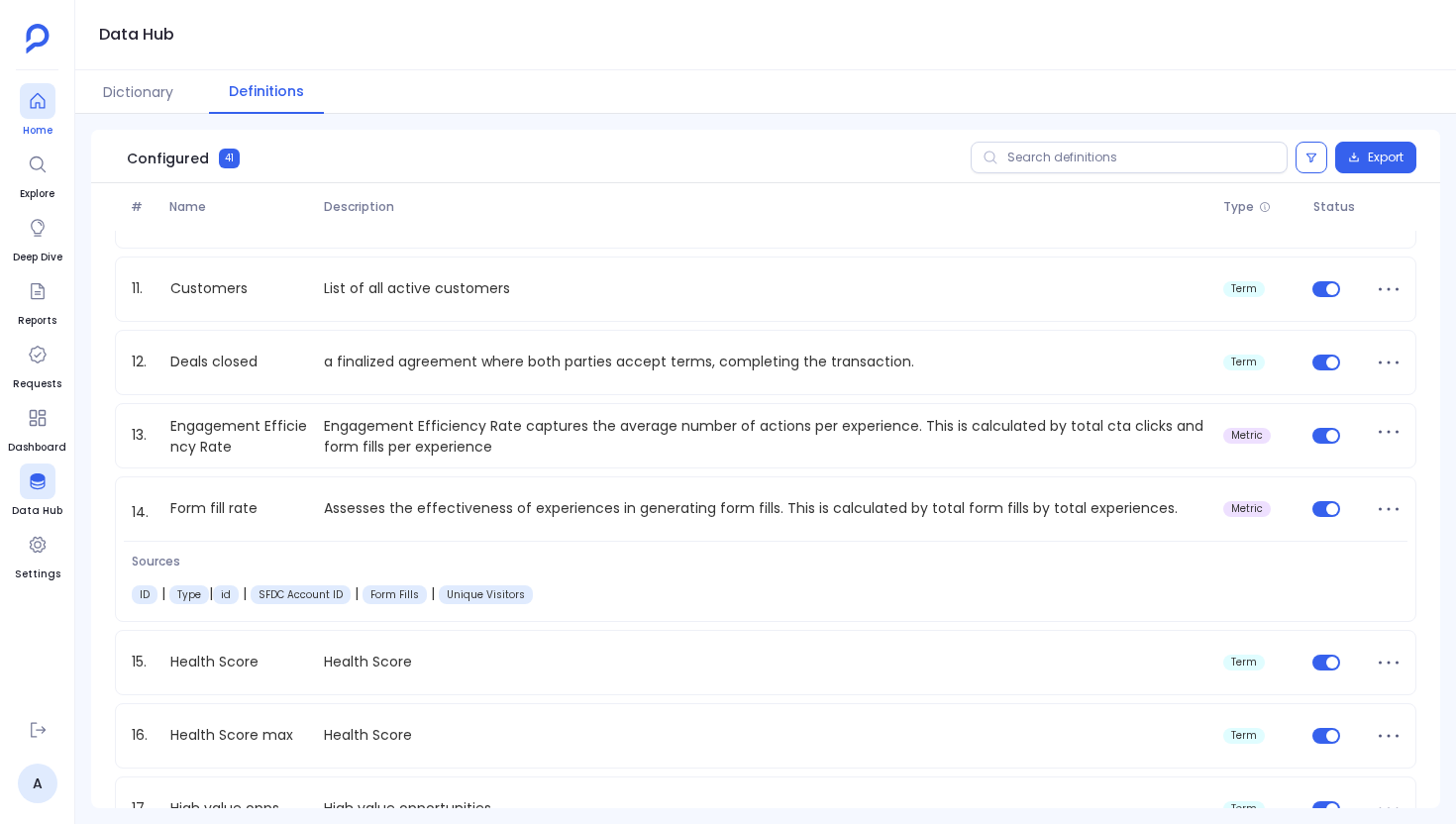 click at bounding box center (37, 101) 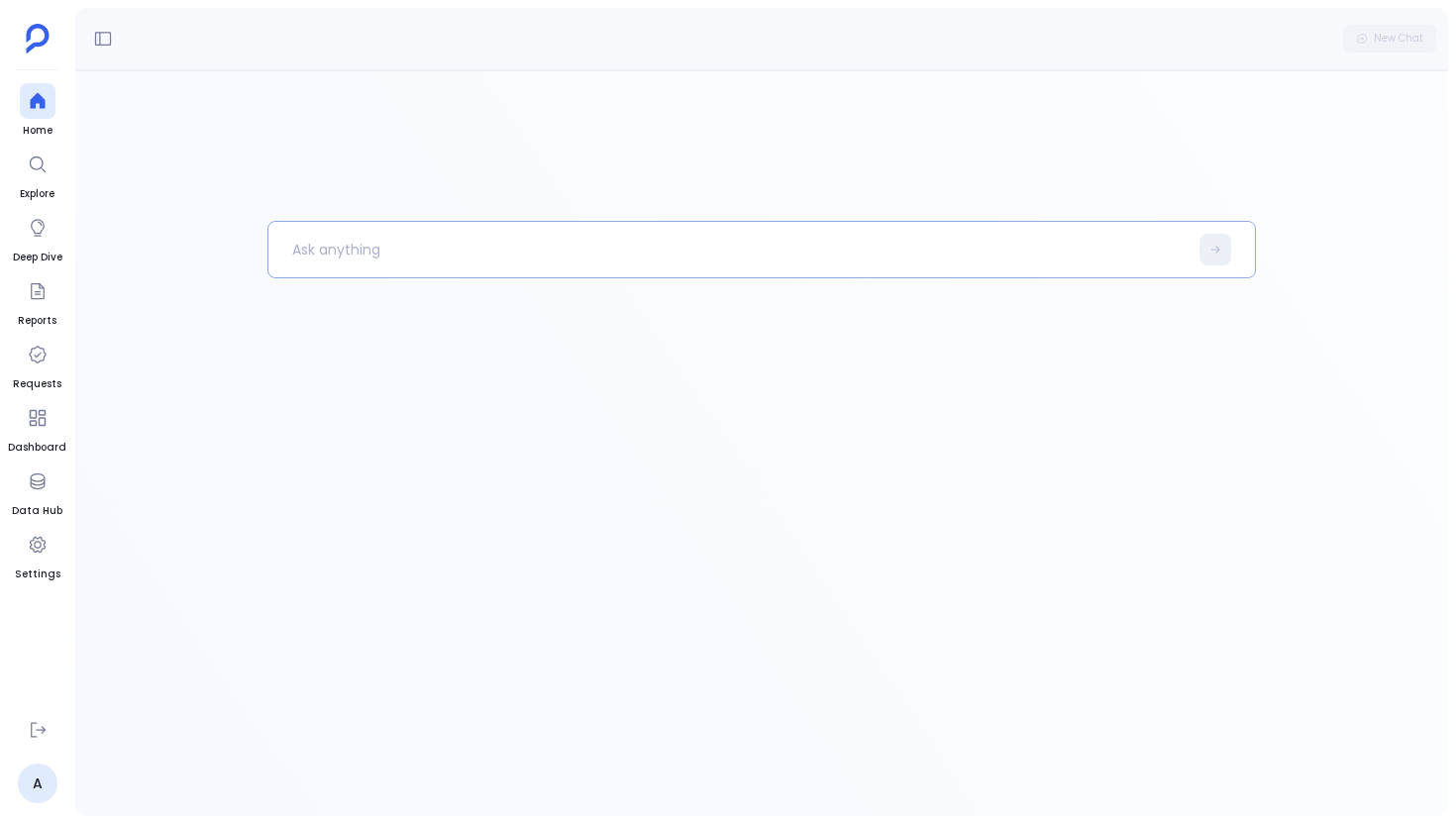 click at bounding box center (728, 250) 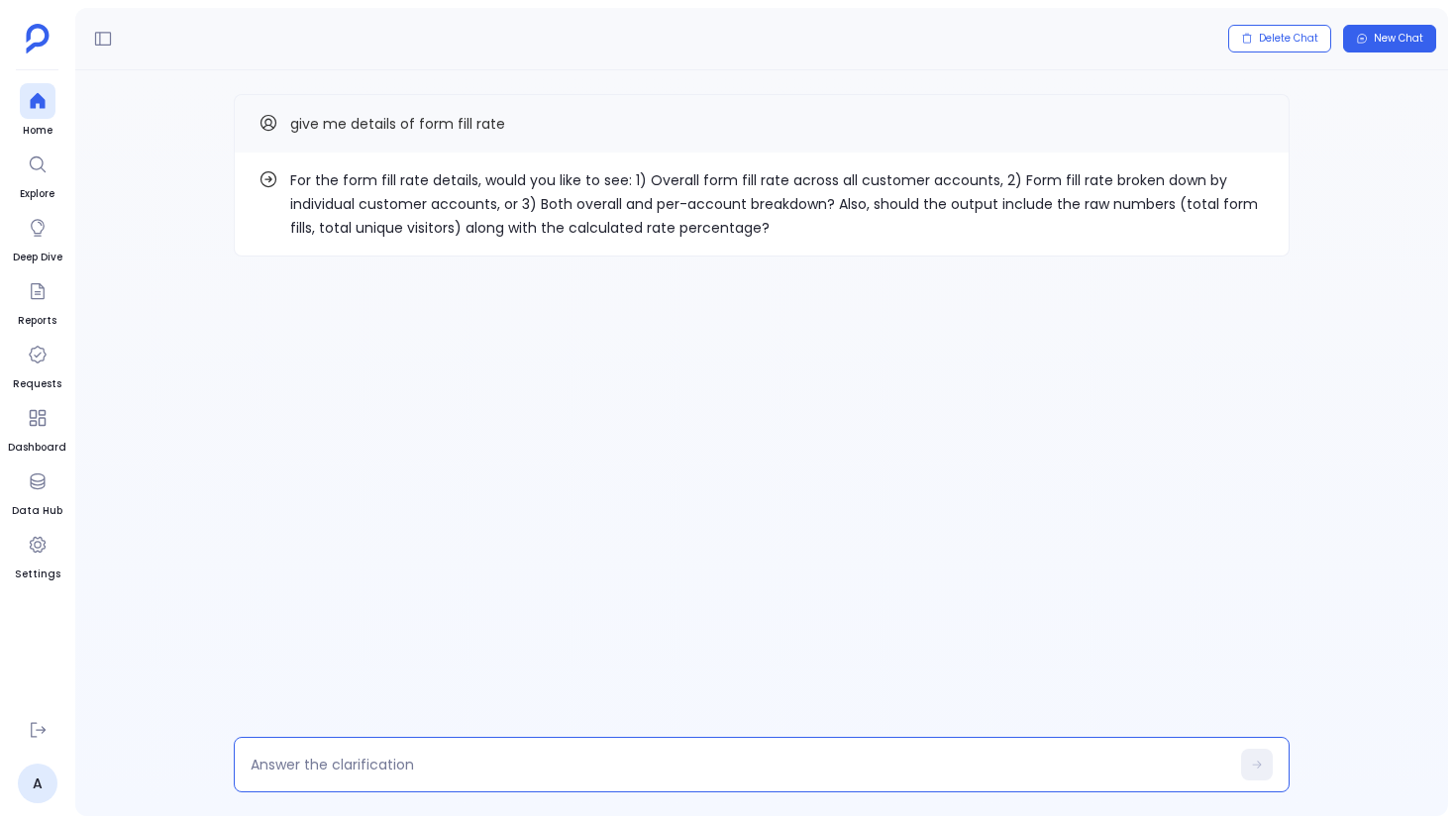 click at bounding box center (740, 765) 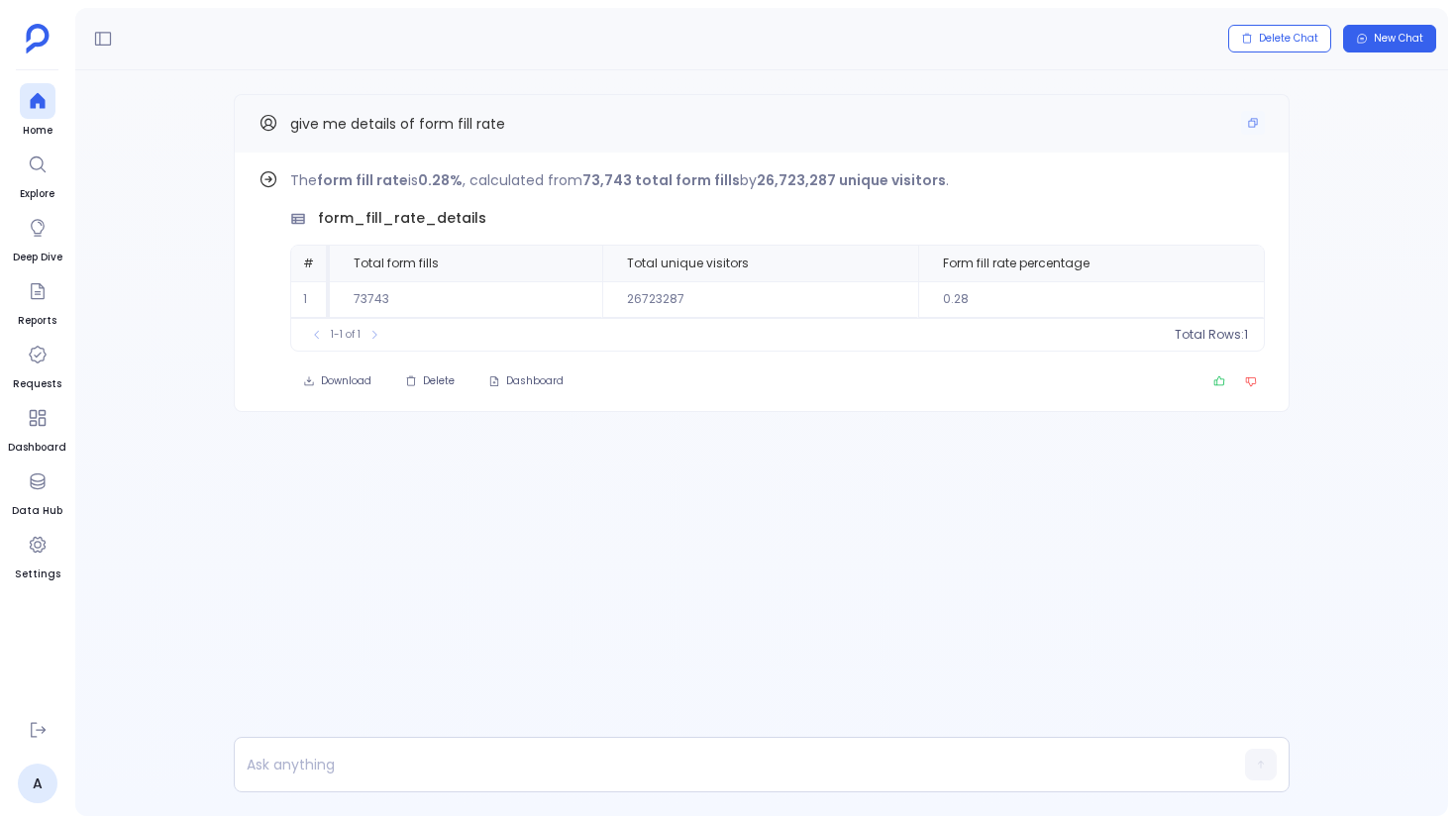click on "give me details of form fill rate" at bounding box center (397, 124) 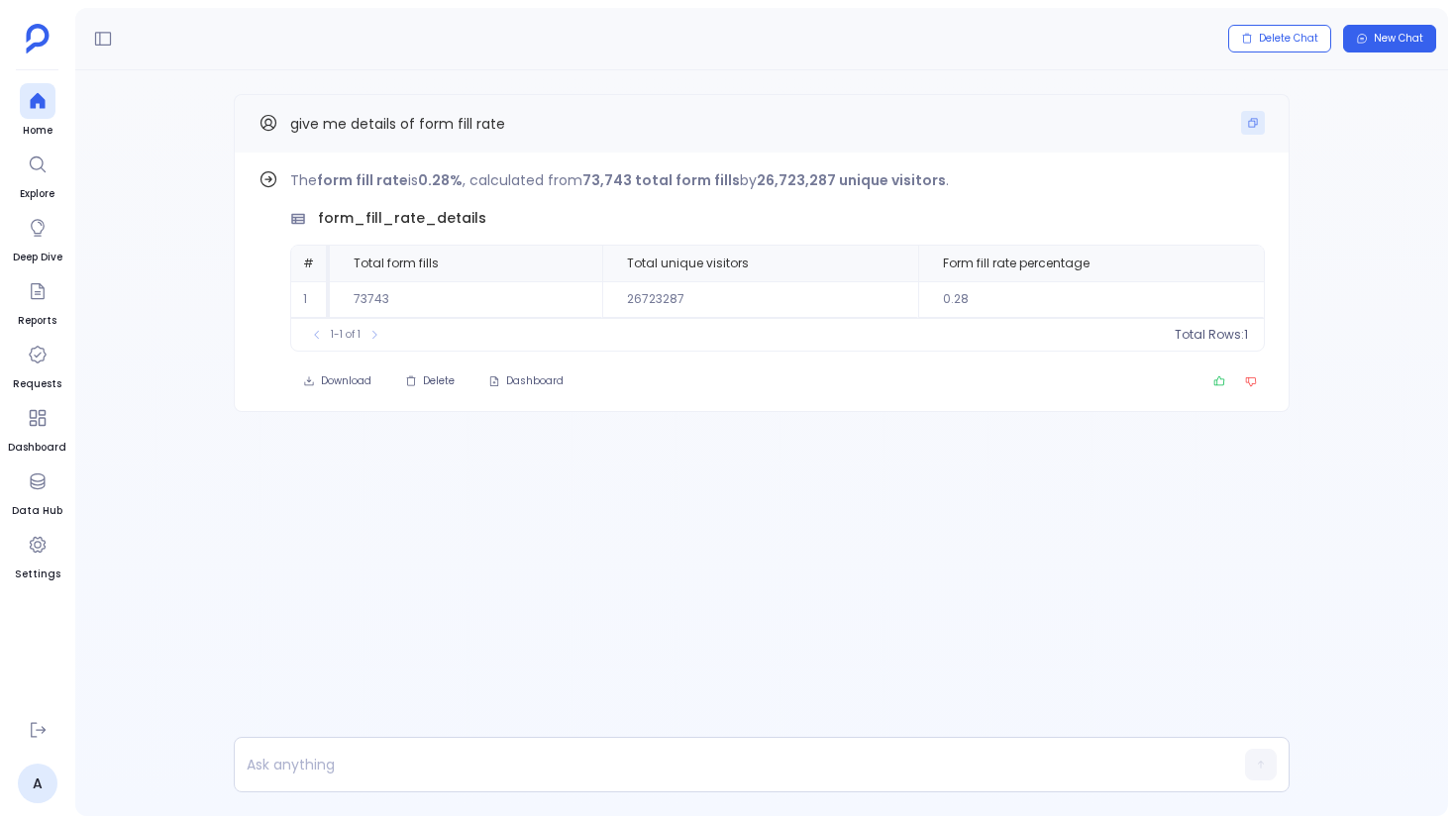 click at bounding box center [1253, 123] 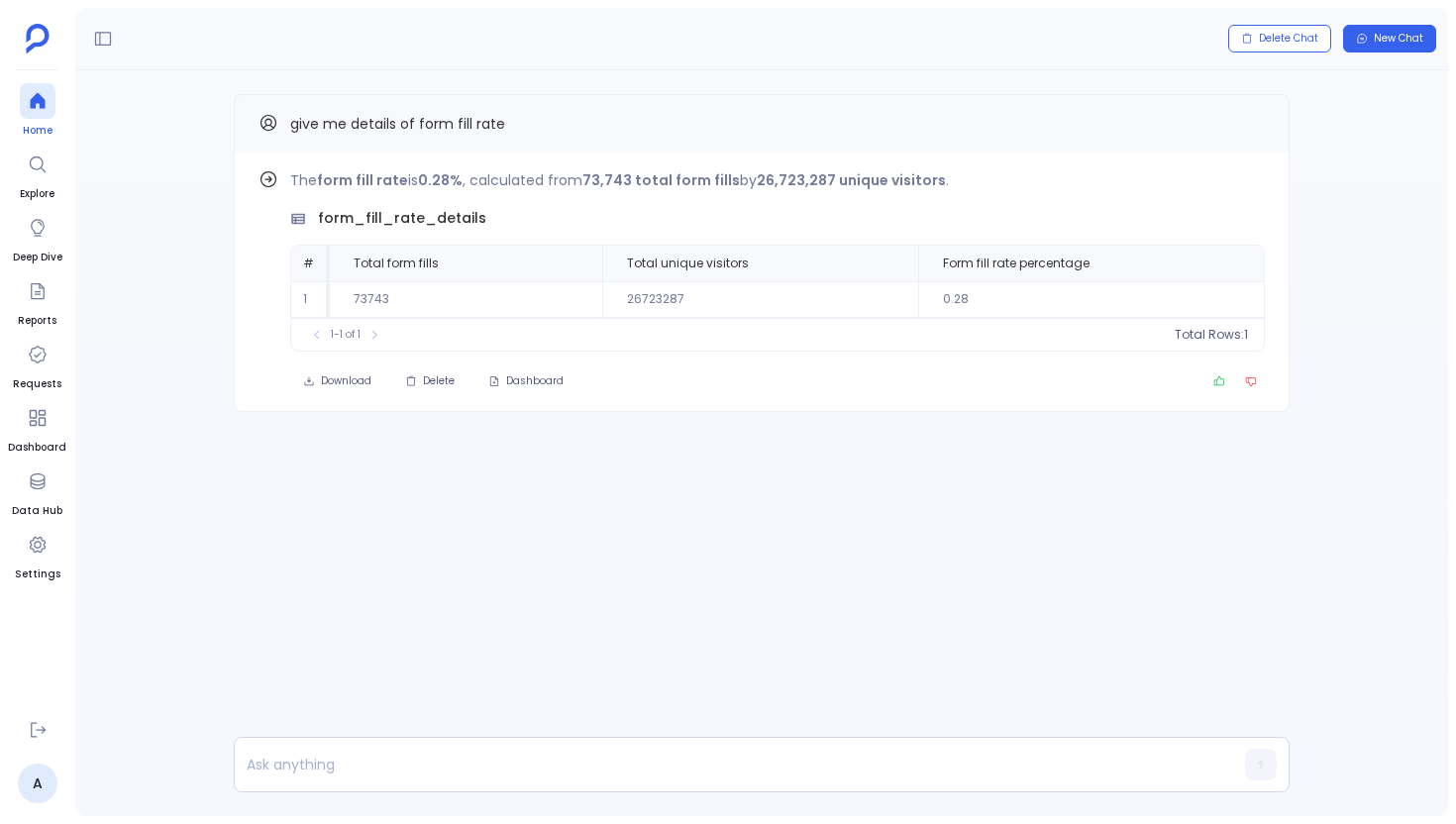 click at bounding box center (37, 101) 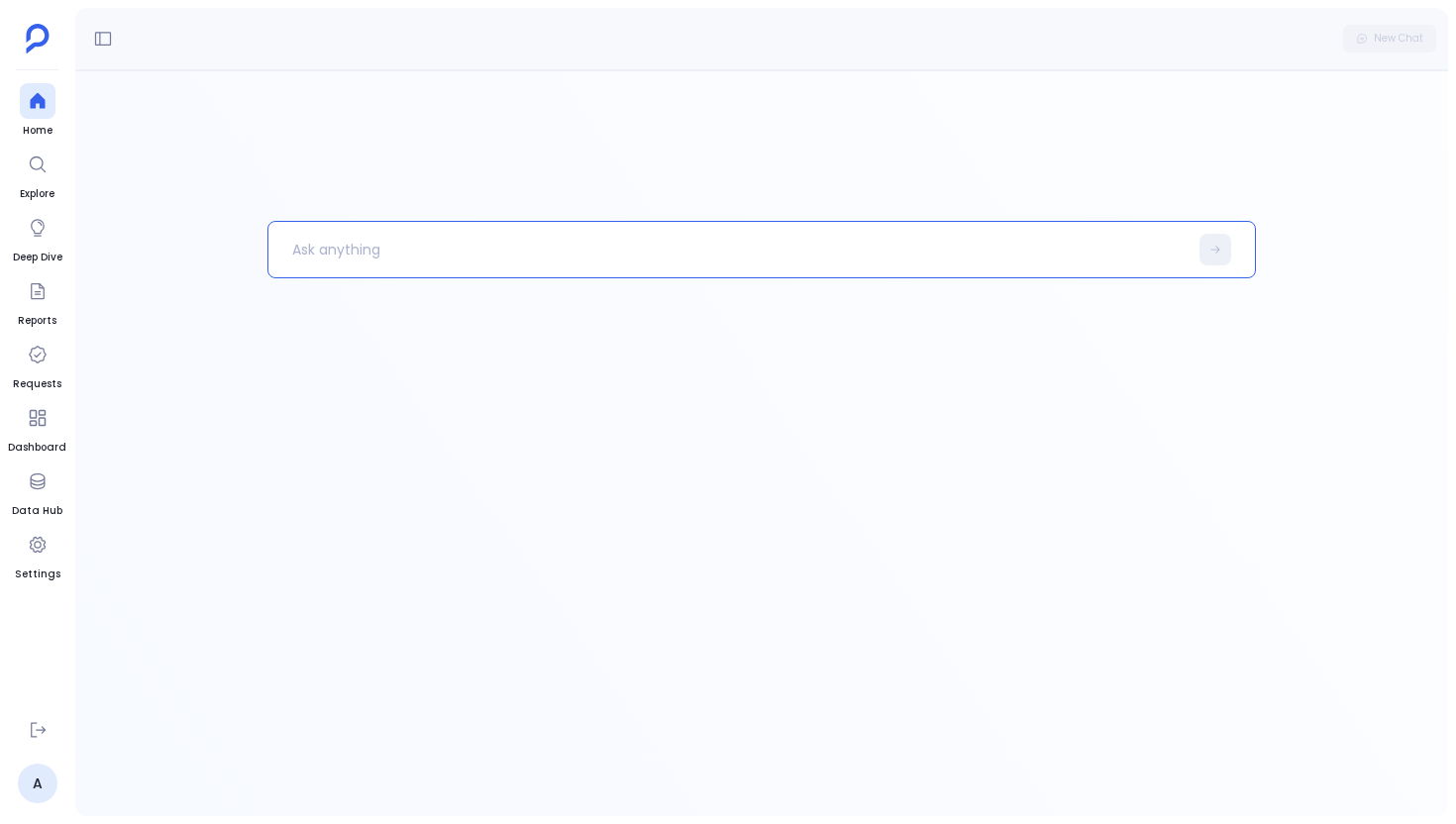 click at bounding box center (728, 250) 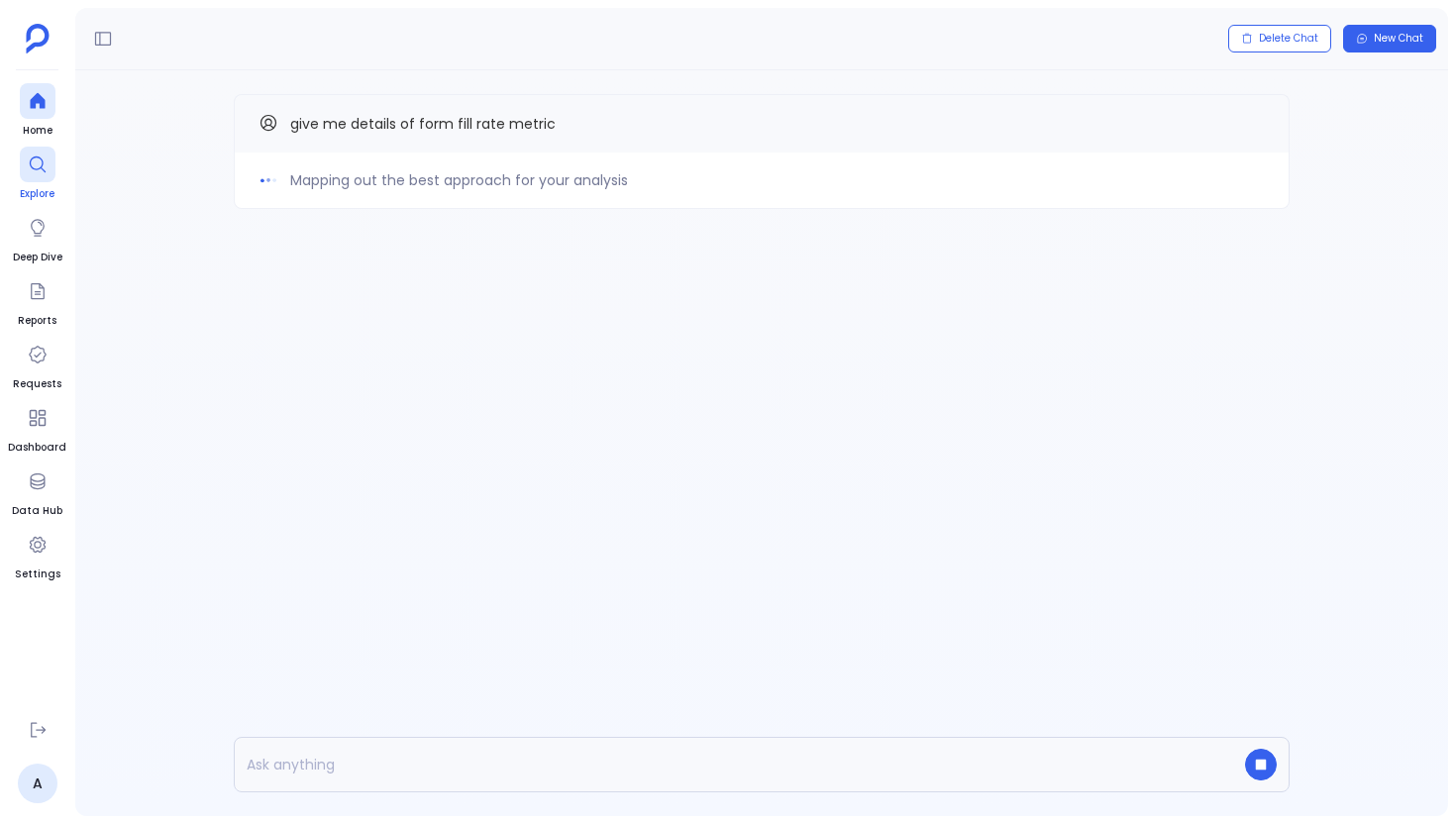 click at bounding box center (38, 164) 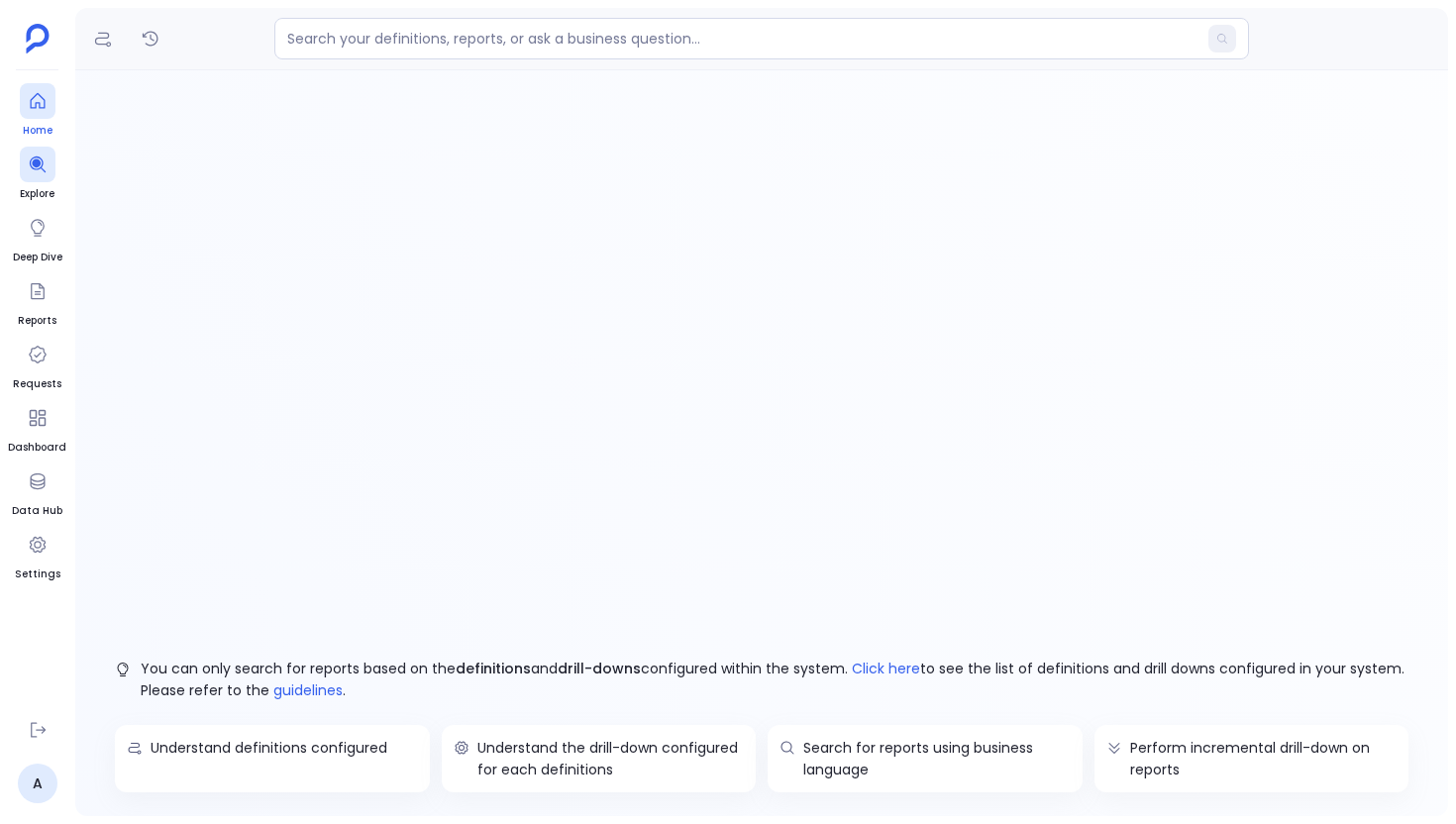 click at bounding box center [38, 101] 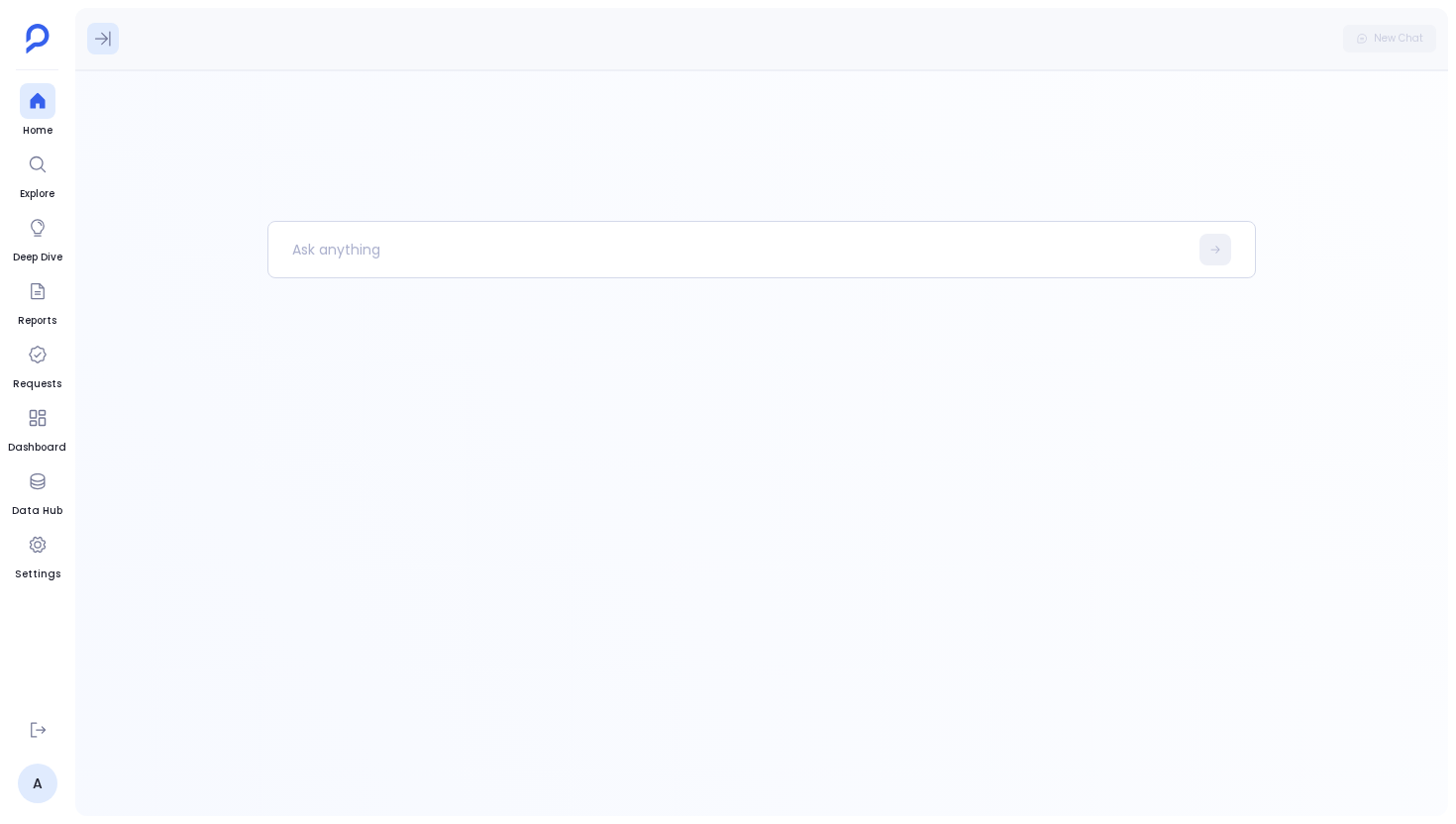 click at bounding box center (103, 39) 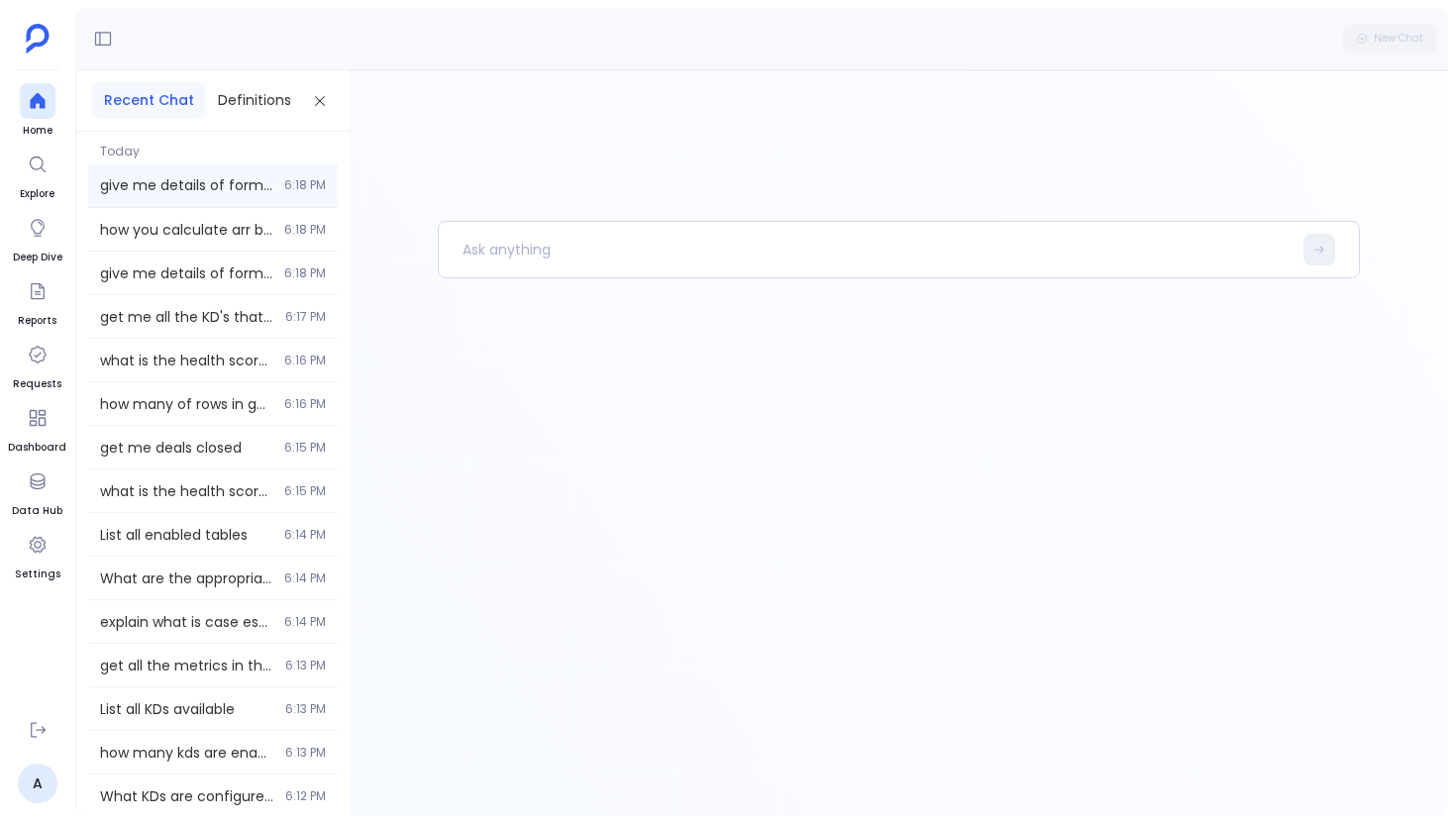 click on "give me details of form fill rate metric" at bounding box center (186, 185) 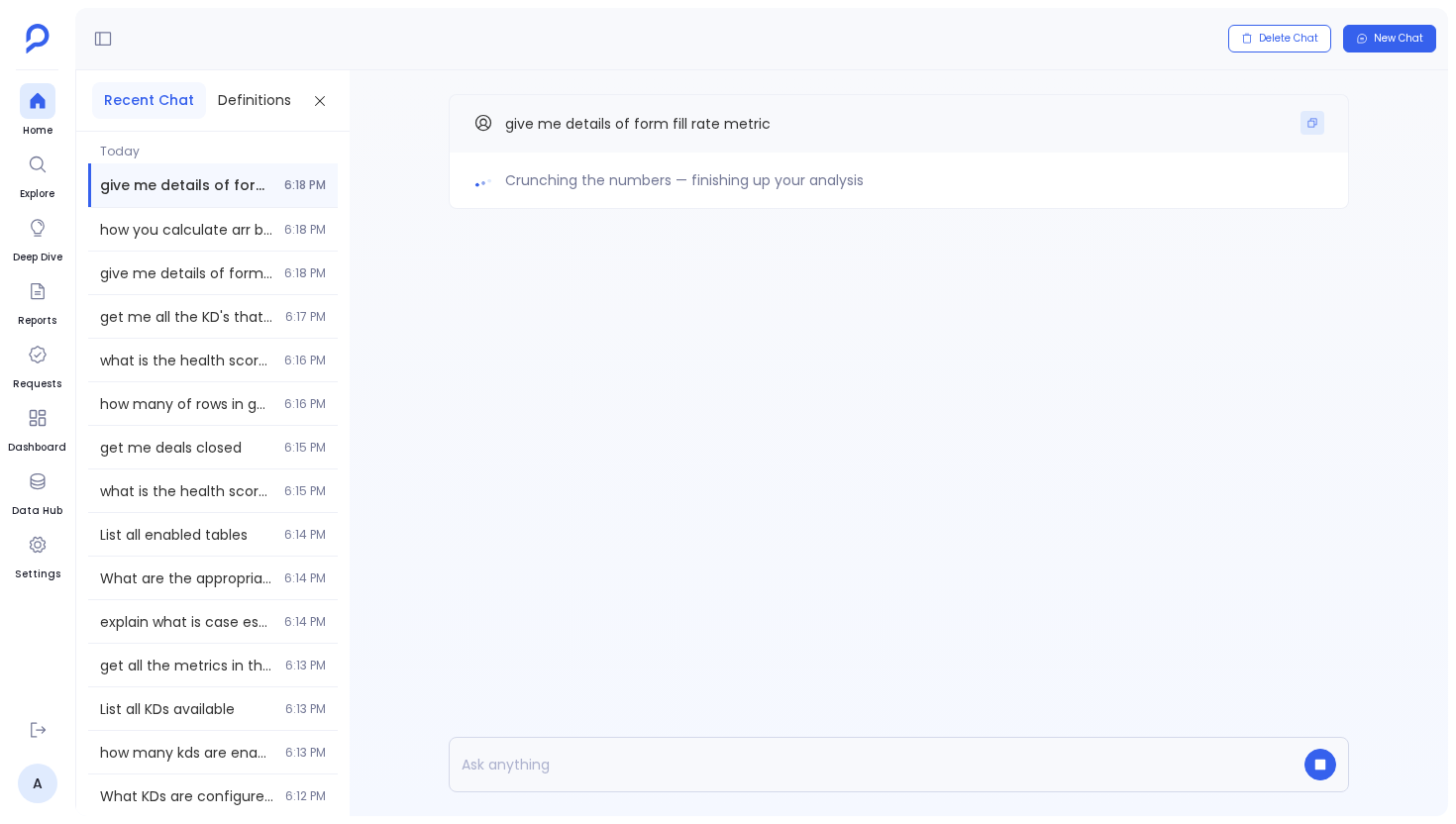 click at bounding box center [1312, 123] 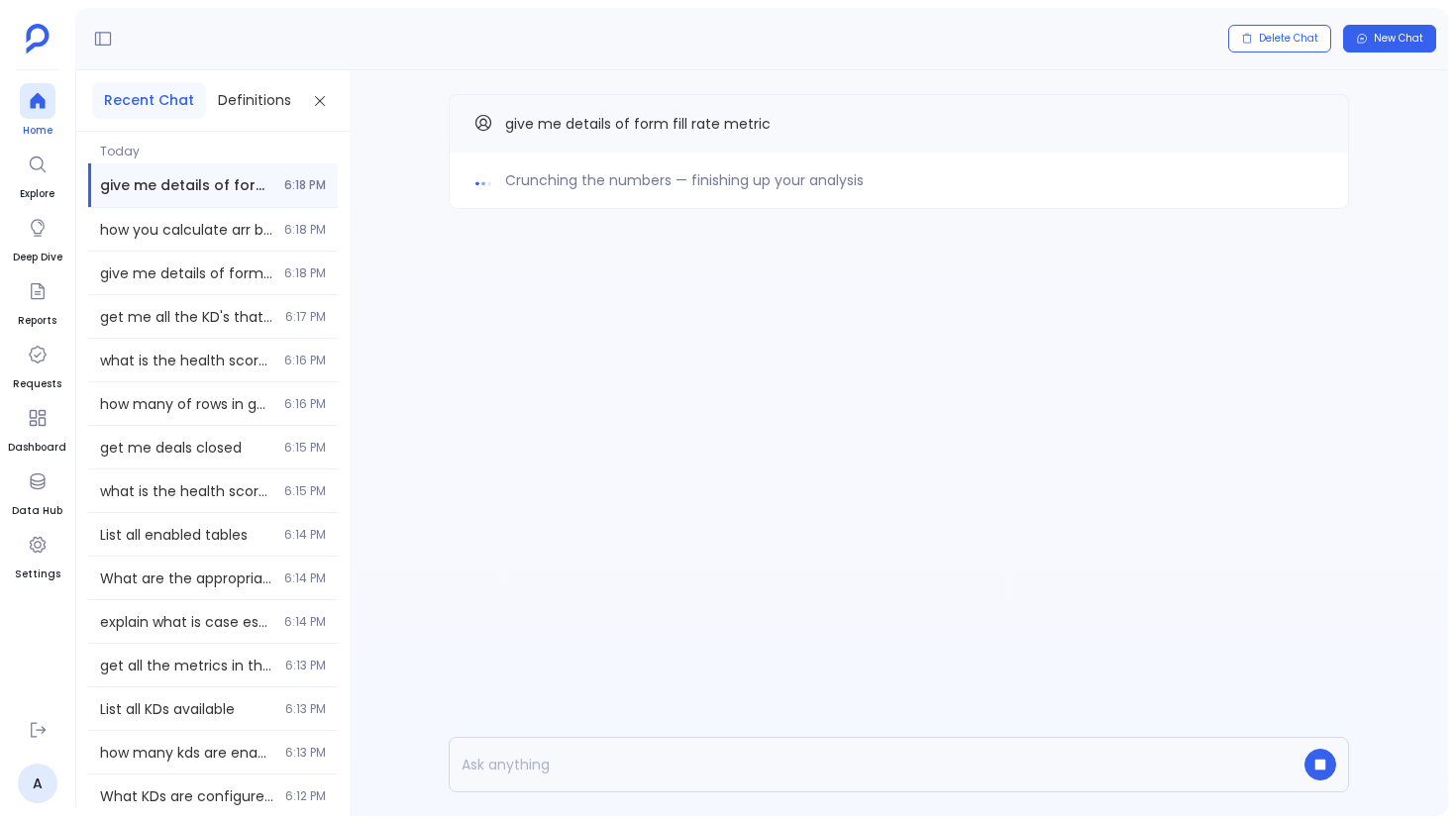 click at bounding box center (38, 101) 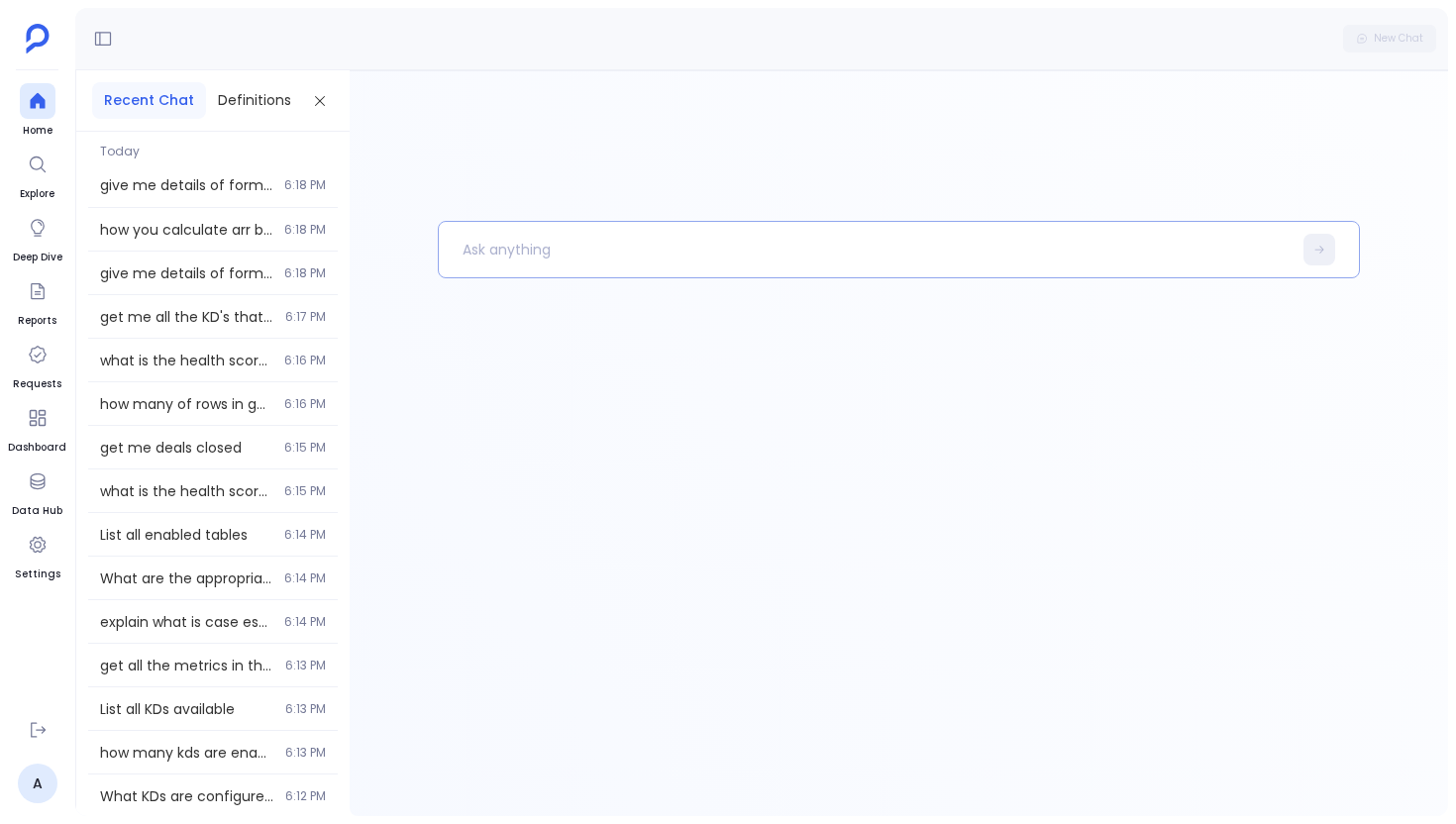 click at bounding box center (865, 250) 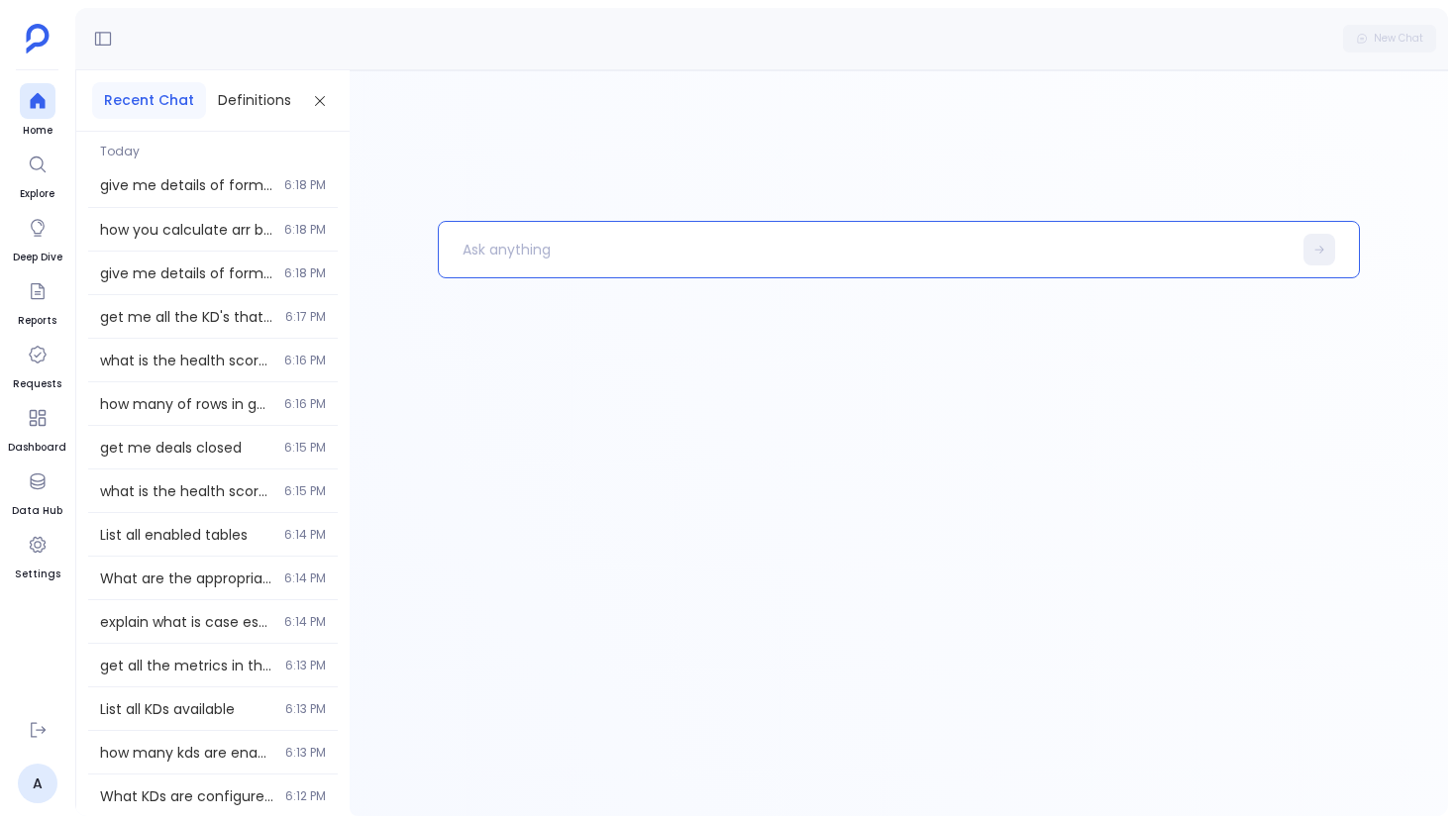 paste 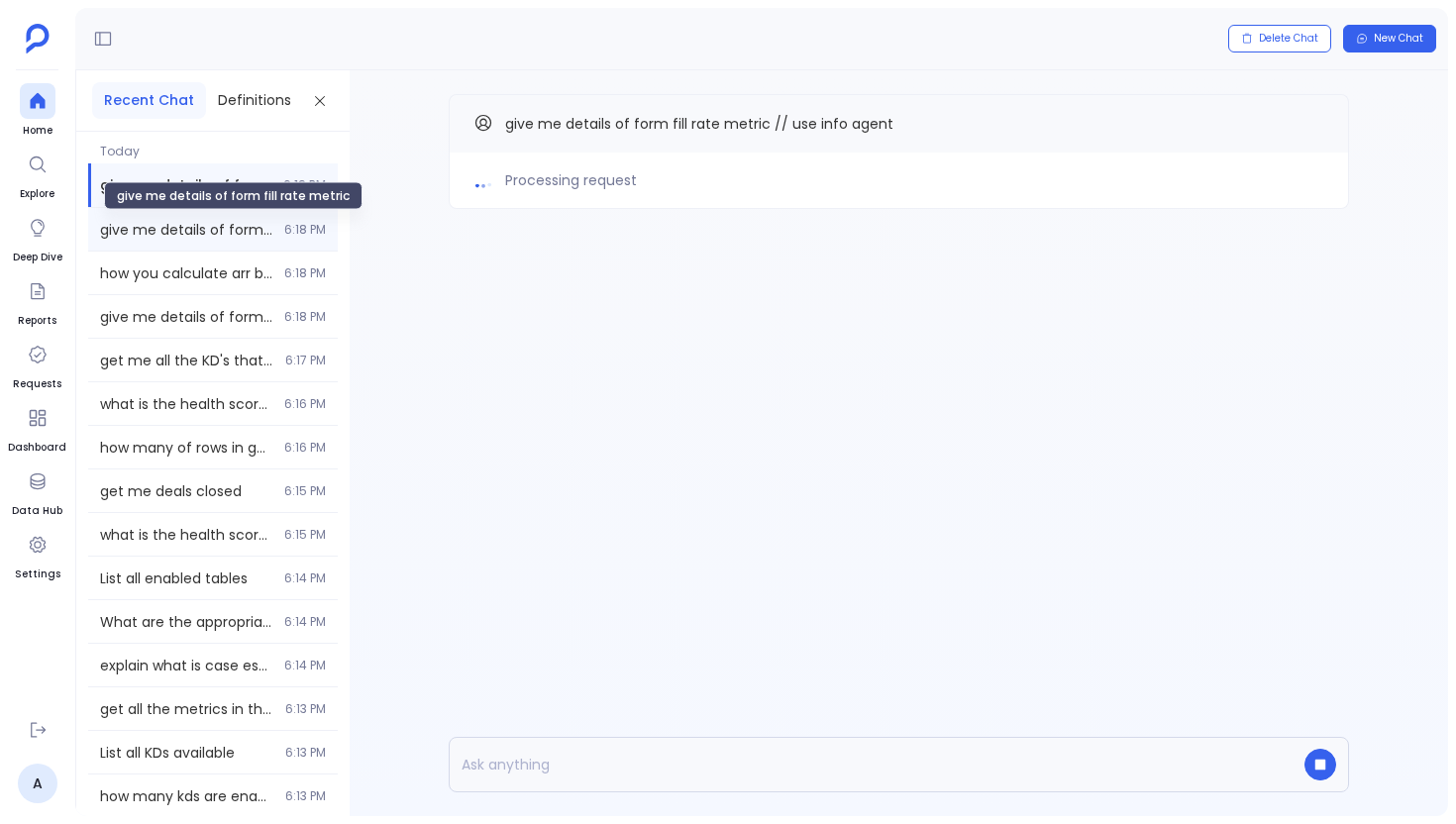 click on "give me details of form fill rate metric" at bounding box center [186, 230] 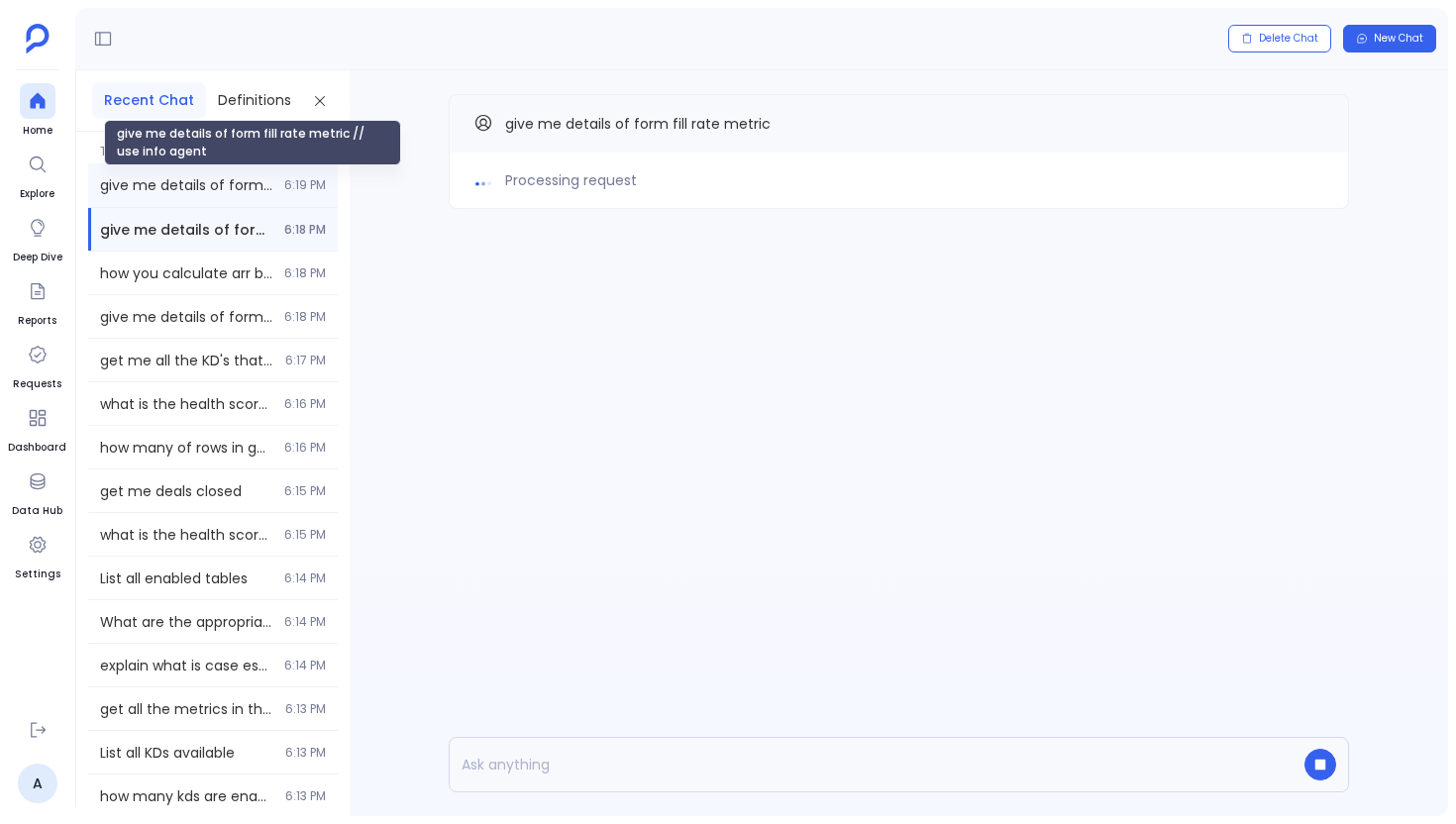 click on "give me details of form fill rate metric // use info agent" at bounding box center (186, 185) 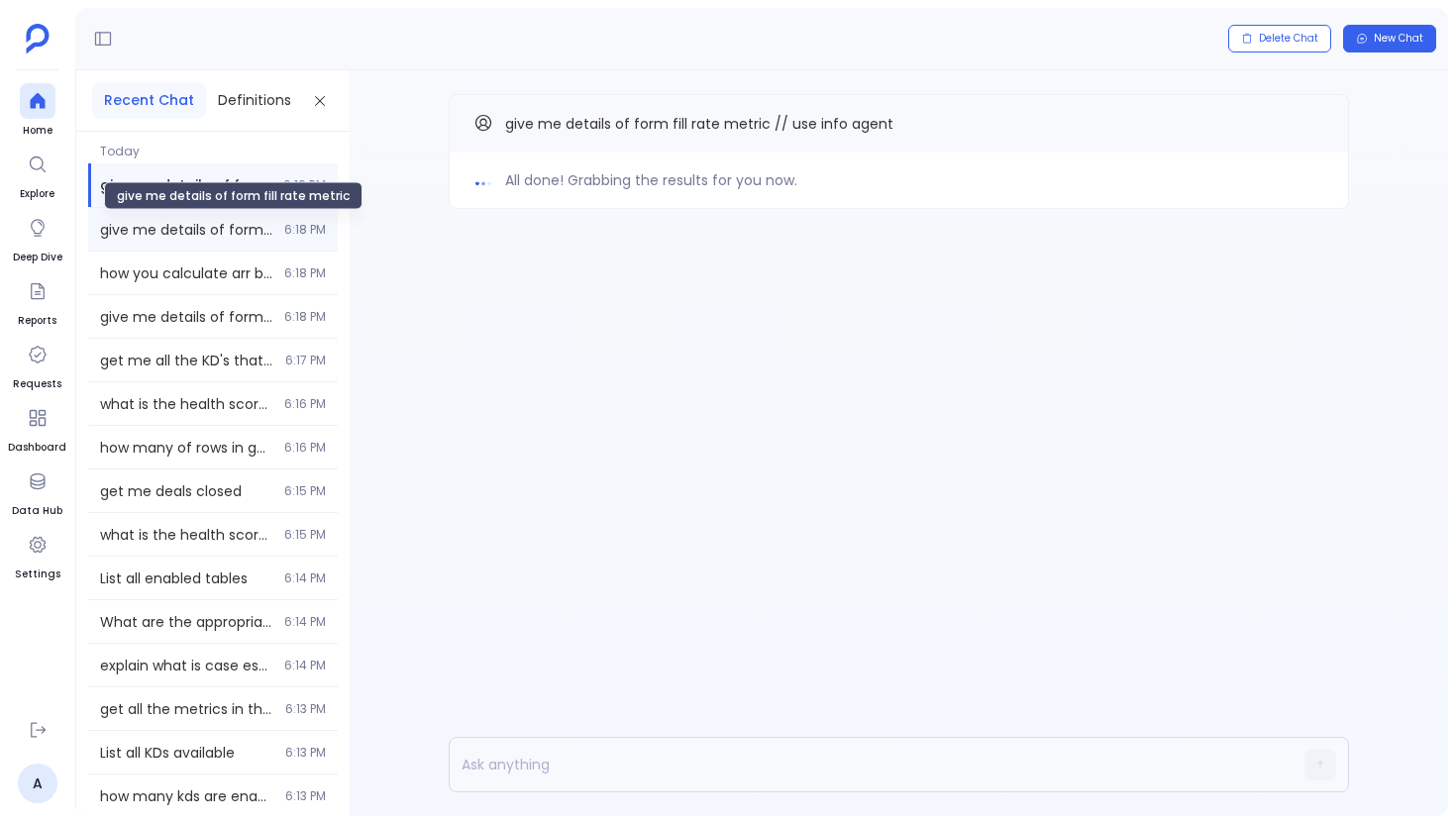 click on "give me details of form fill rate metric" at bounding box center [186, 230] 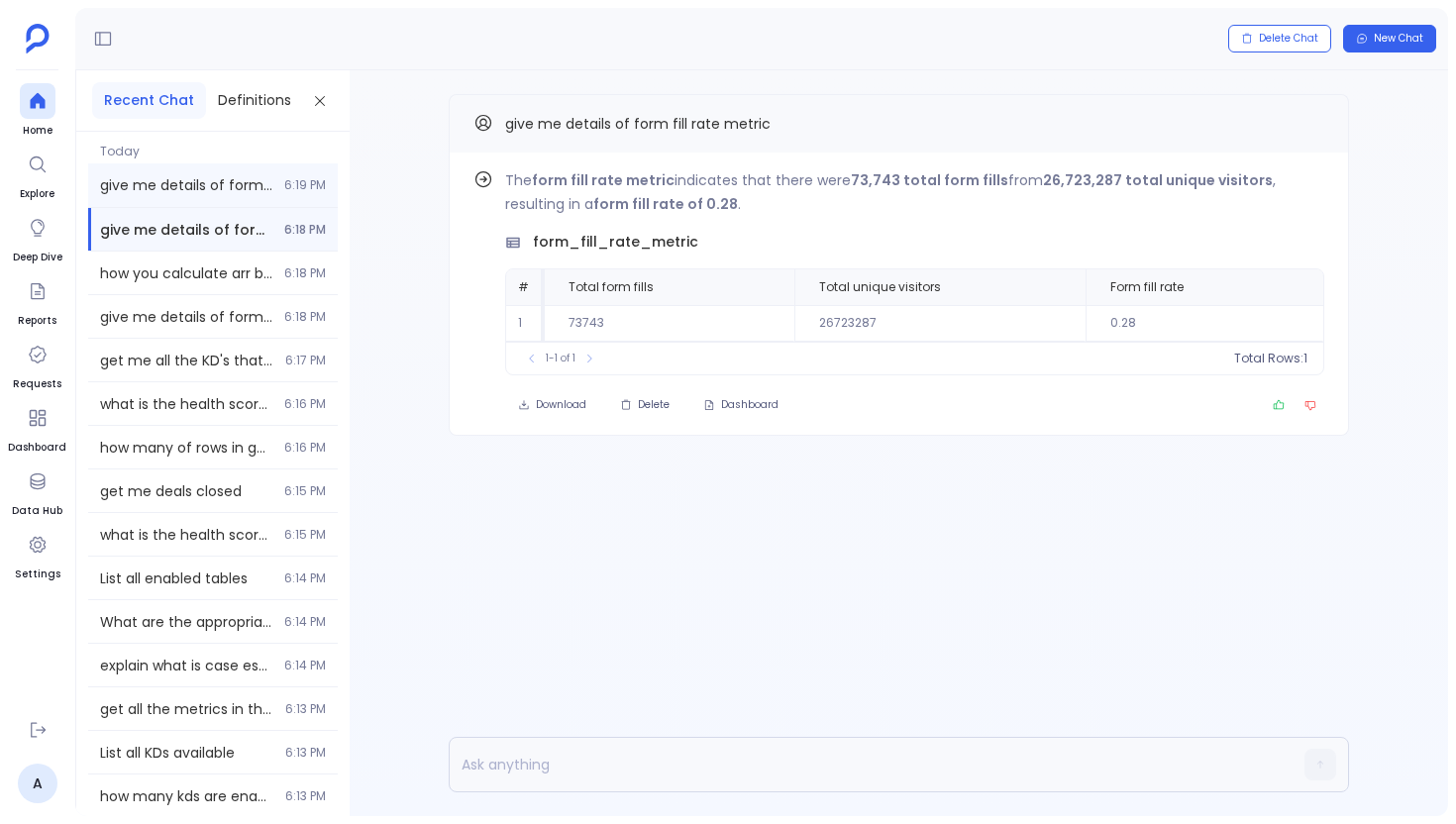 click on "give me details of form fill rate metric // use info agent 6:19 PM" at bounding box center (213, 185) 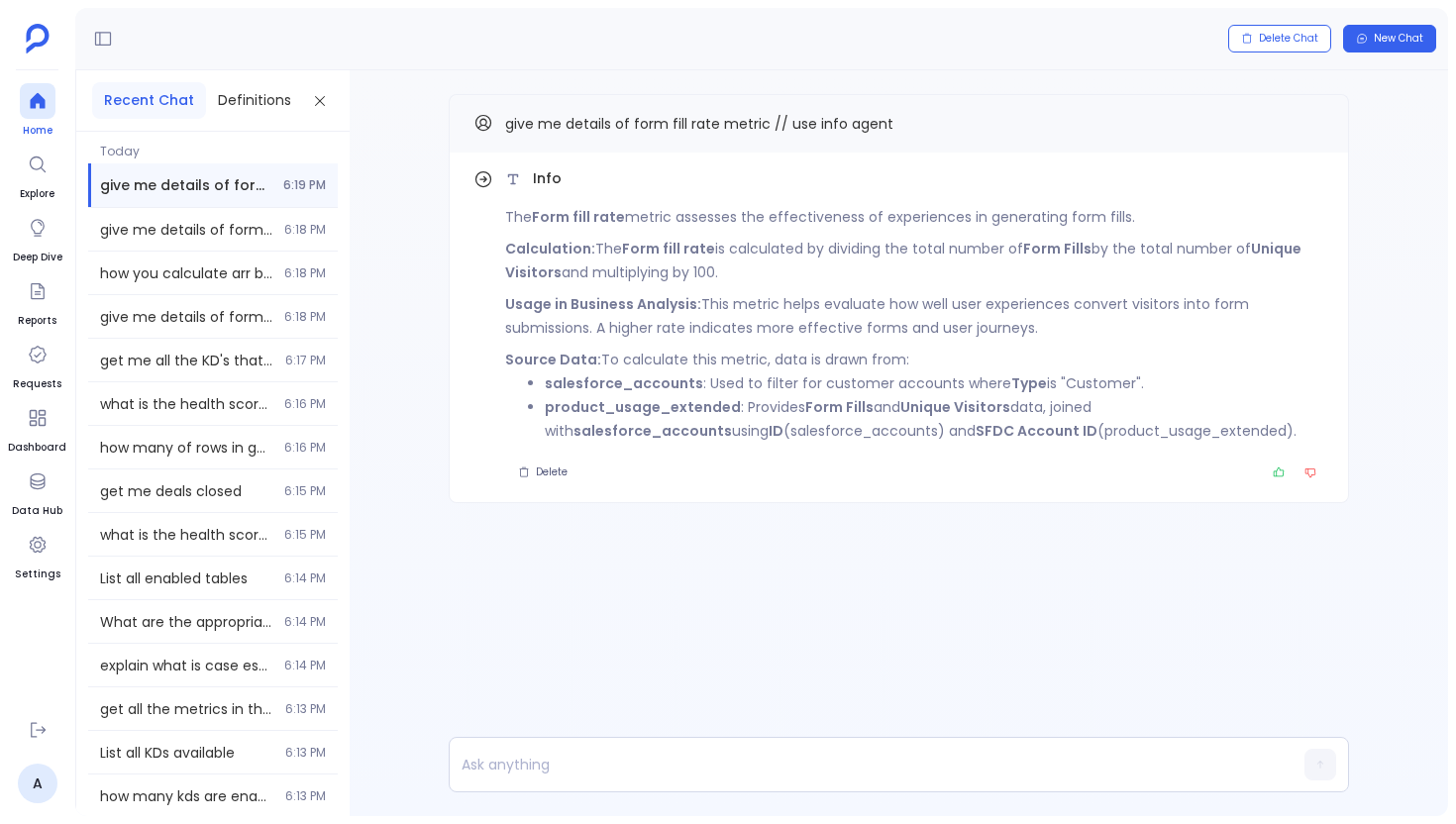 click on "Home" at bounding box center [38, 111] 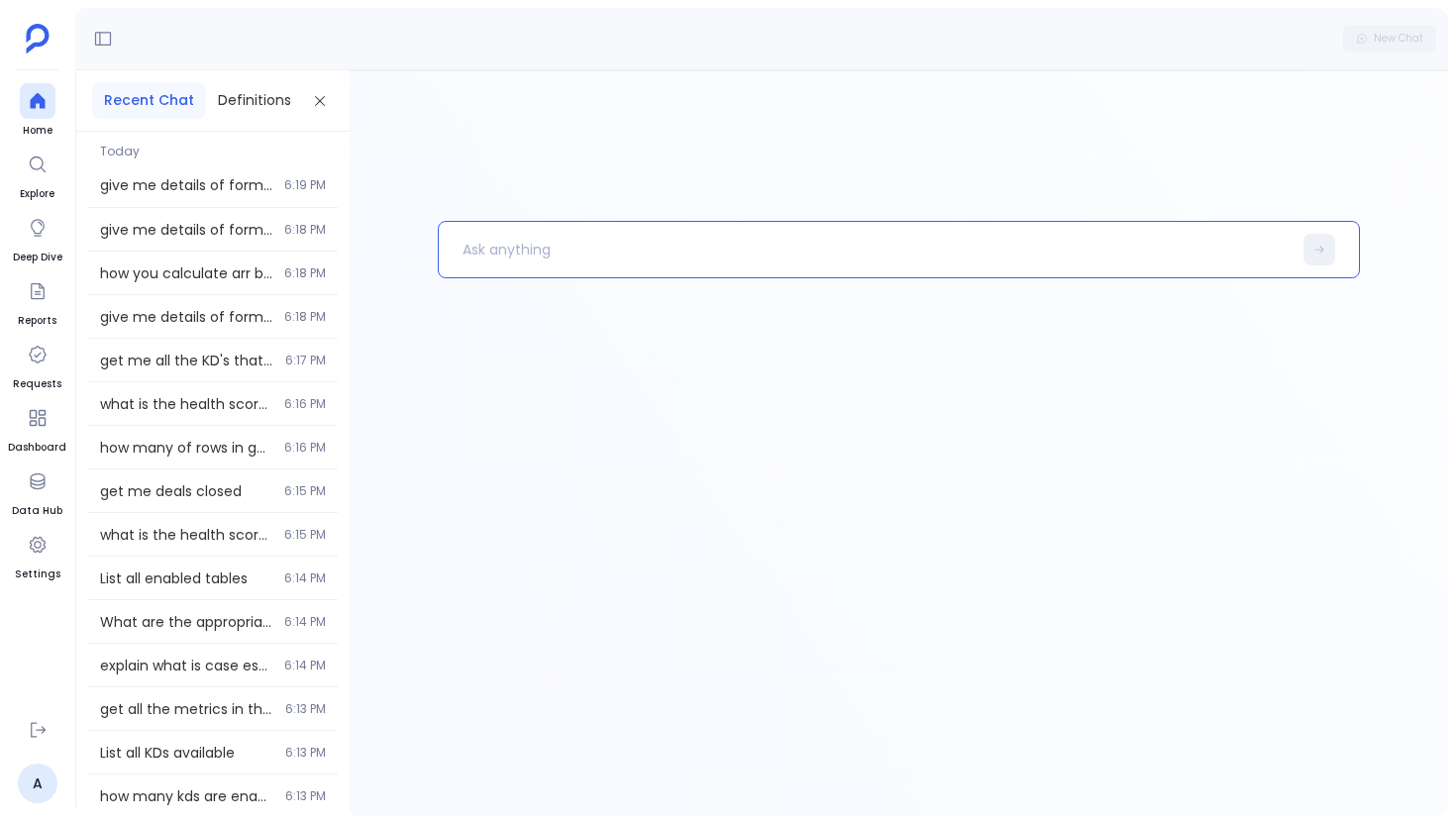 click at bounding box center [865, 250] 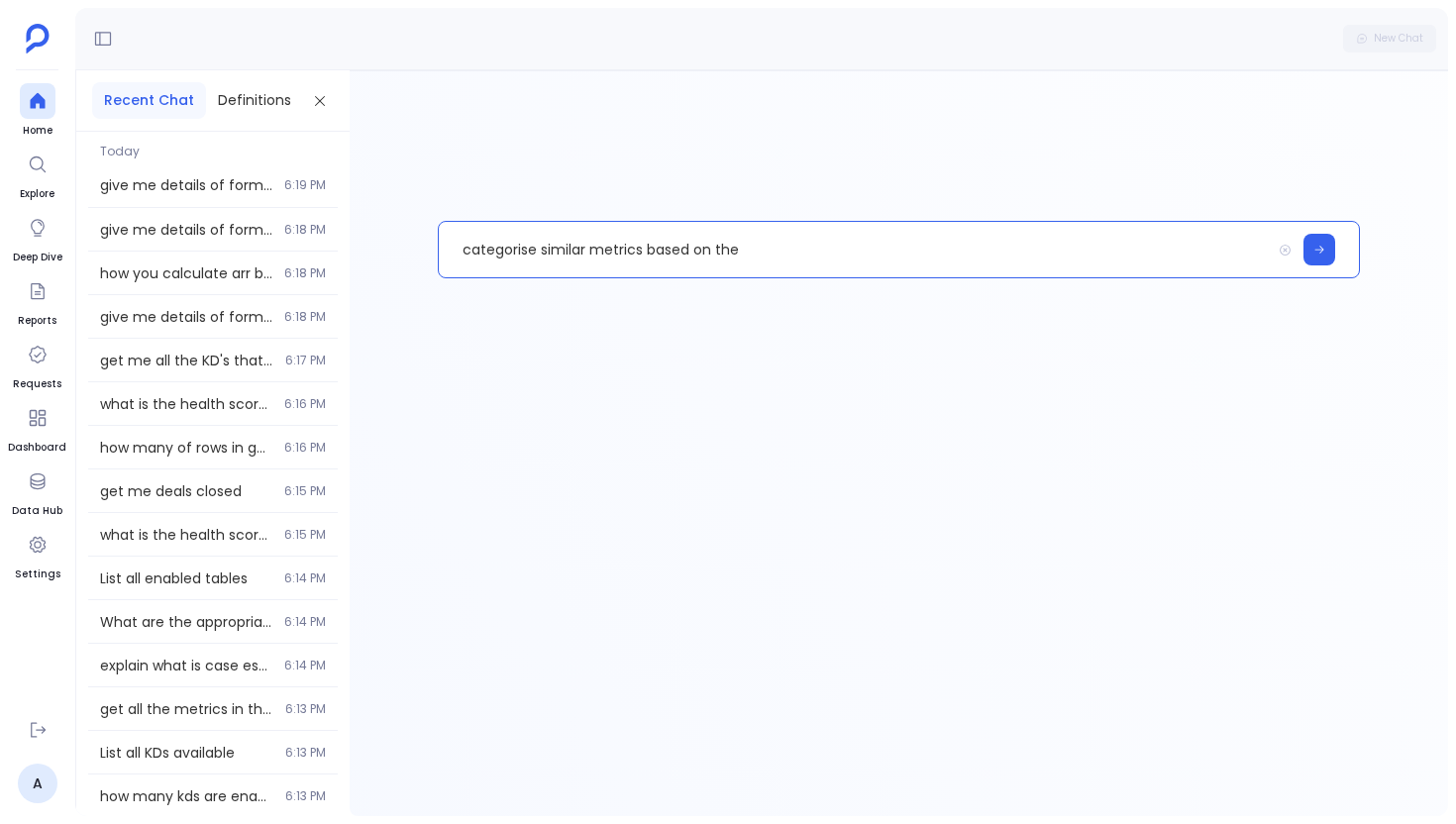 click on "categorise similar metrics based on the" at bounding box center [855, 250] 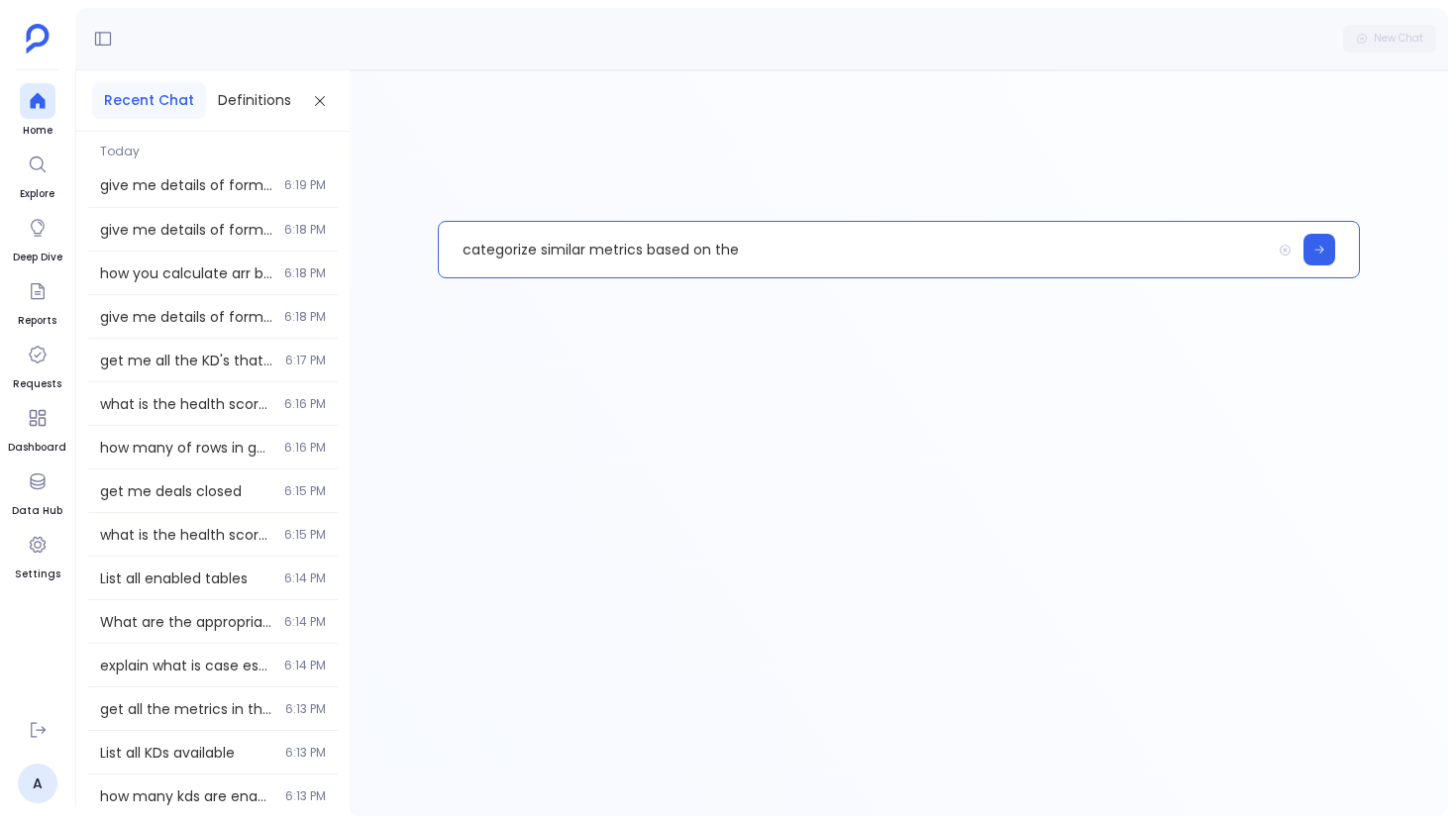 click on "categorize similar metrics based on the" at bounding box center [855, 250] 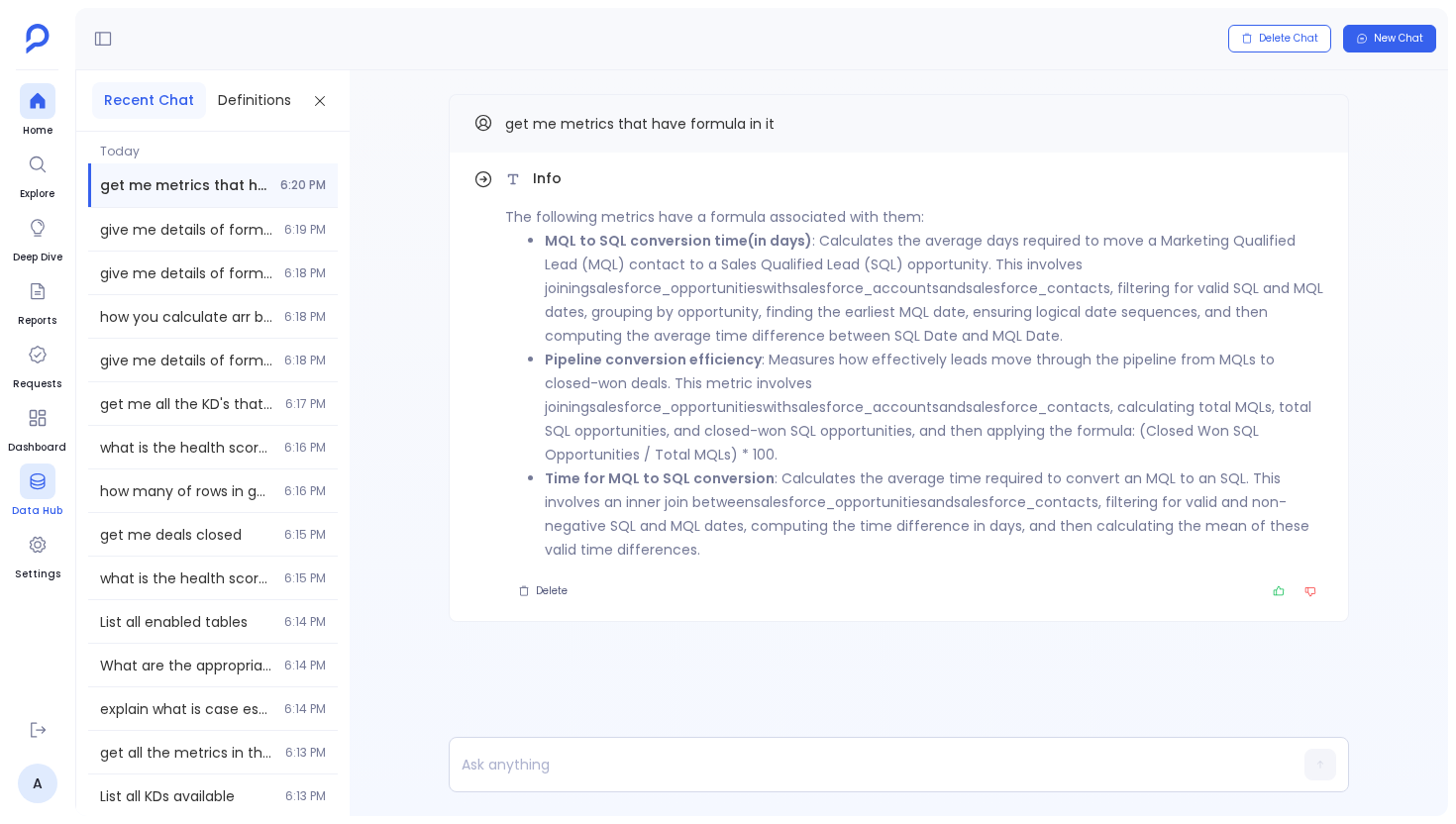 click on "Data Hub" at bounding box center (37, 491) 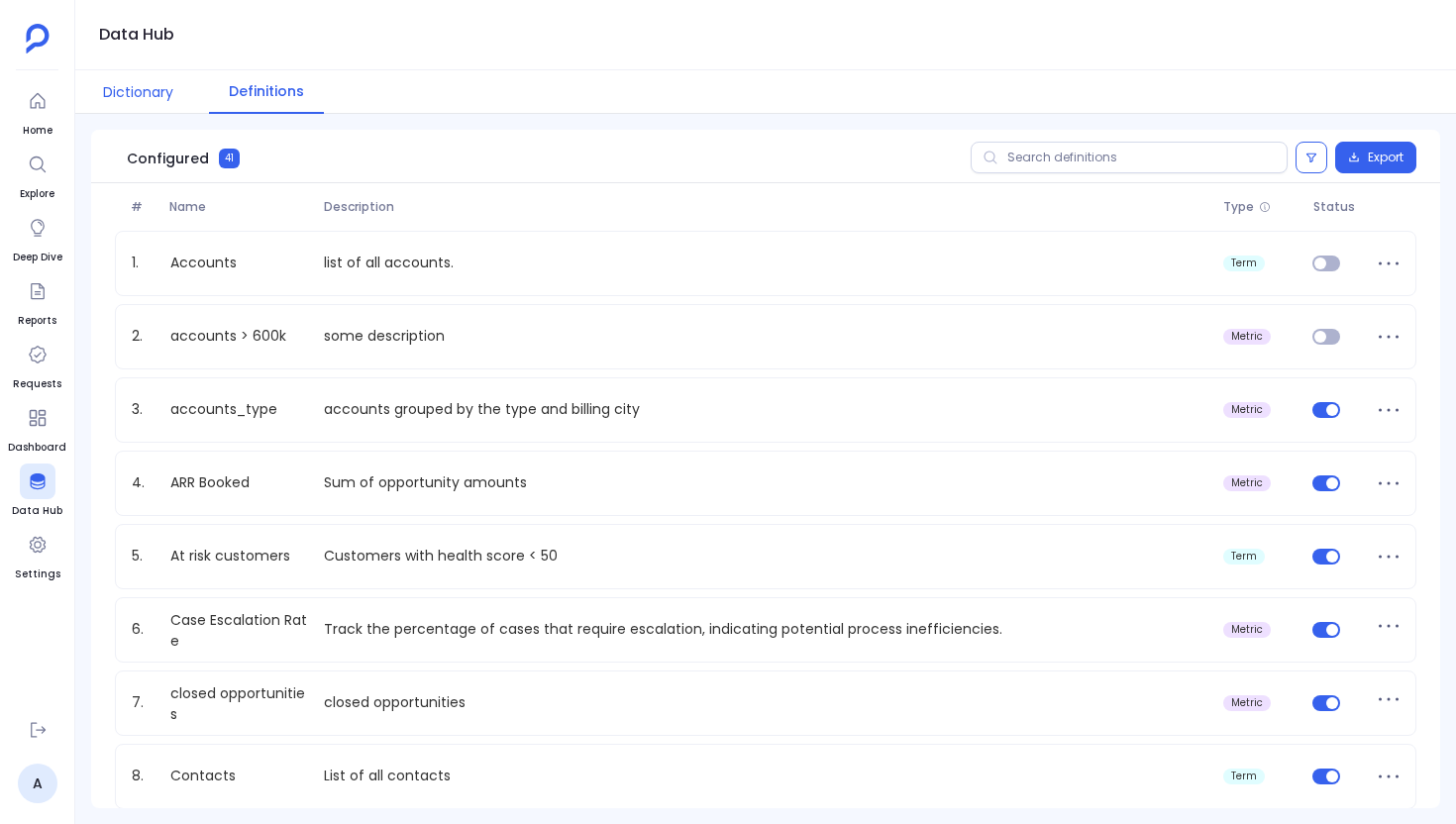 click on "Dictionary" at bounding box center [138, 92] 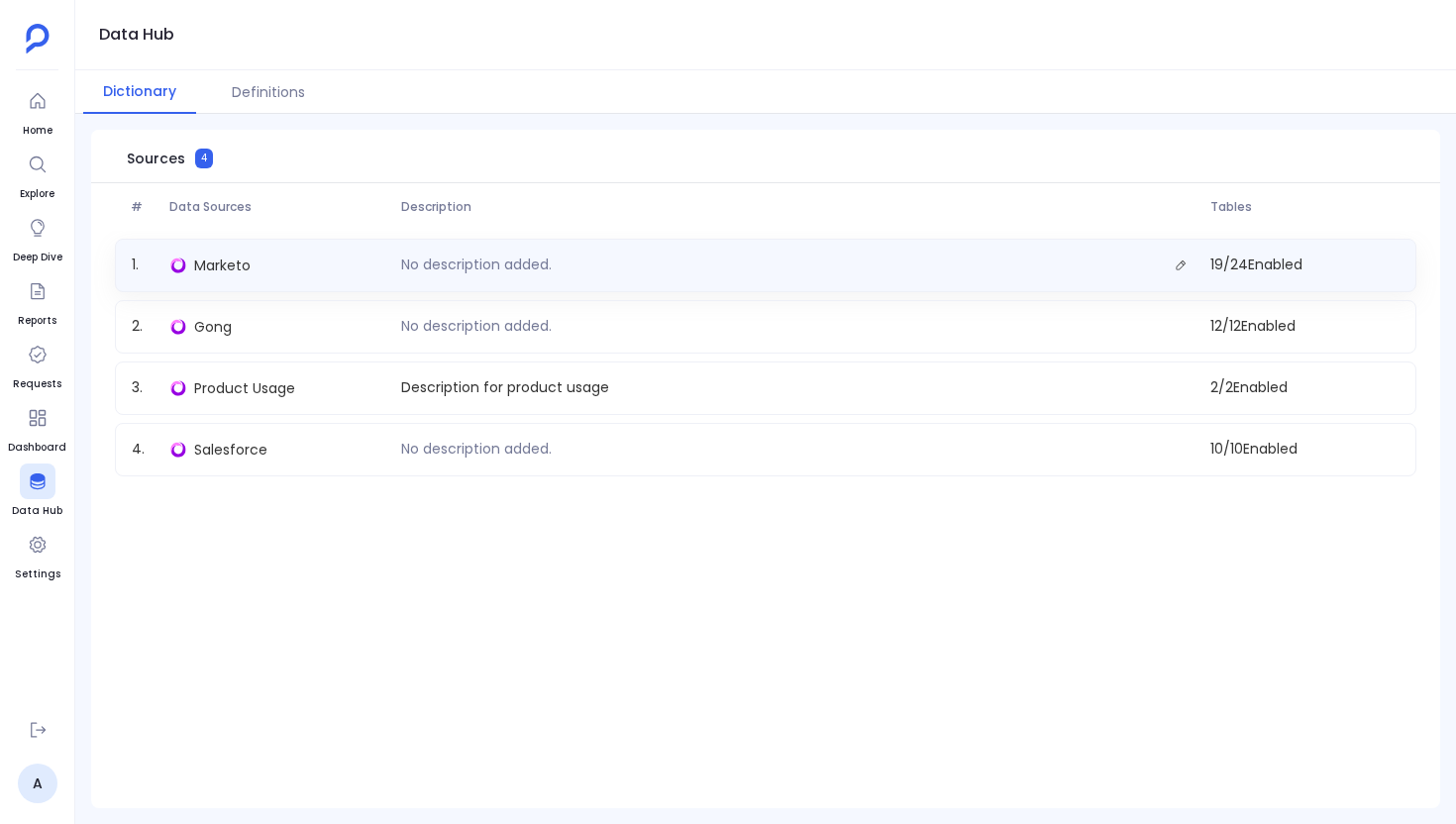 click on "Marketo" at bounding box center (277, 265) 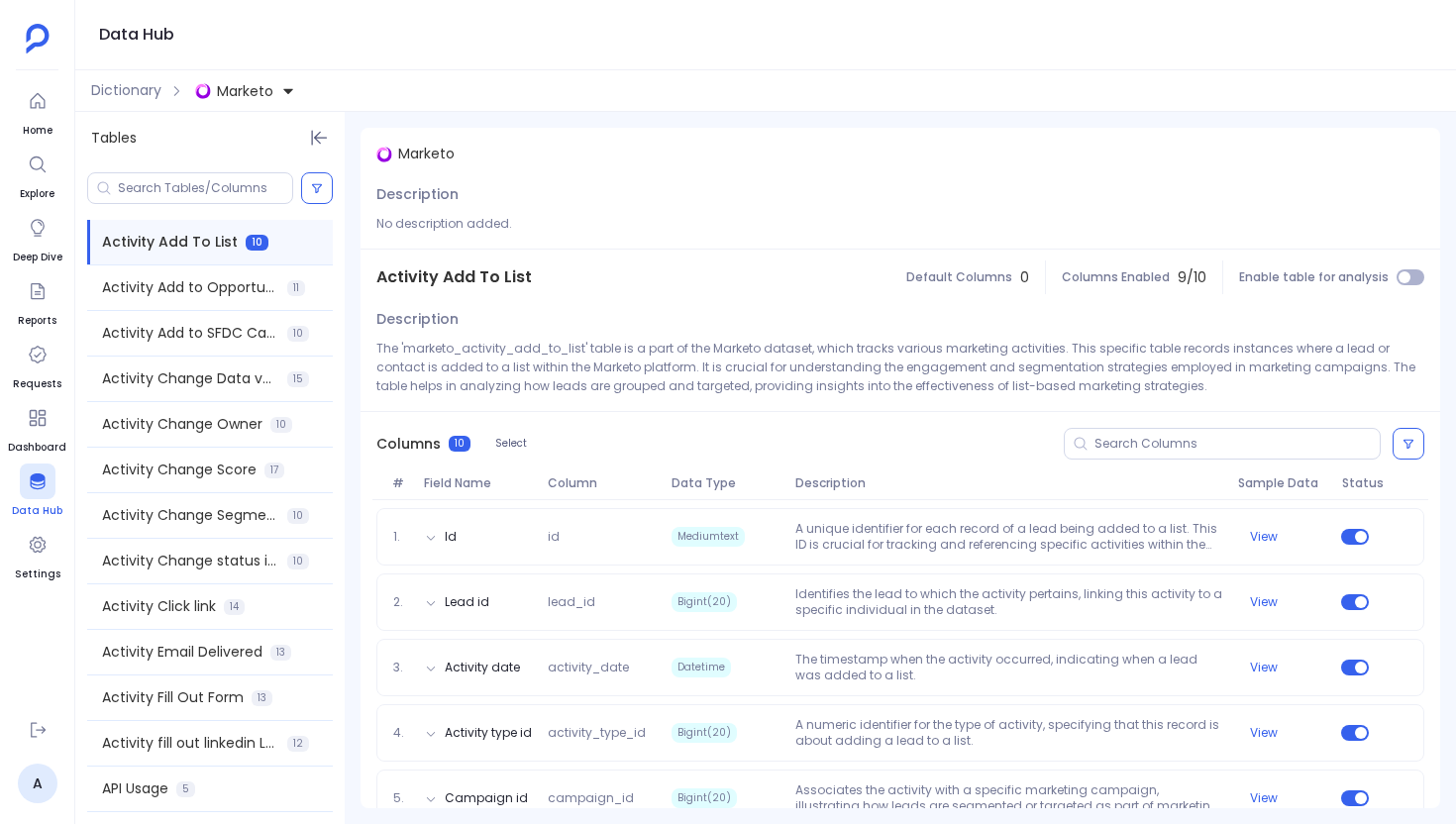 click at bounding box center (38, 481) 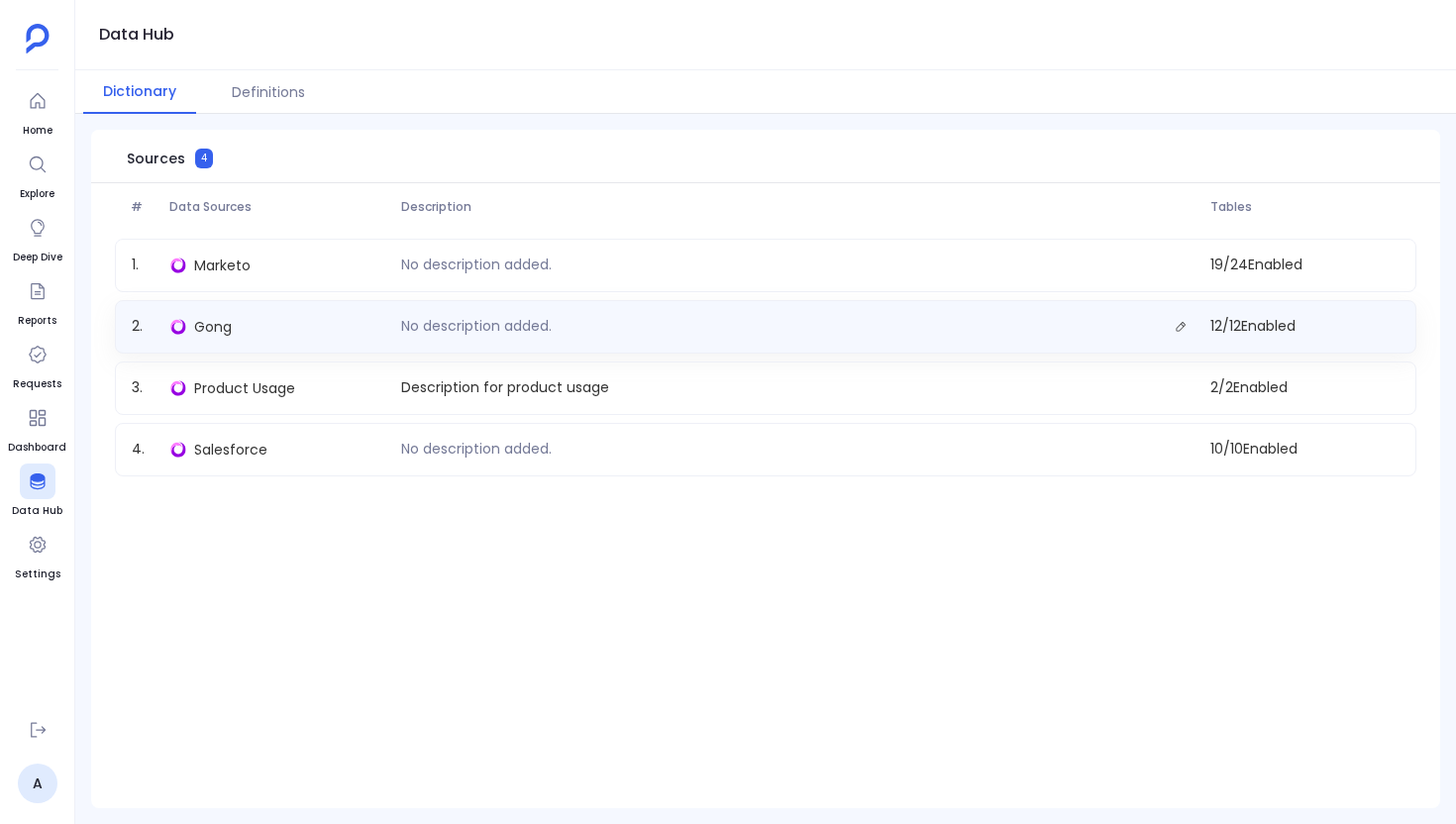 click on "Gong" at bounding box center [277, 327] 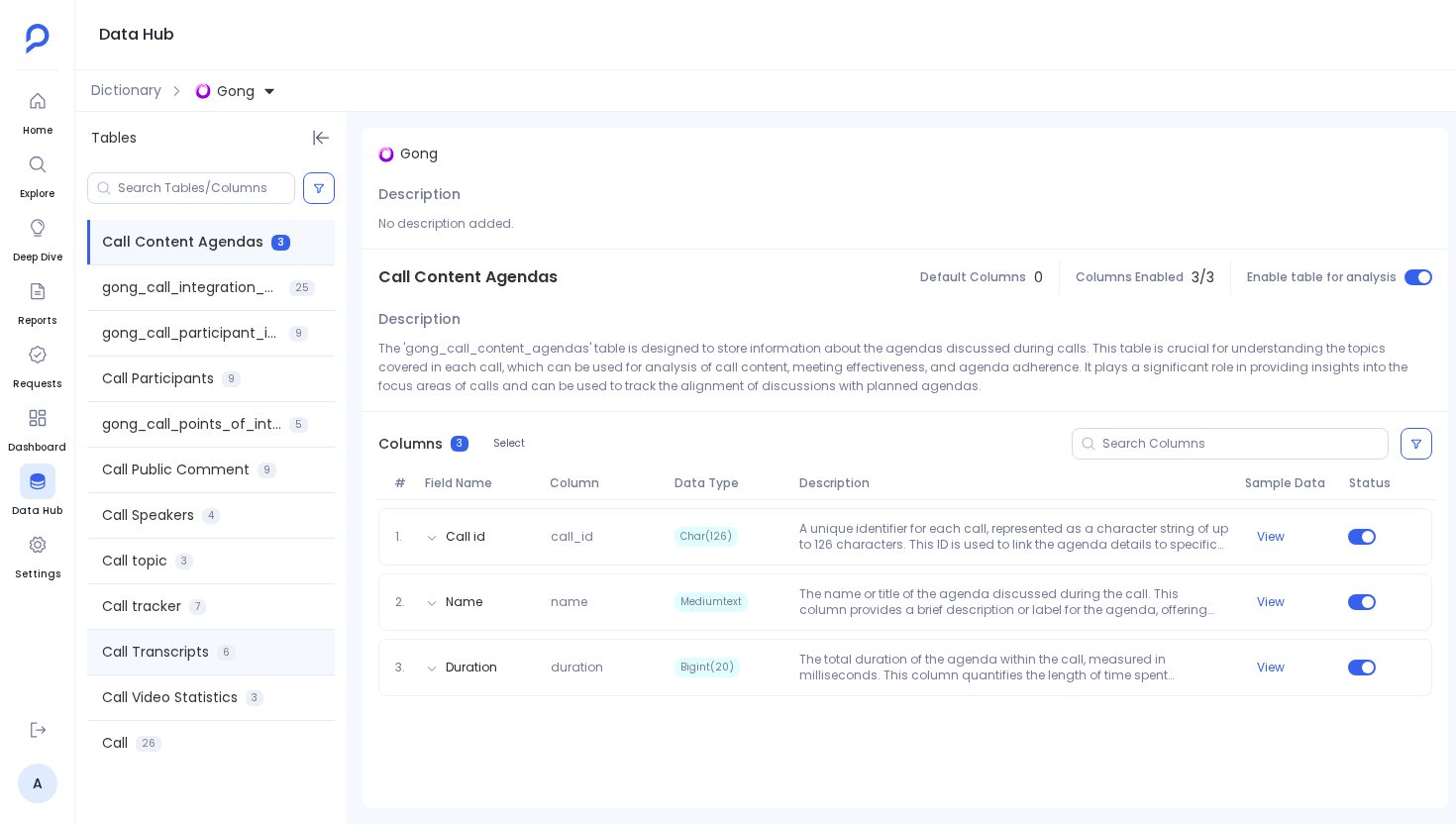 click on "Call Transcripts 6" at bounding box center [211, 652] 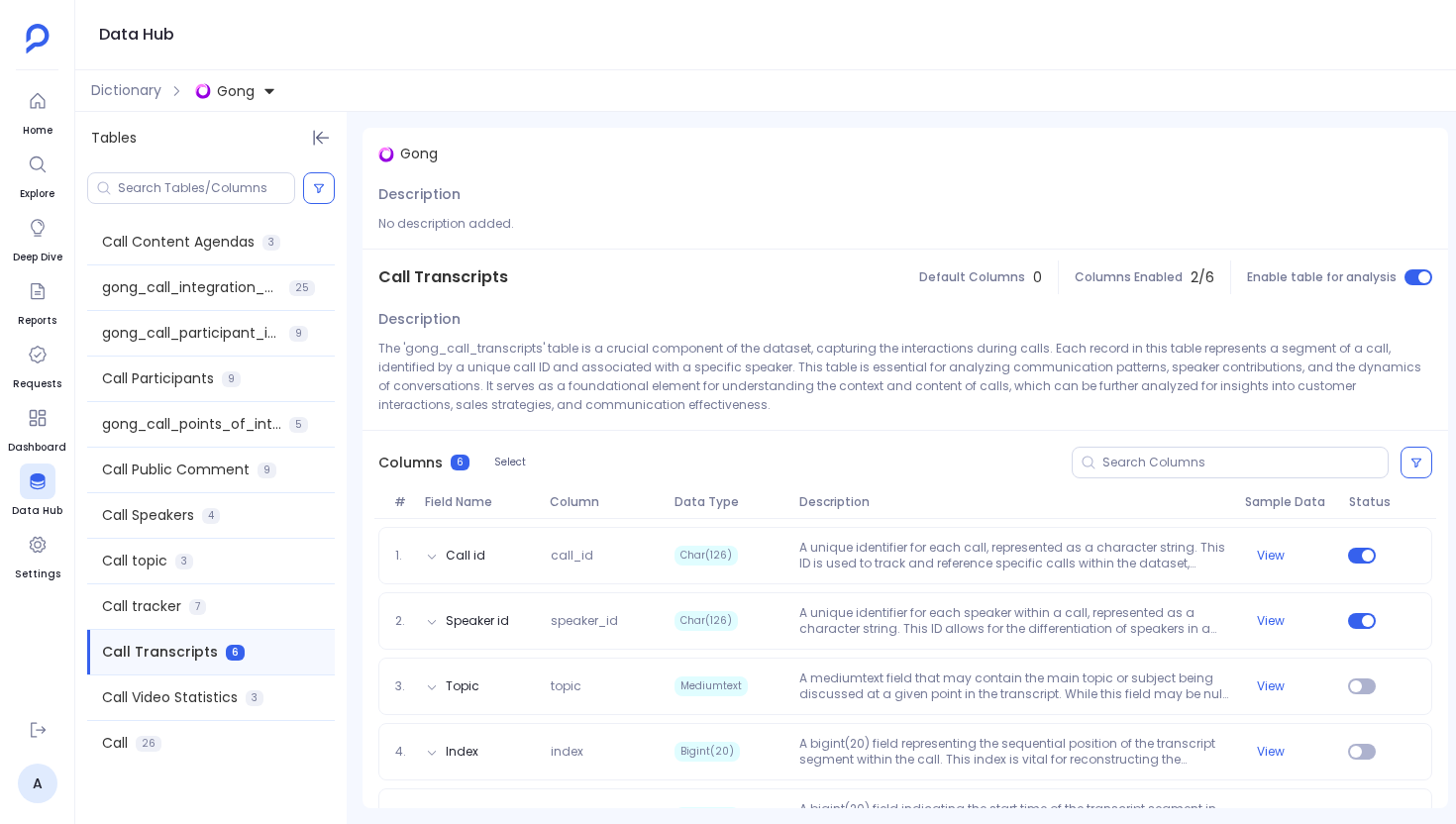 click on "Call Transcripts" at bounding box center (443, 277) 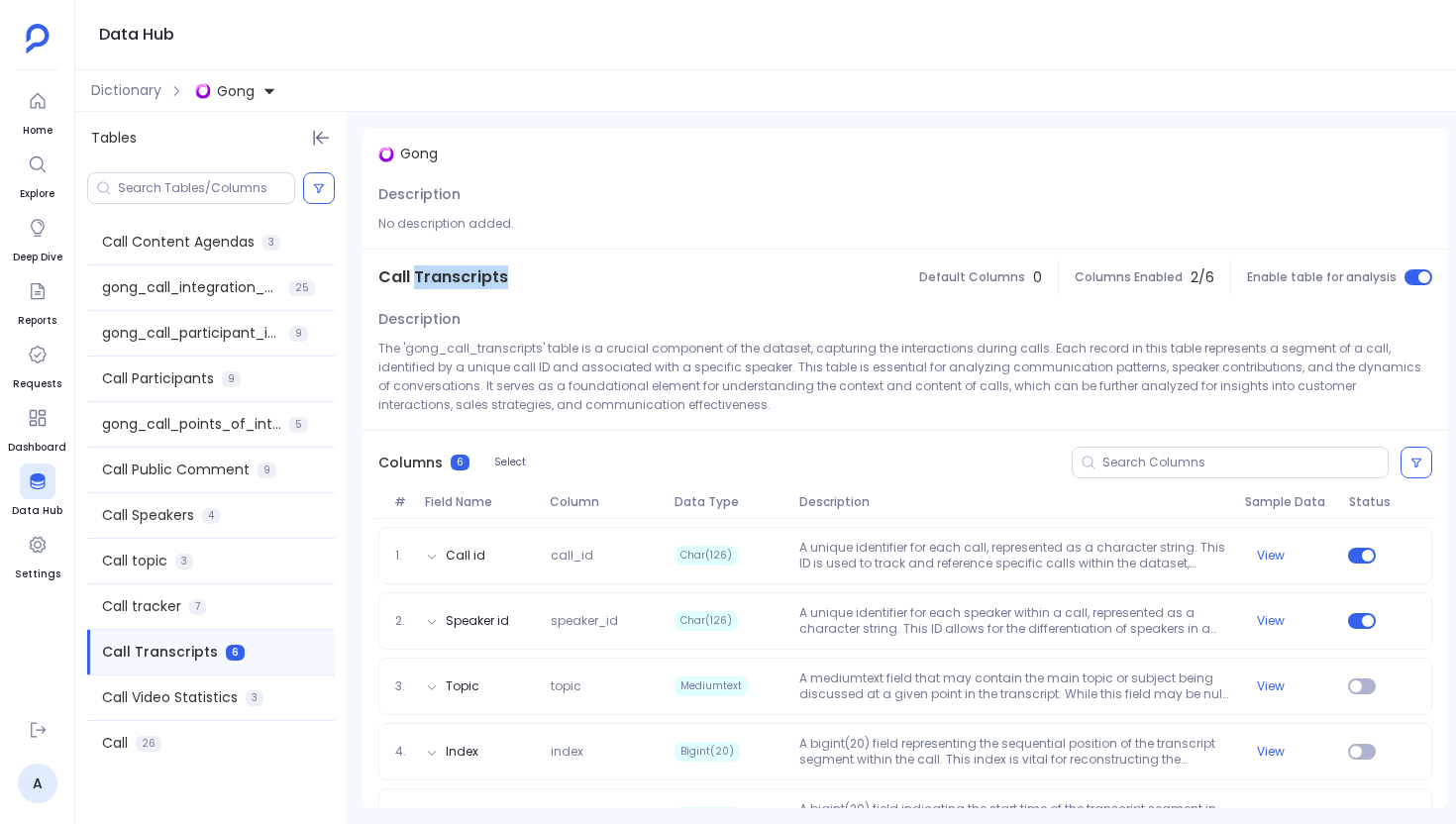 click on "Call Transcripts" at bounding box center [443, 277] 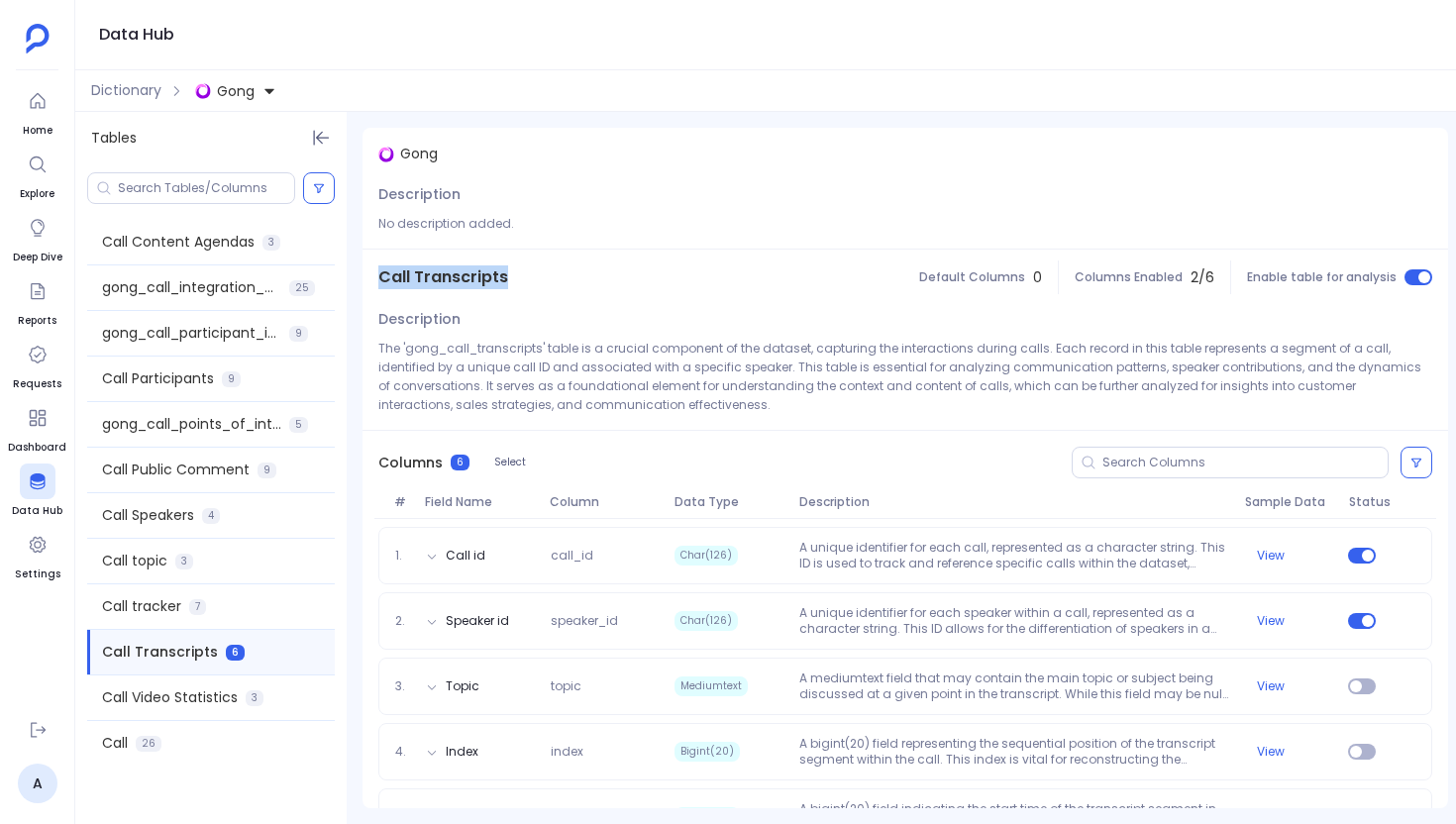 click on "Call Transcripts" at bounding box center (443, 277) 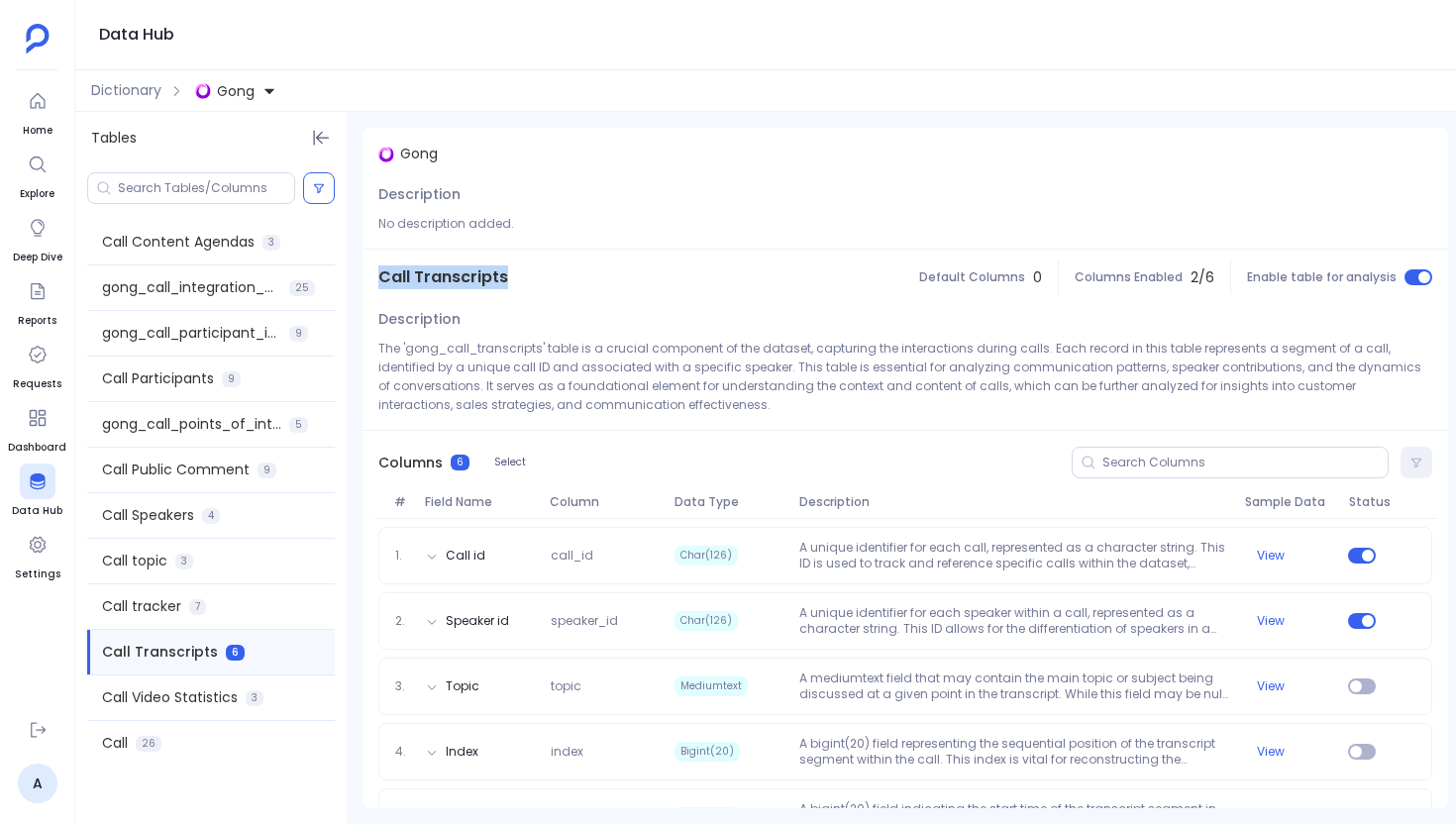 scroll, scrollTop: 119, scrollLeft: 0, axis: vertical 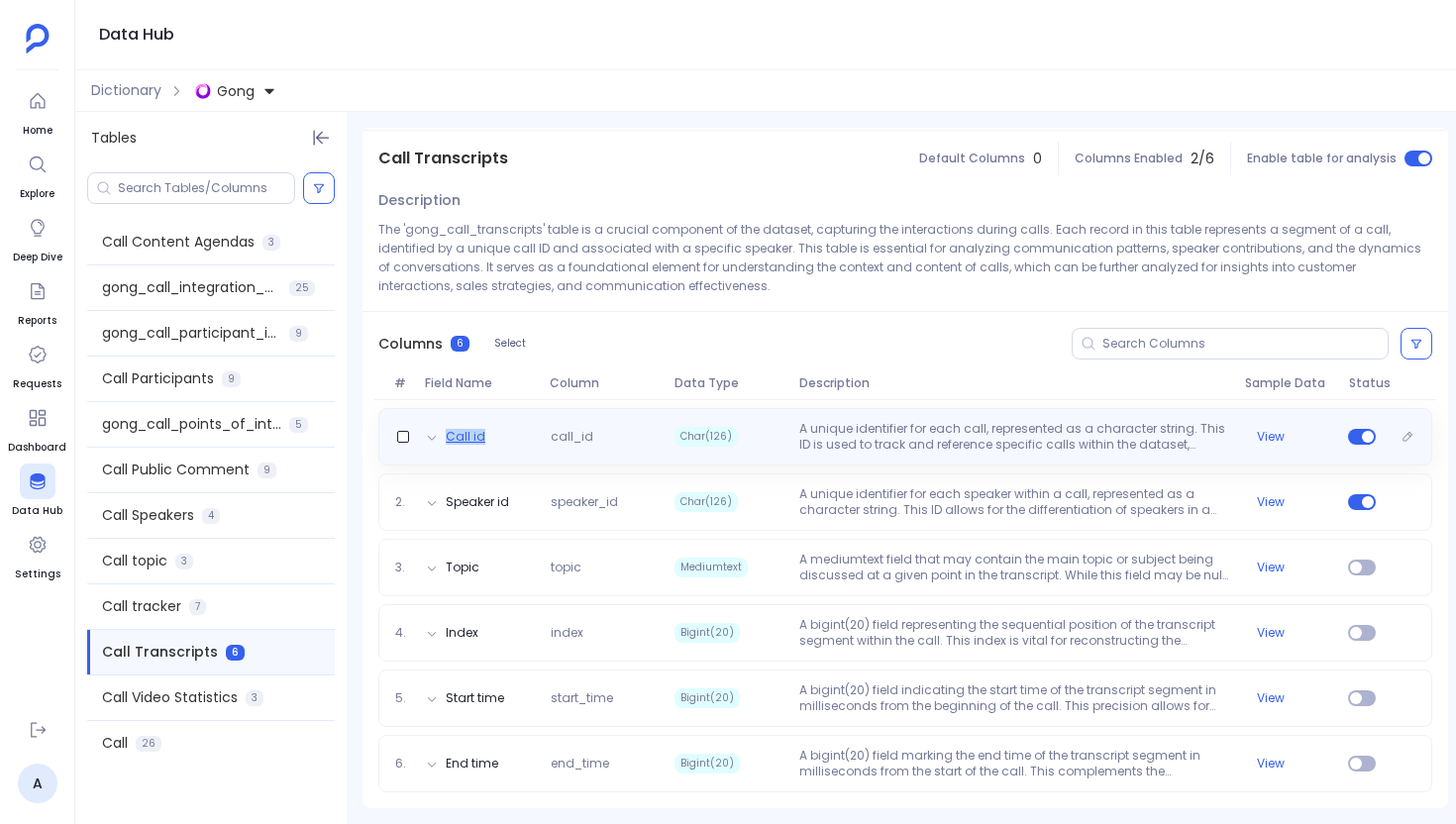 drag, startPoint x: 496, startPoint y: 439, endPoint x: 447, endPoint y: 439, distance: 49 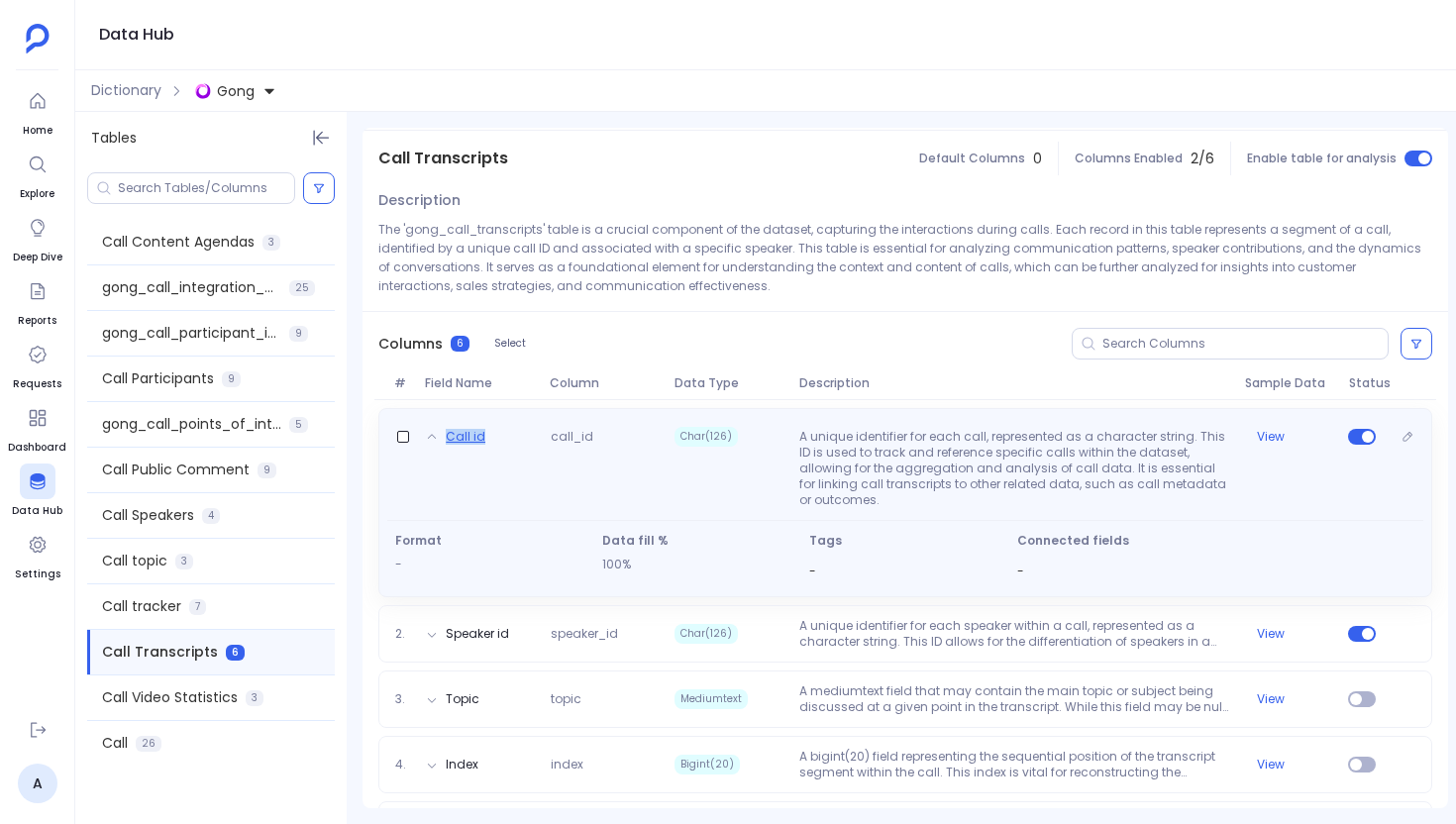 copy on "Call id" 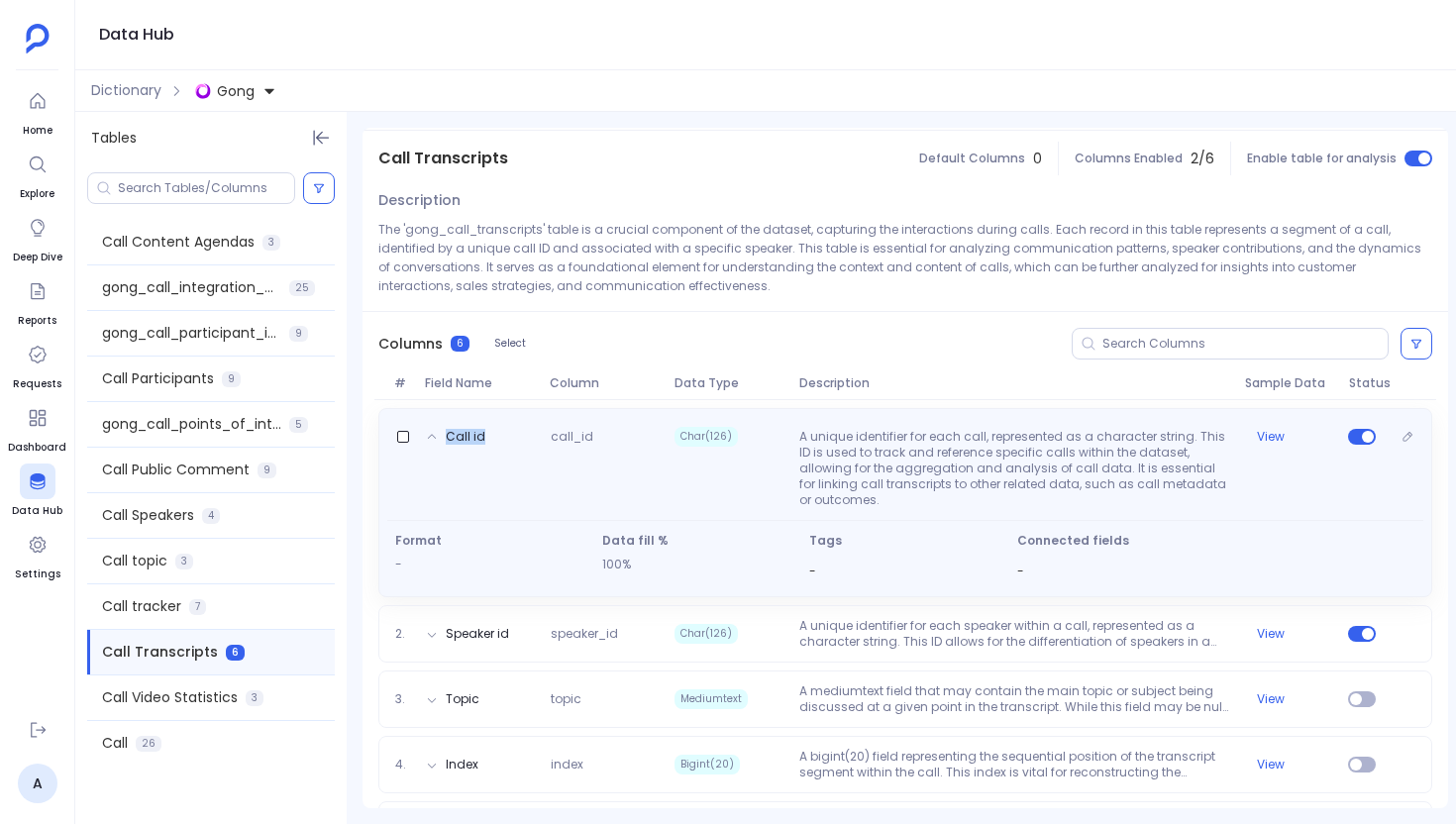 scroll, scrollTop: 251, scrollLeft: 0, axis: vertical 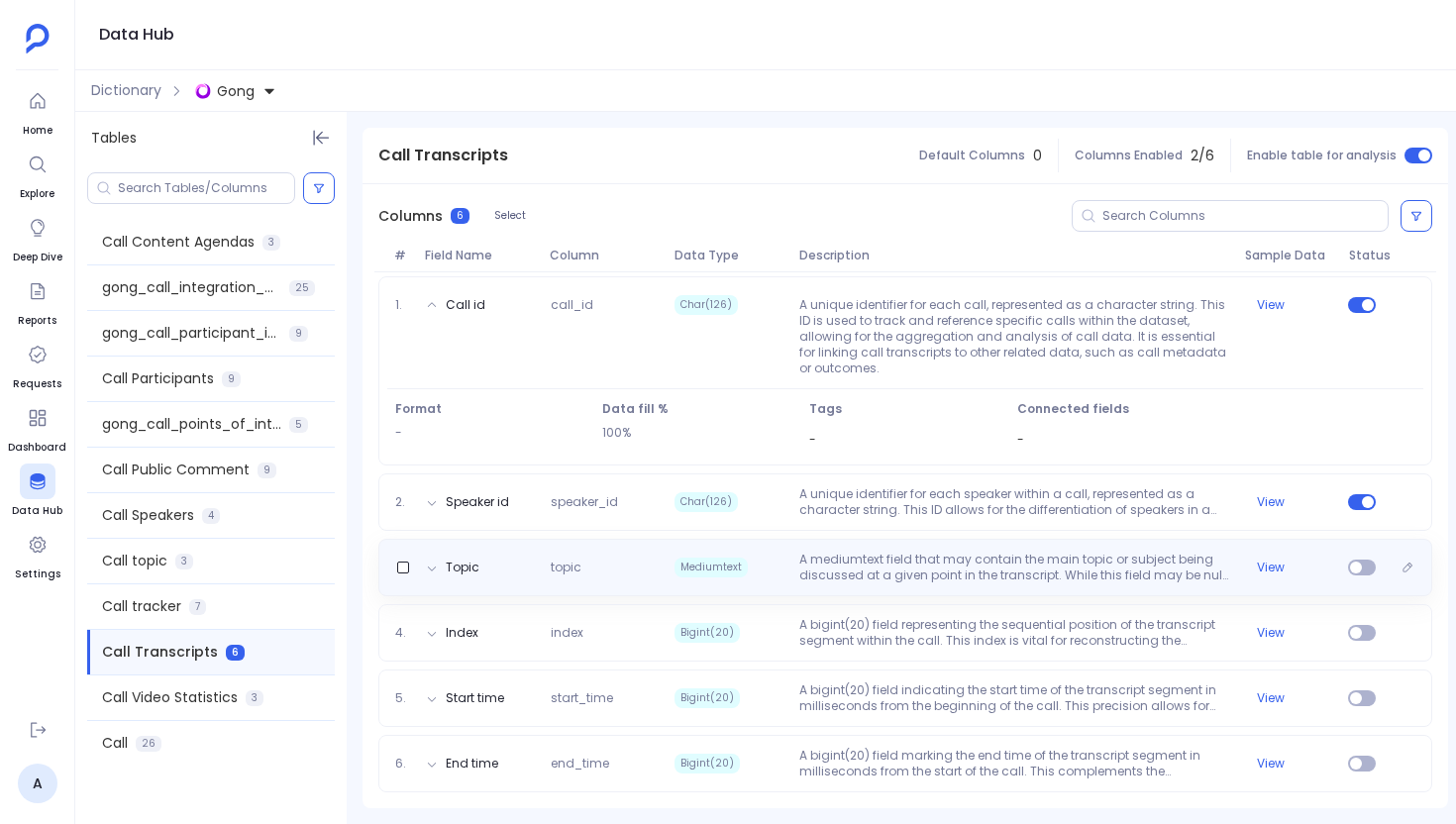 click on "Topic topic Mediumtext A mediumtext field that may contain the main topic or subject being discussed at a given point in the transcript. While this field may be null, indicating that the topic wasn't explicitly identified, its presence can enrich the analysis by providing insights into the focus areas of the conversation. View" at bounding box center (905, 567) 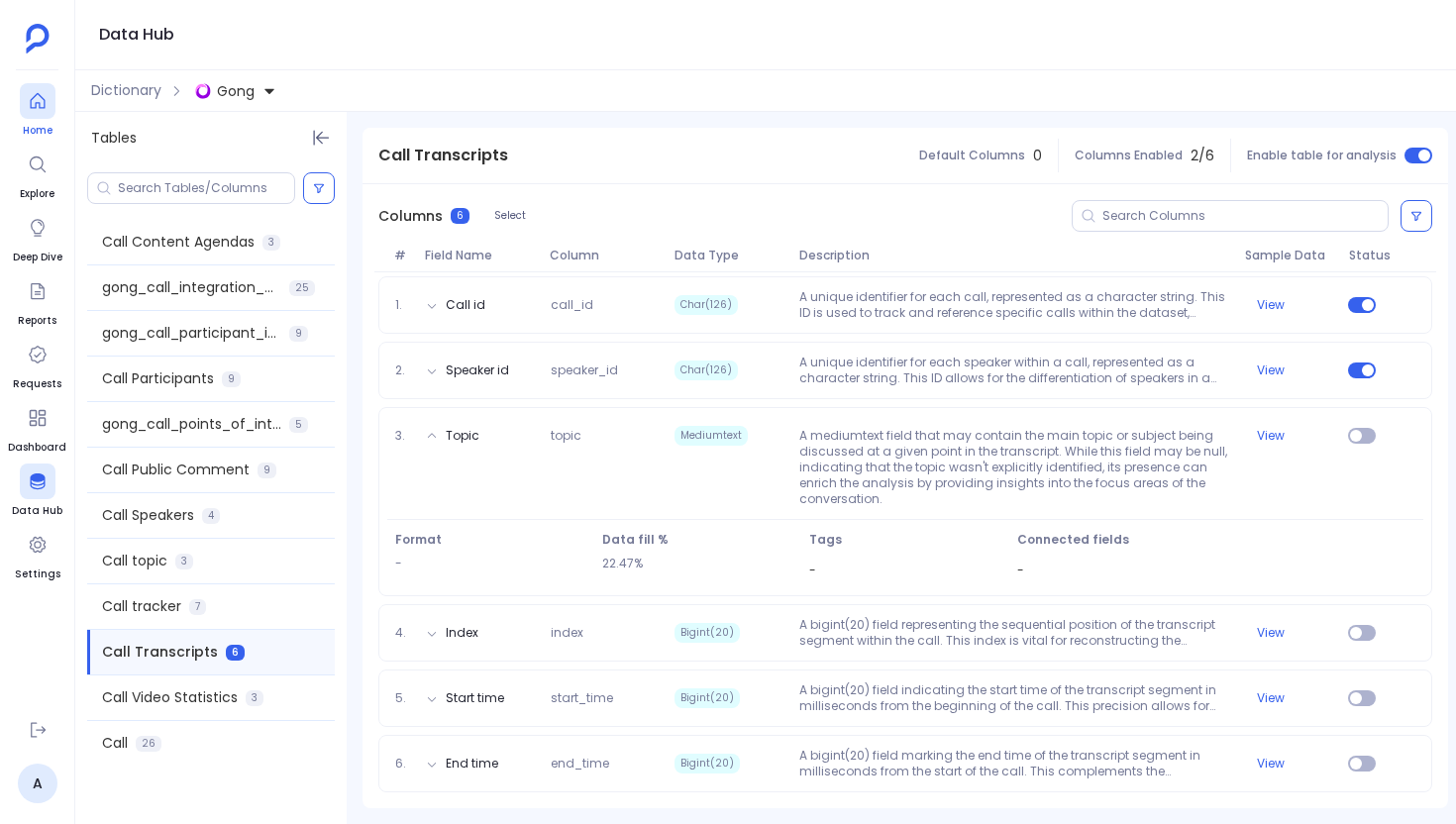 click at bounding box center [38, 101] 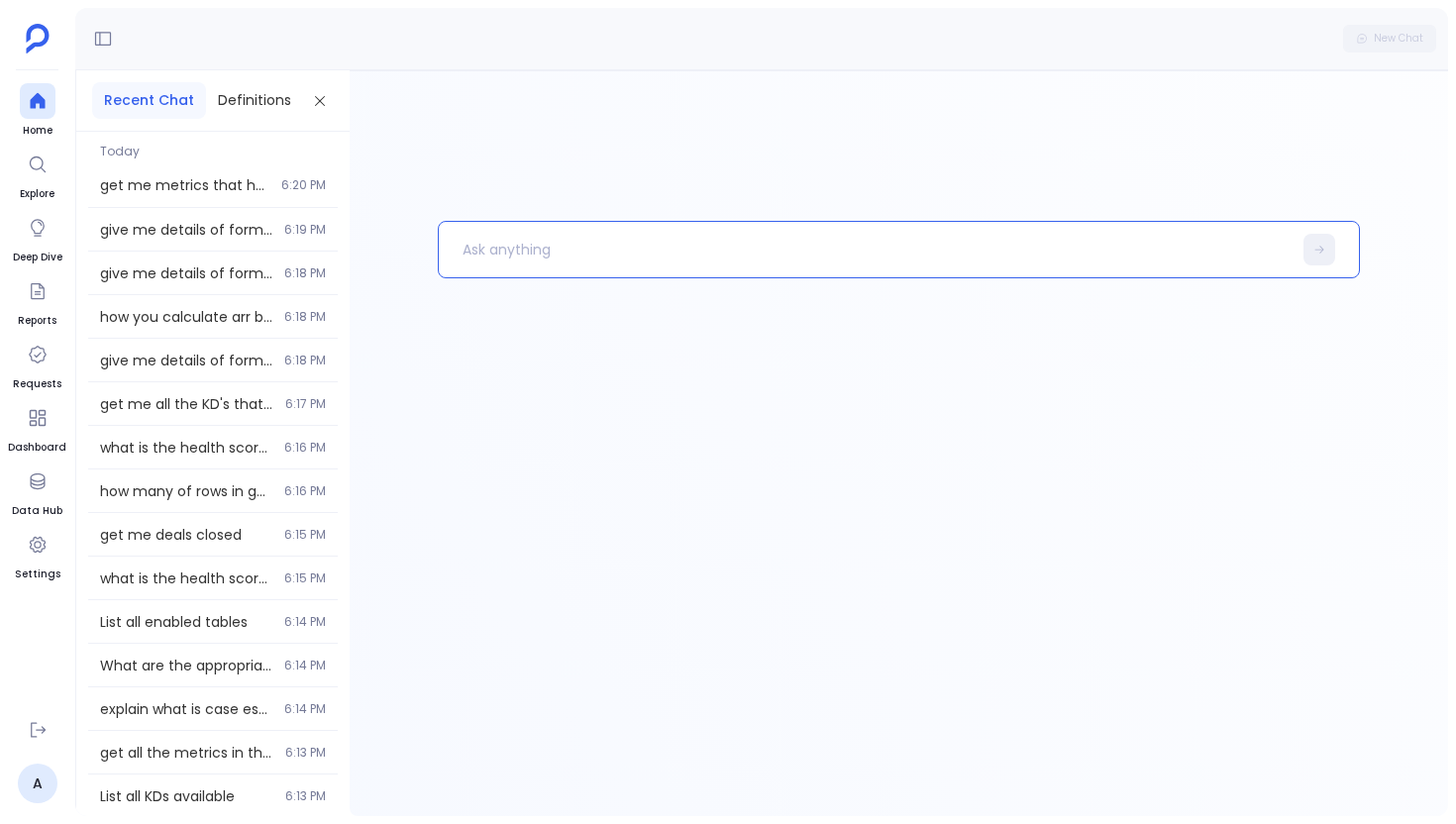 click at bounding box center [865, 250] 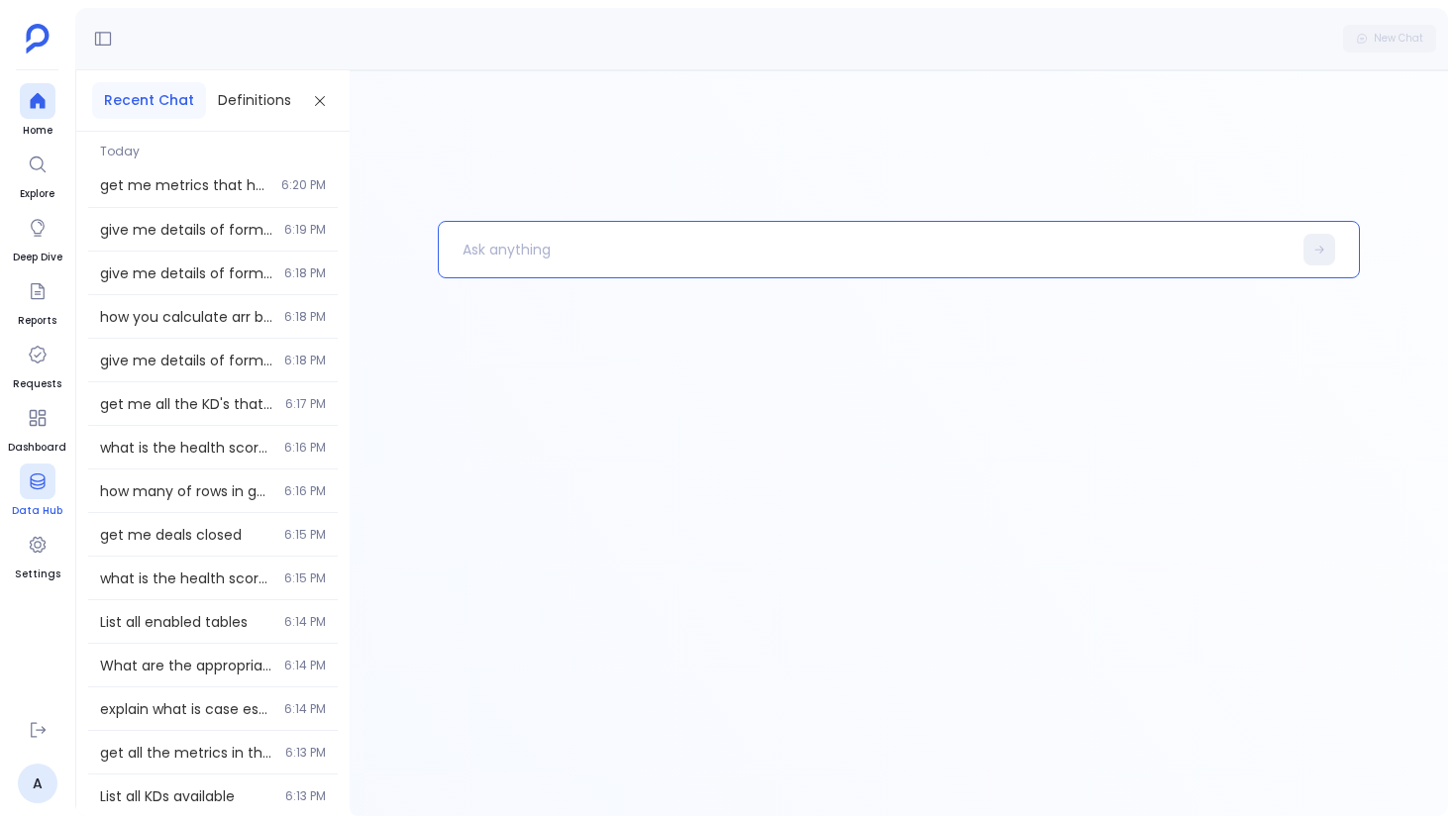 click at bounding box center (38, 481) 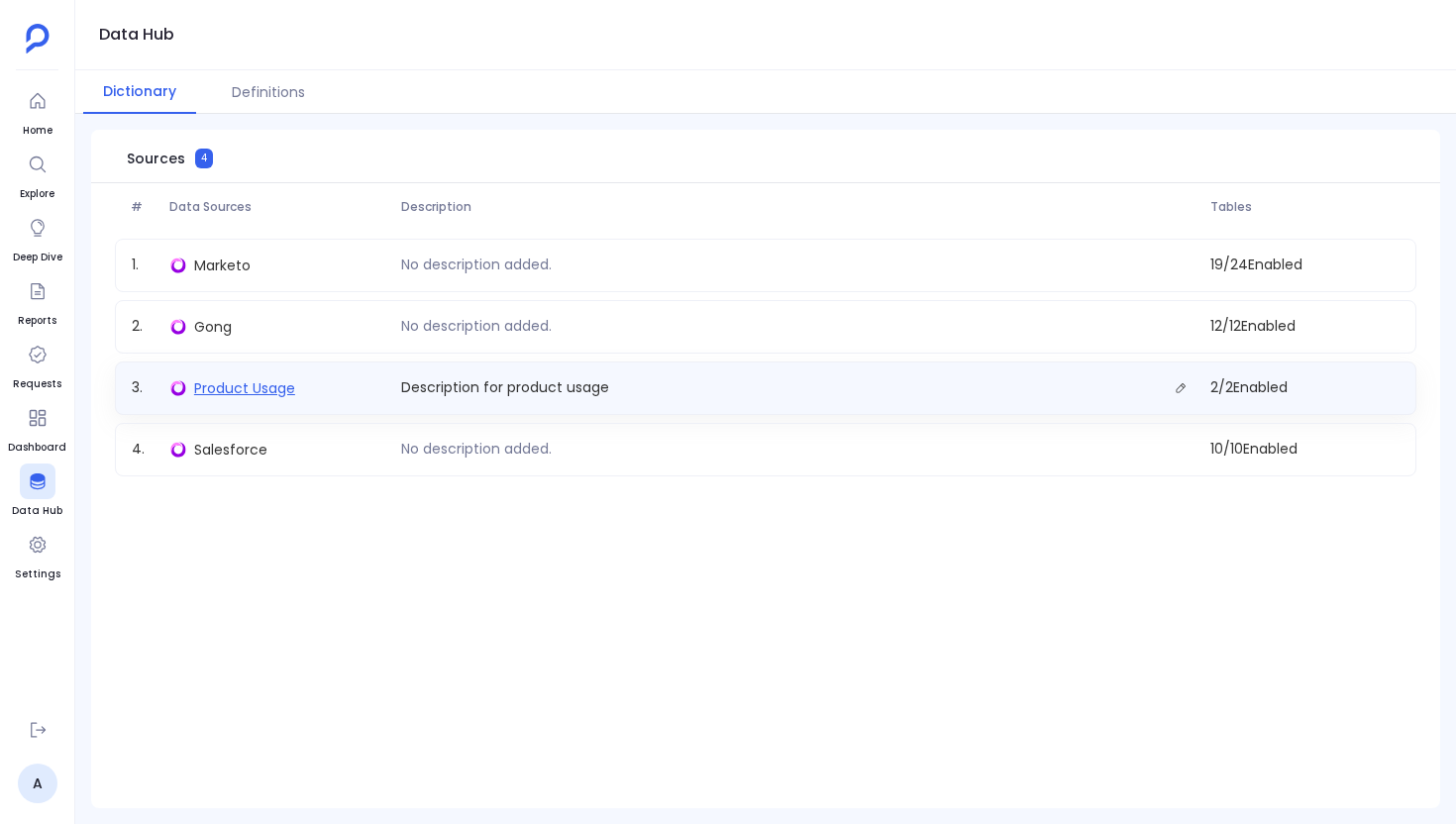 click on "Product Usage" at bounding box center (245, 388) 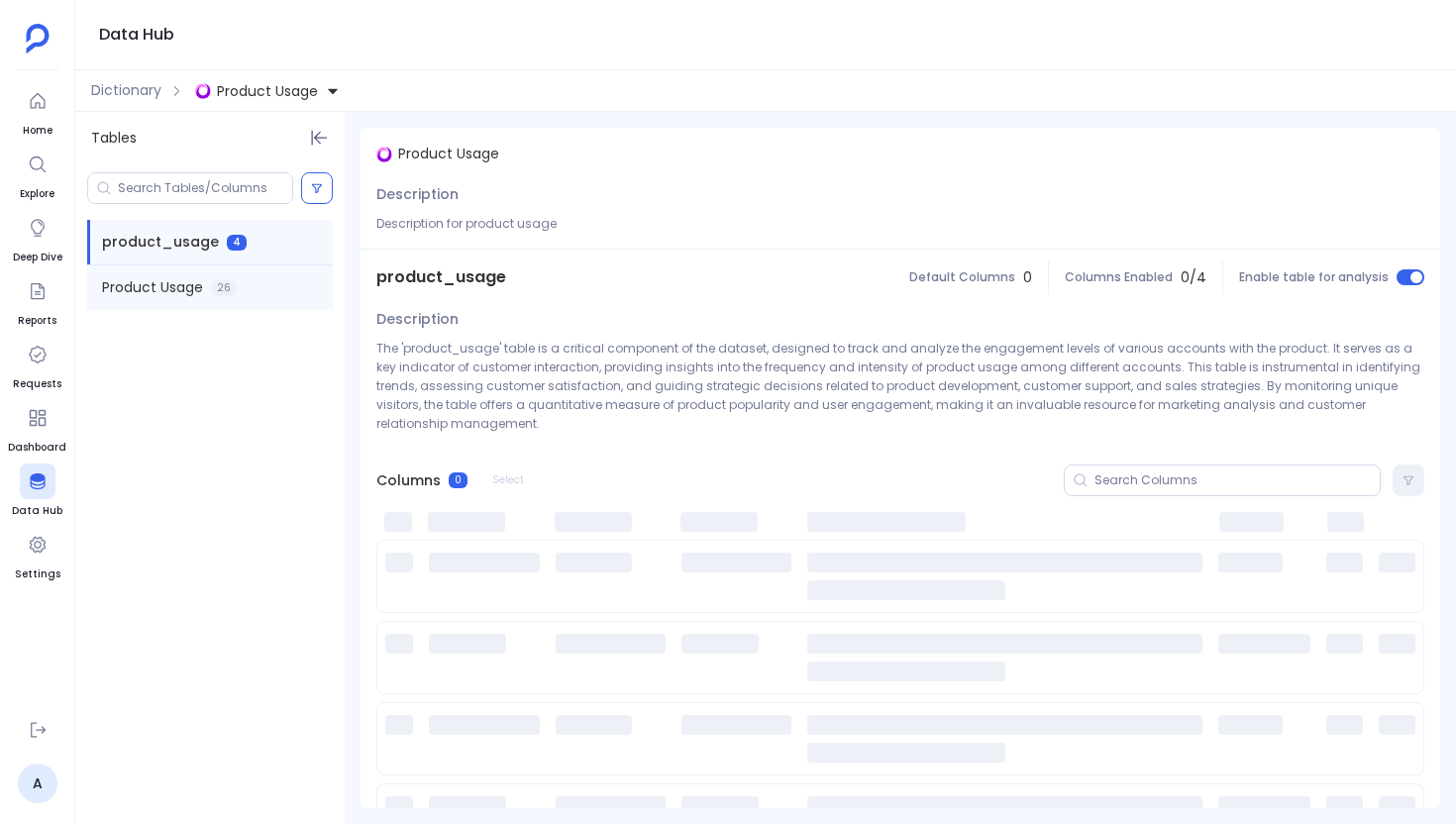 click on "Product Usage 26" at bounding box center (210, 287) 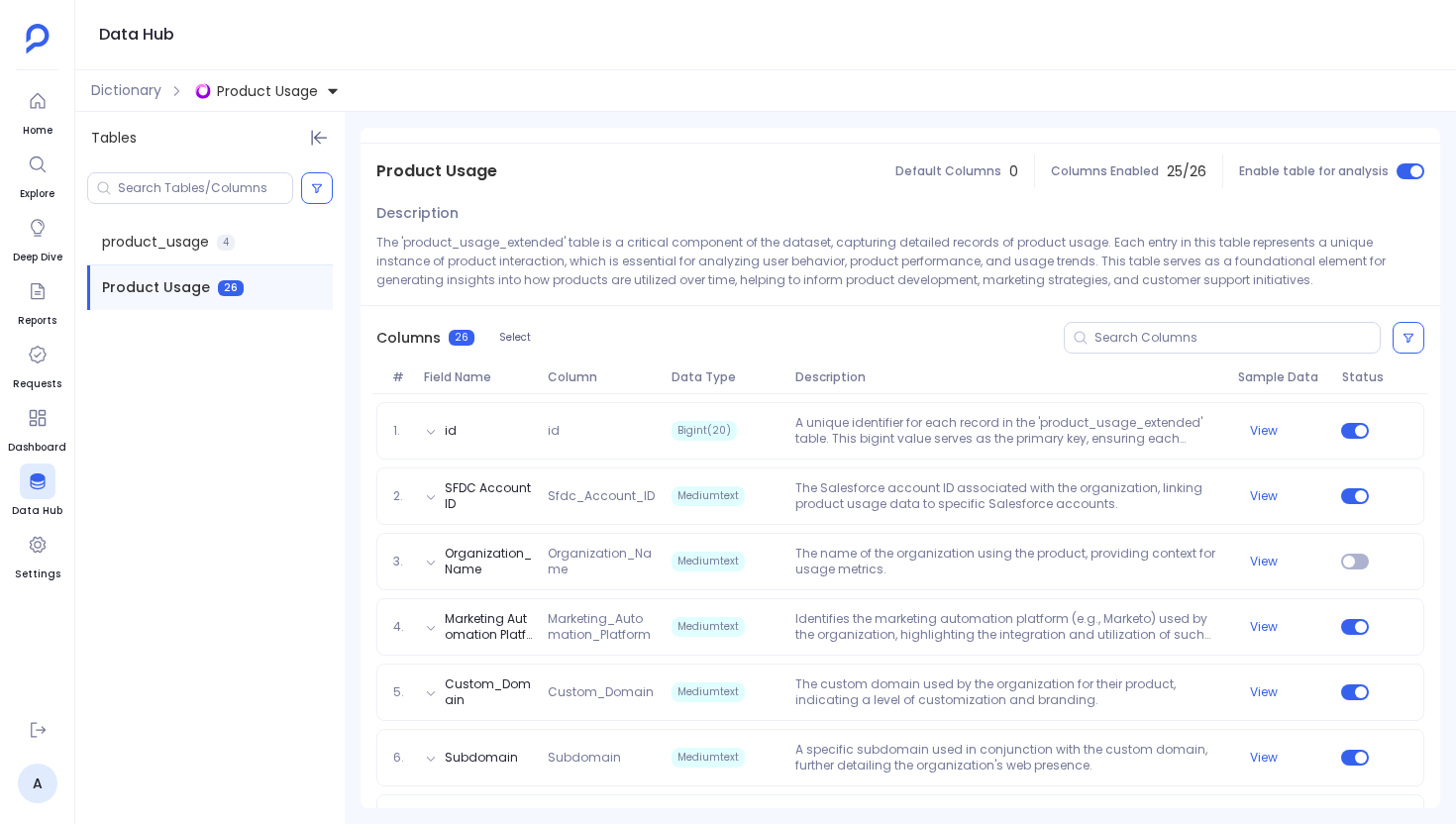scroll, scrollTop: 160, scrollLeft: 0, axis: vertical 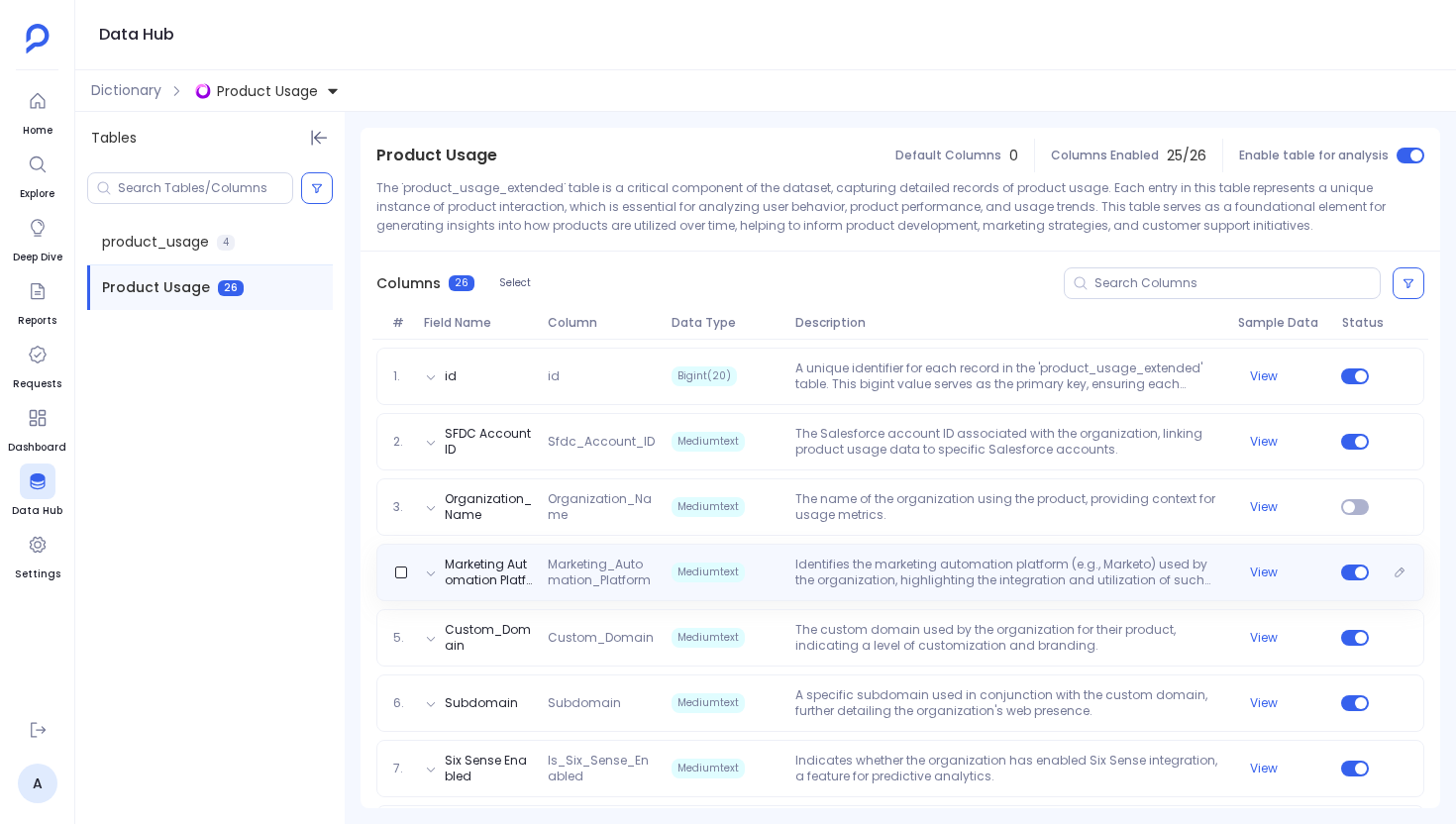 click on "Marketing Automation Platform" at bounding box center [478, 572] 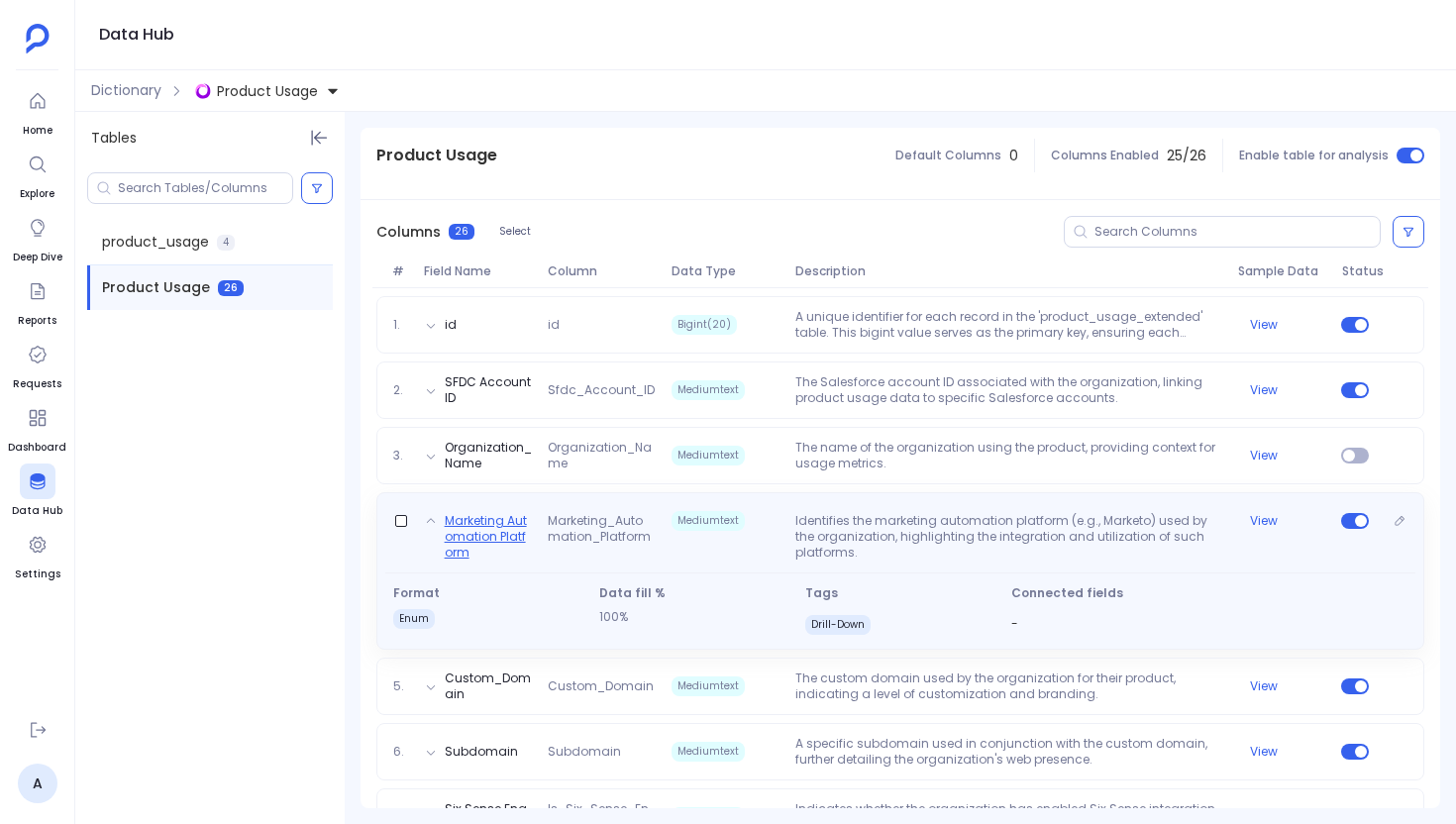 scroll, scrollTop: 240, scrollLeft: 0, axis: vertical 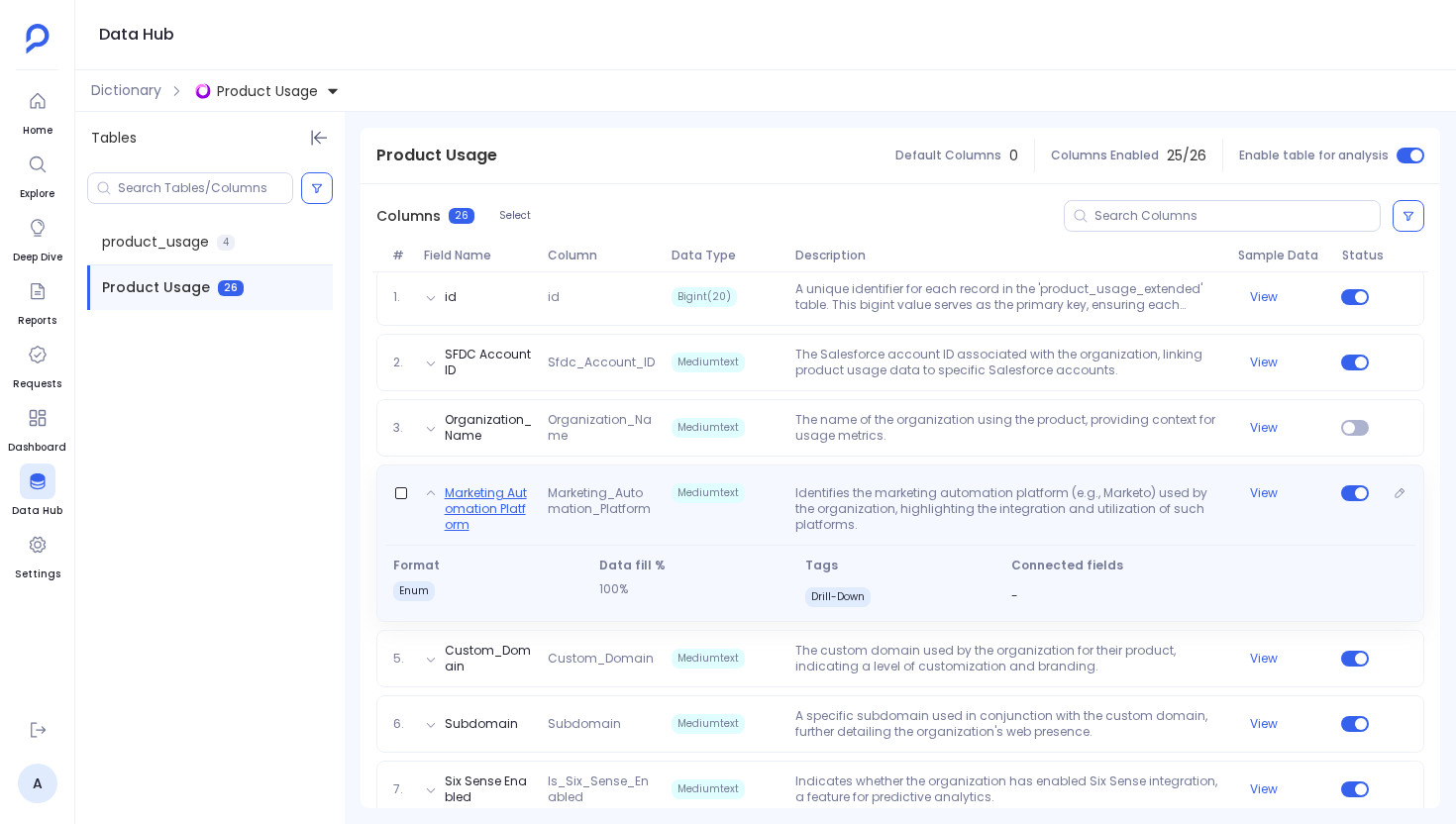drag, startPoint x: 497, startPoint y: 530, endPoint x: 444, endPoint y: 495, distance: 63.5138 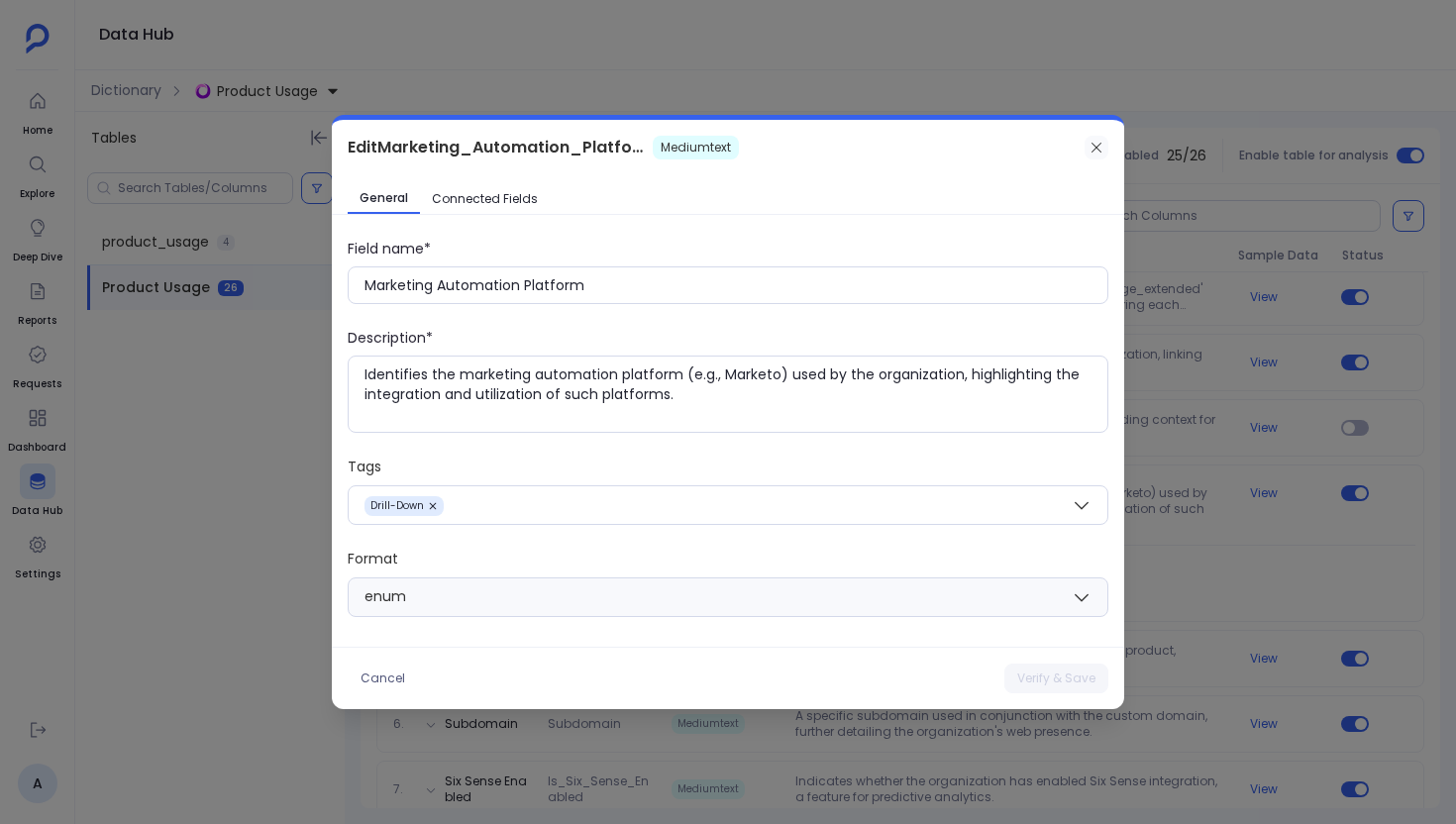 click at bounding box center [1096, 148] 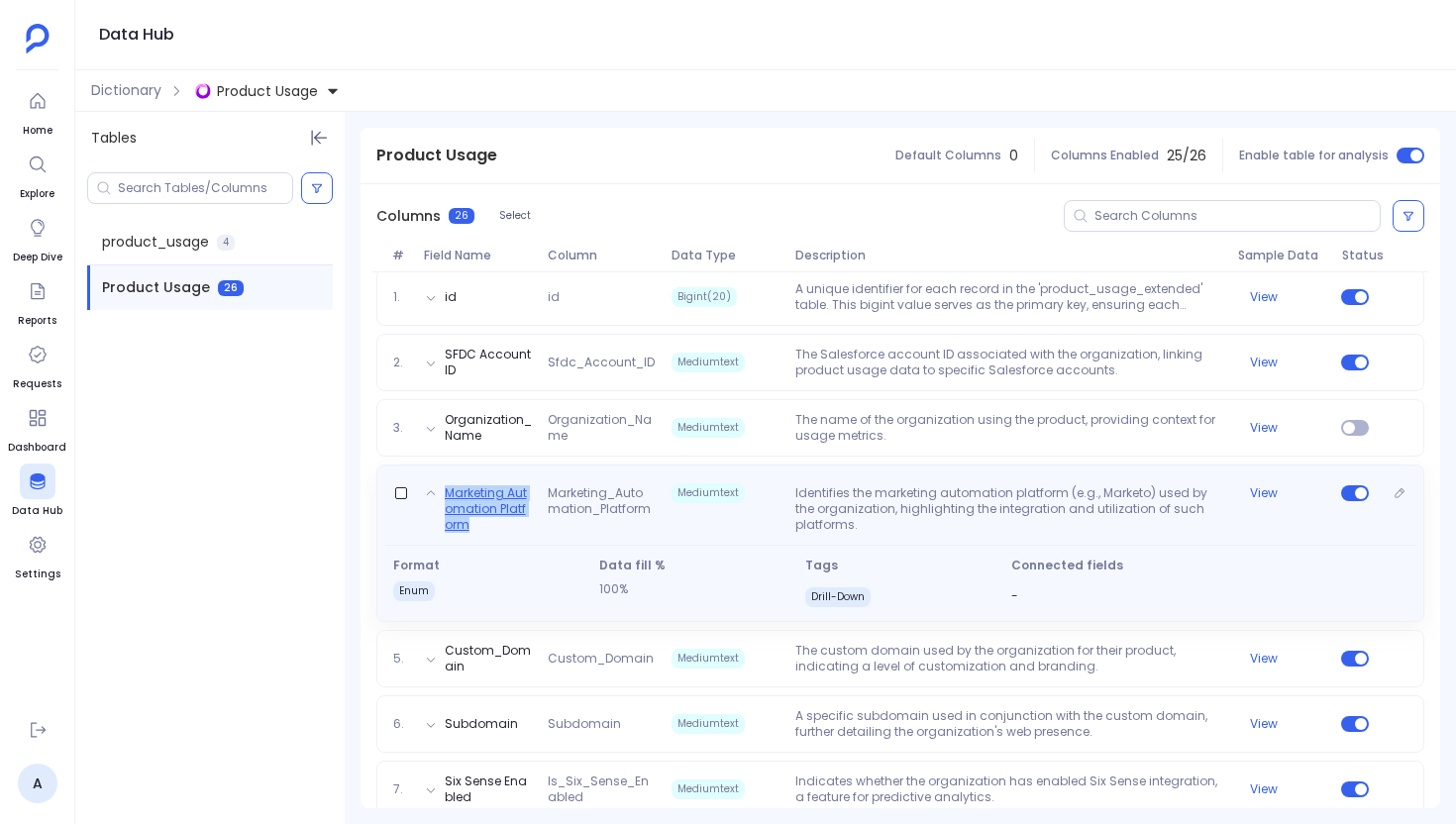 drag, startPoint x: 440, startPoint y: 482, endPoint x: 489, endPoint y: 527, distance: 66.52819 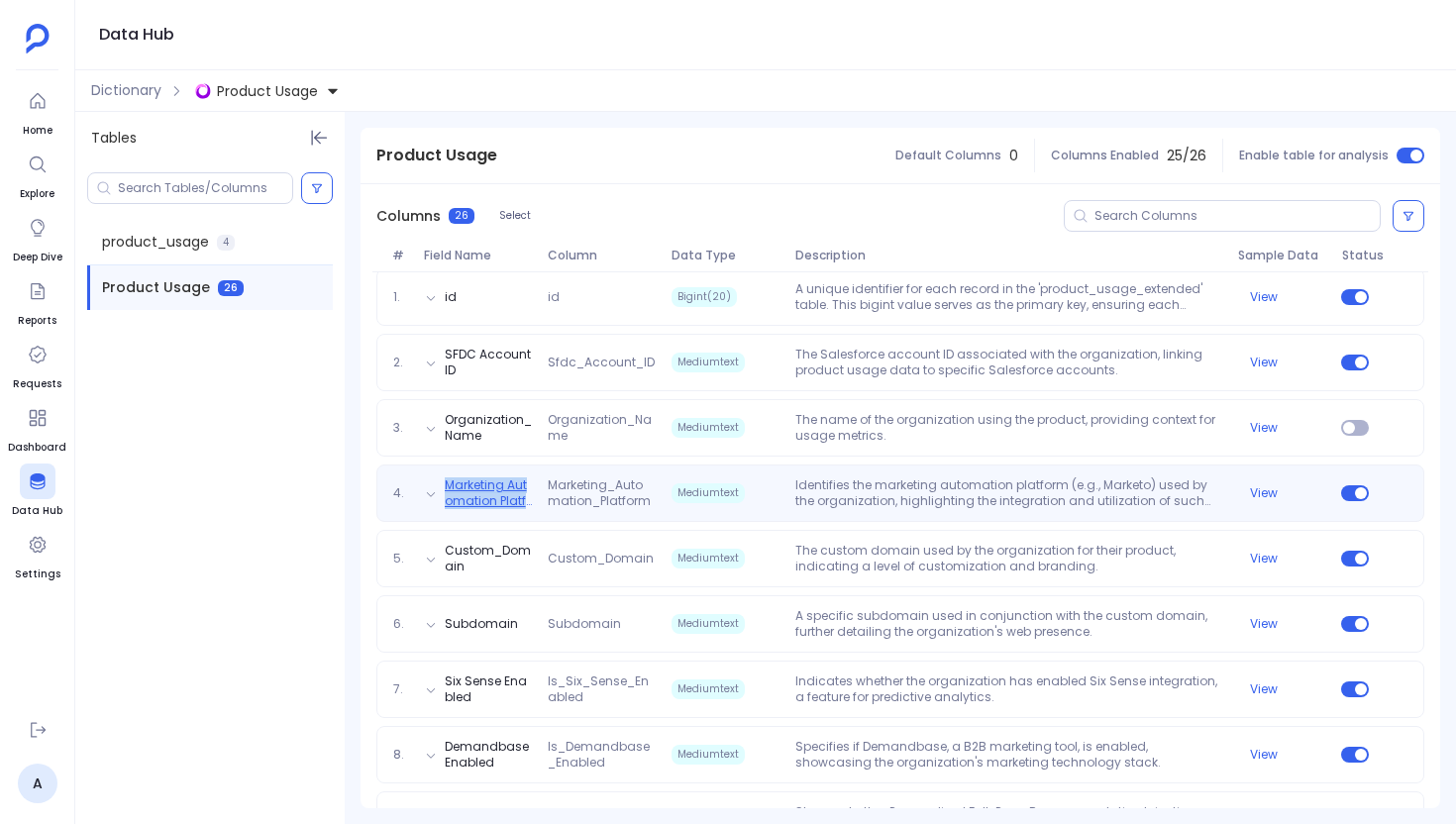 copy on "Marketing Automation Platform" 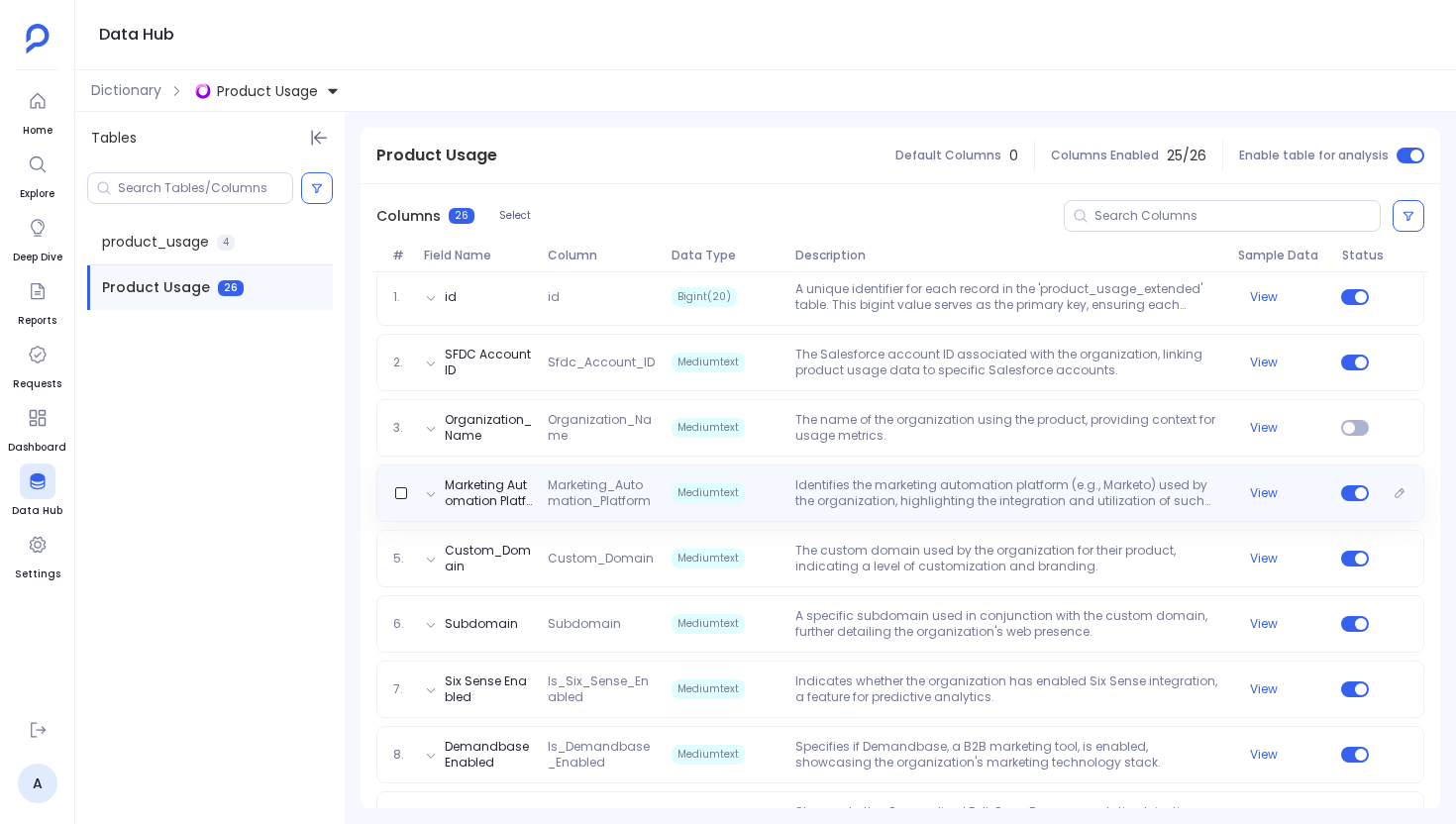 click at bounding box center (431, 494) 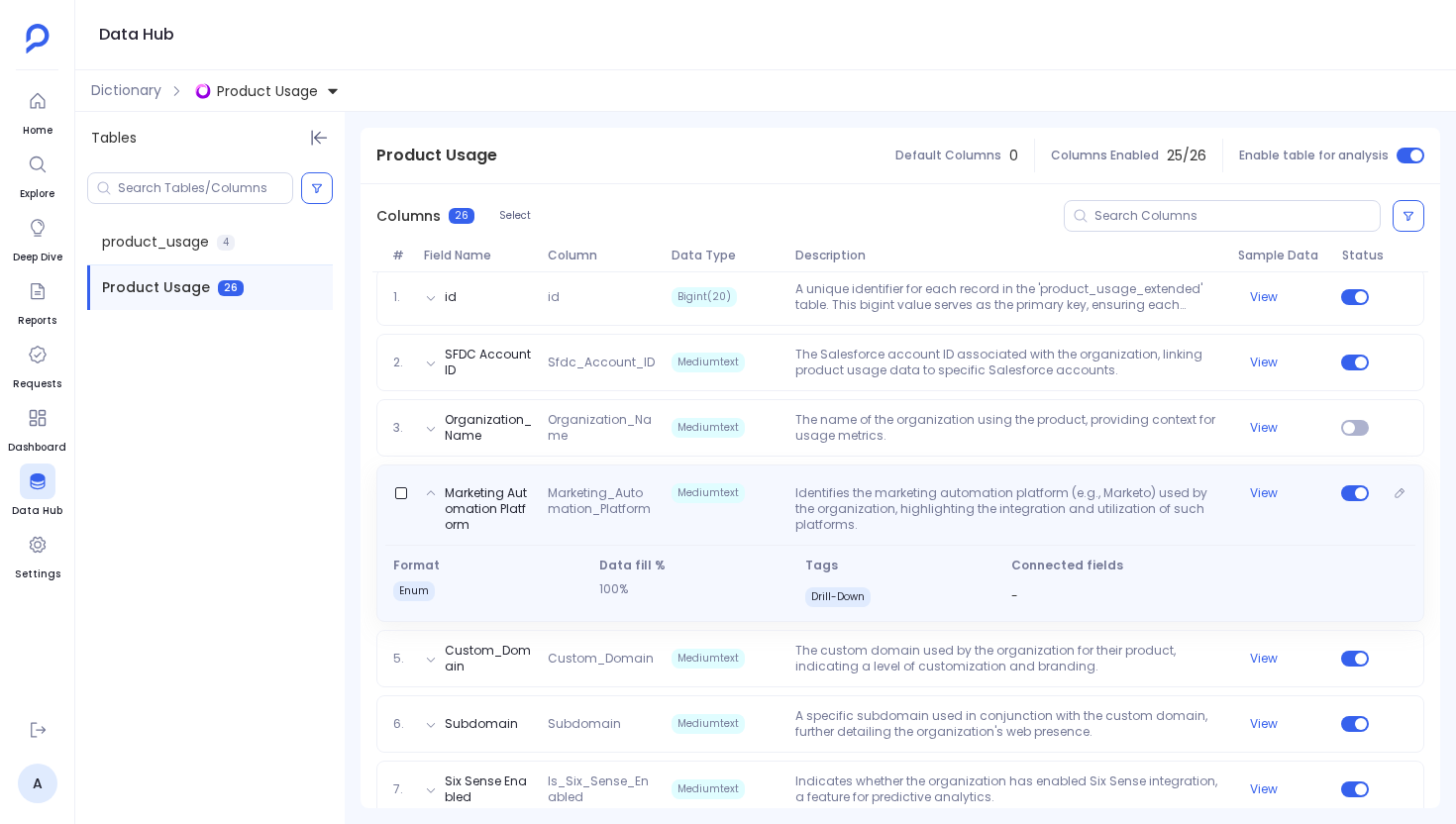 drag, startPoint x: 474, startPoint y: 527, endPoint x: 439, endPoint y: 487, distance: 53.150729 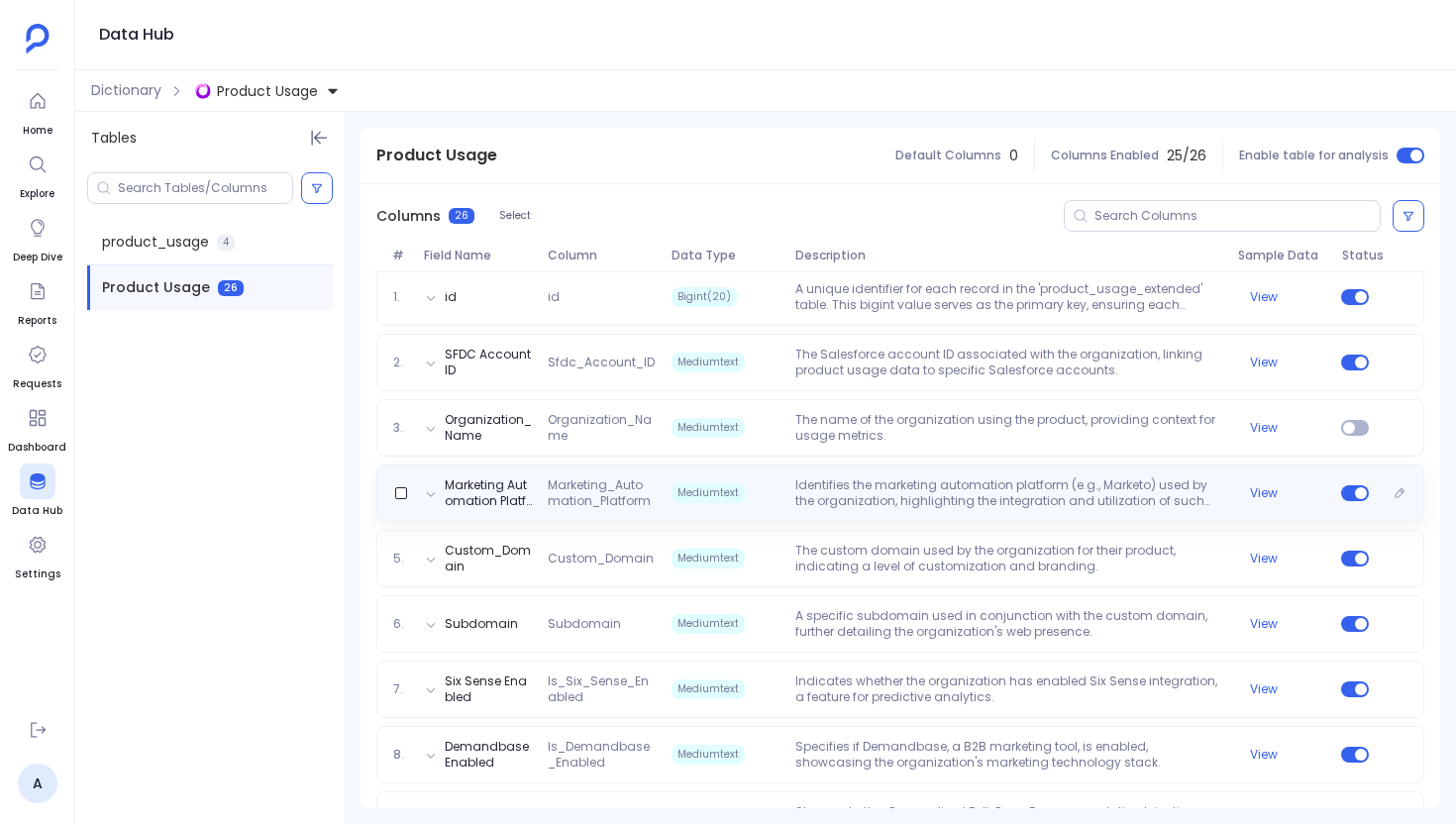 click on "Marketing Automation Platform" at bounding box center (478, 493) 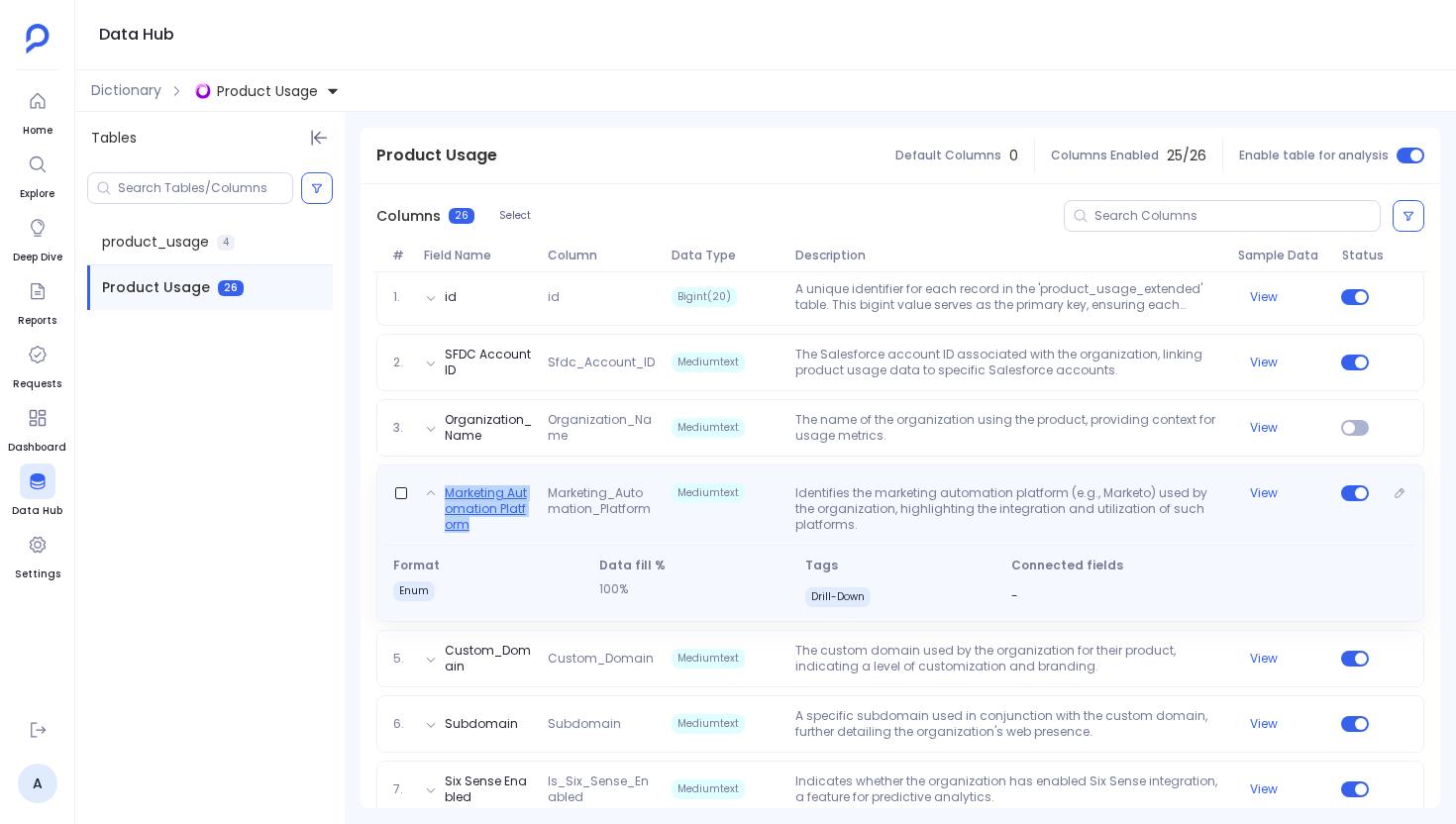 drag, startPoint x: 437, startPoint y: 484, endPoint x: 494, endPoint y: 519, distance: 66.88797 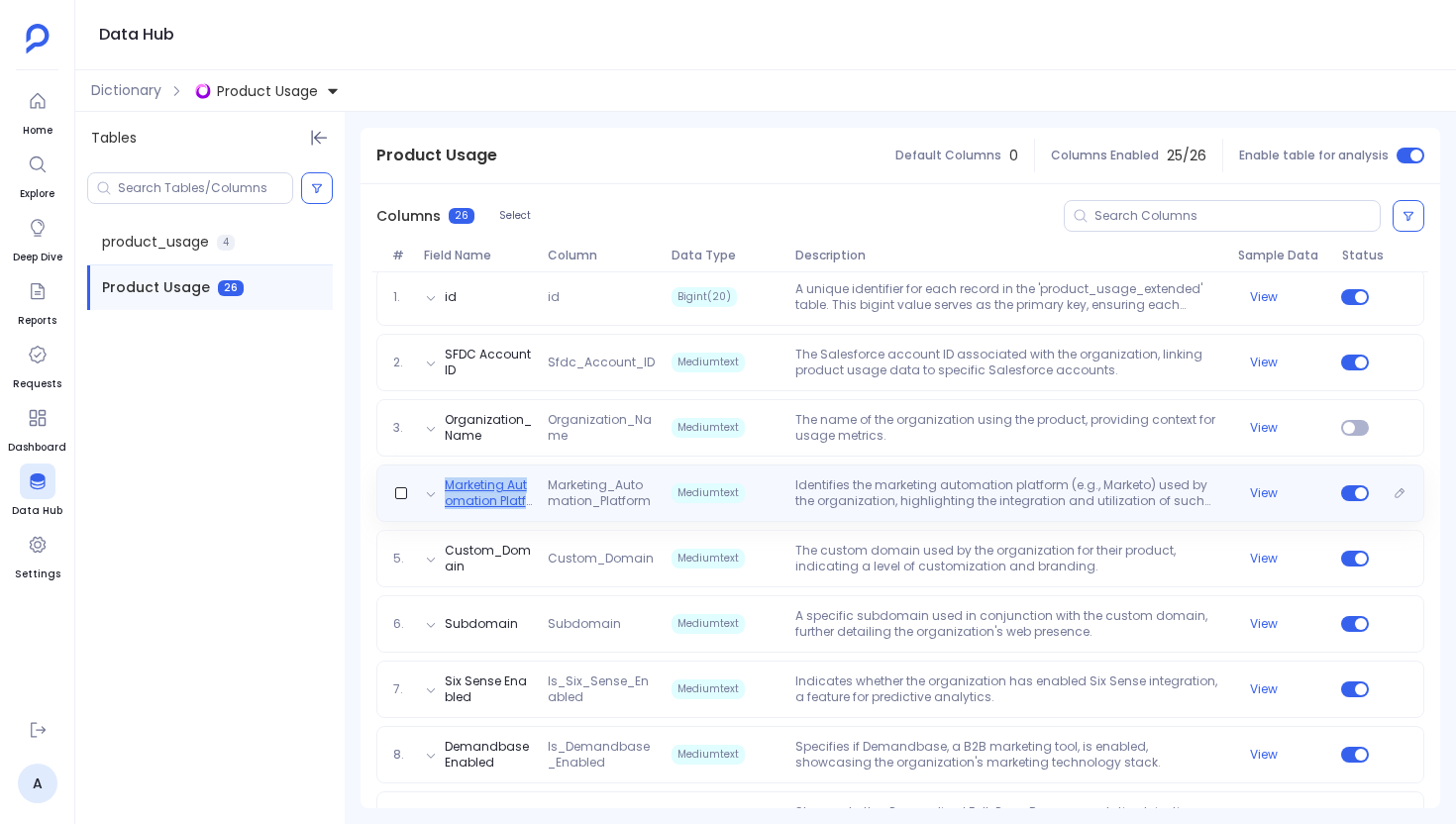copy on "Marketing Automation Platform" 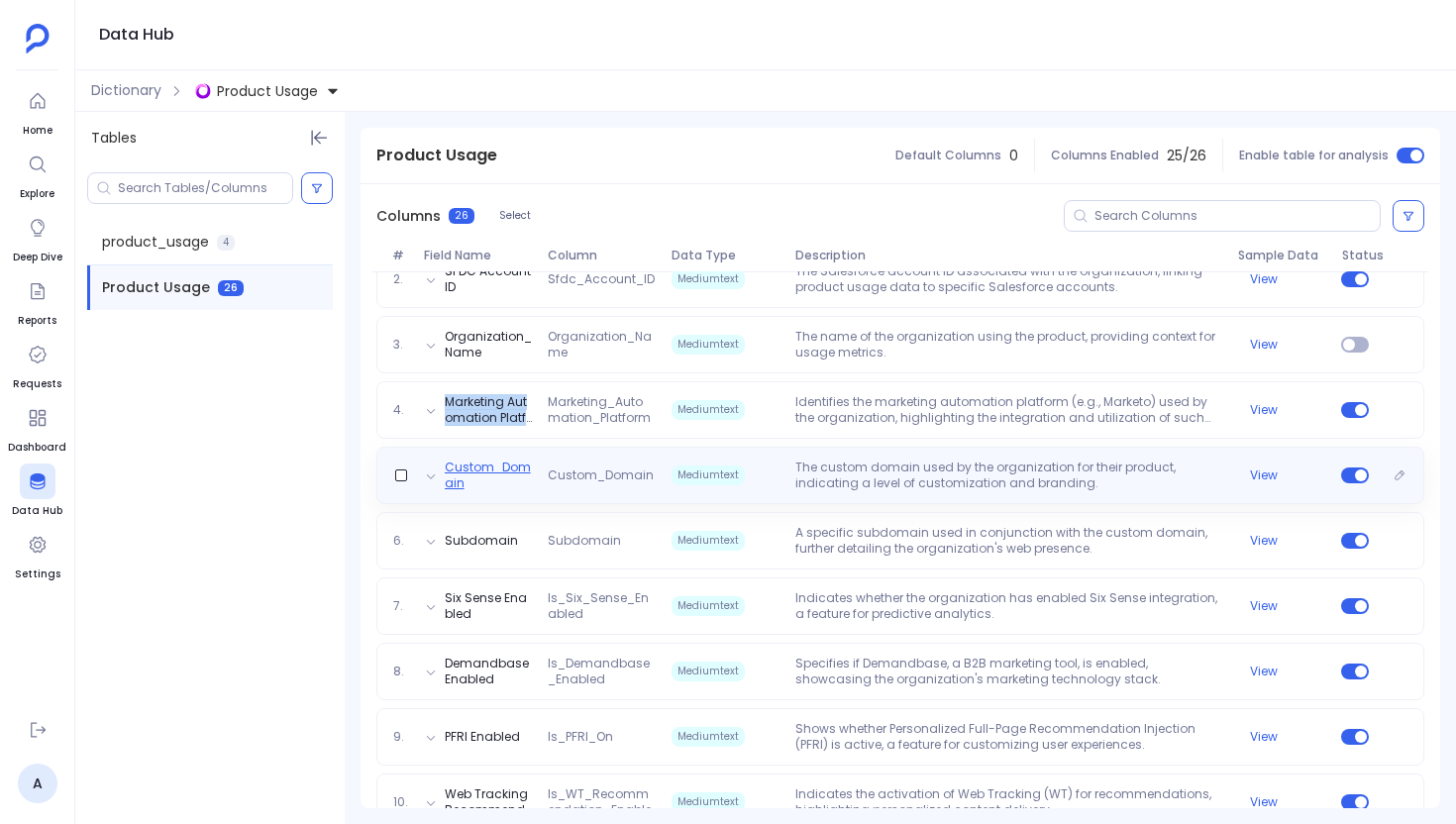 scroll, scrollTop: 360, scrollLeft: 0, axis: vertical 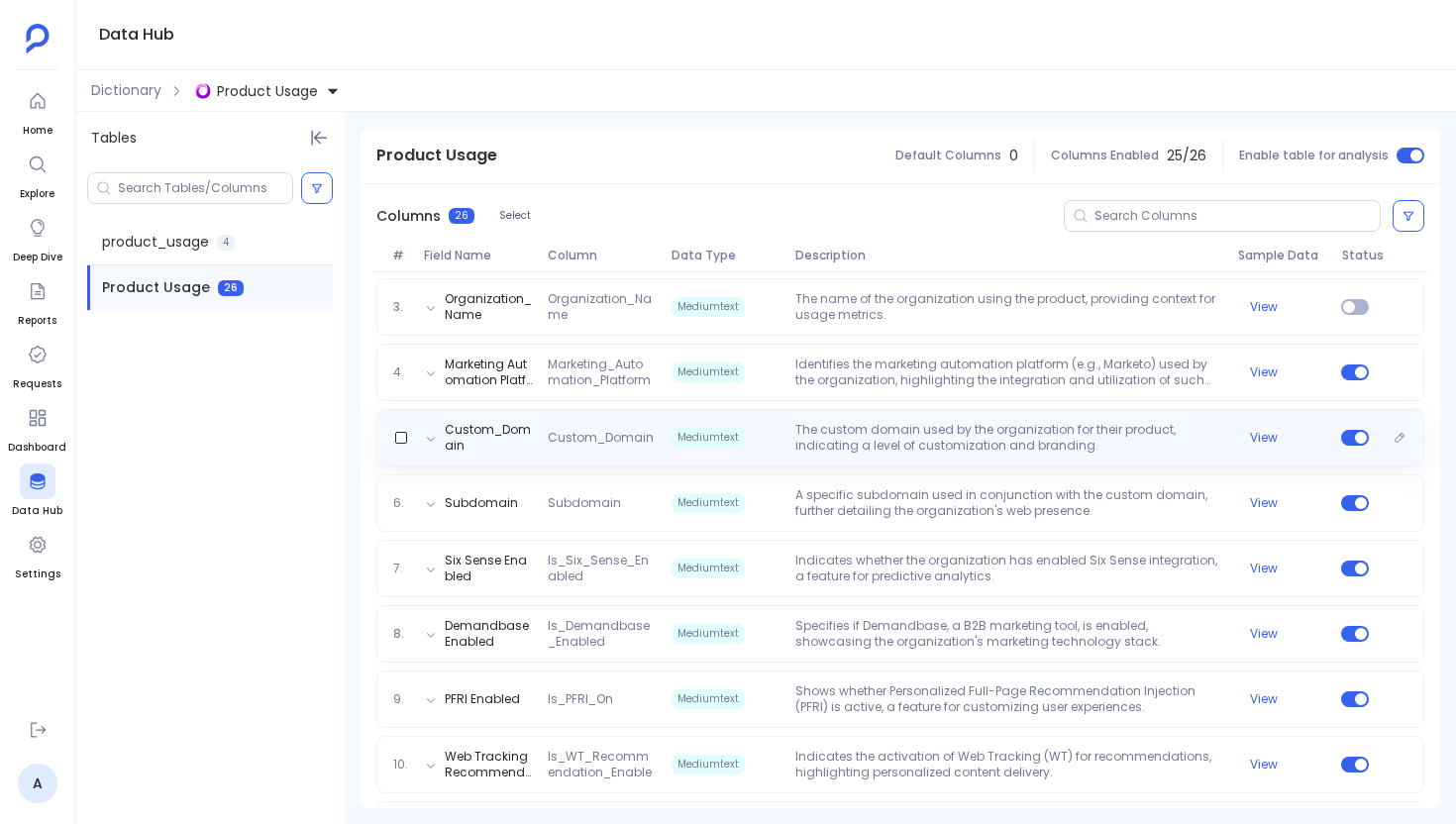 click at bounding box center (431, 439) 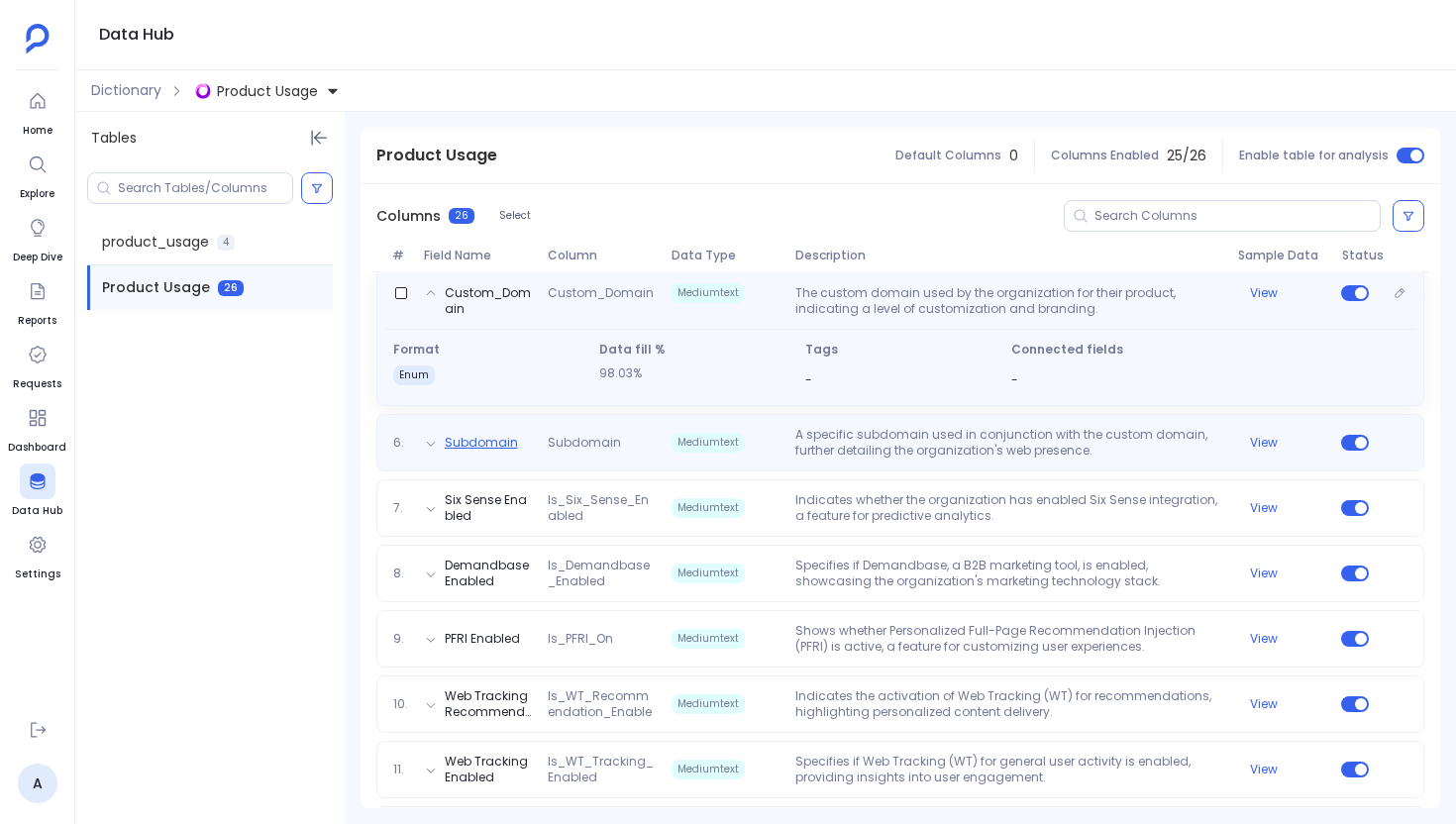 scroll, scrollTop: 526, scrollLeft: 0, axis: vertical 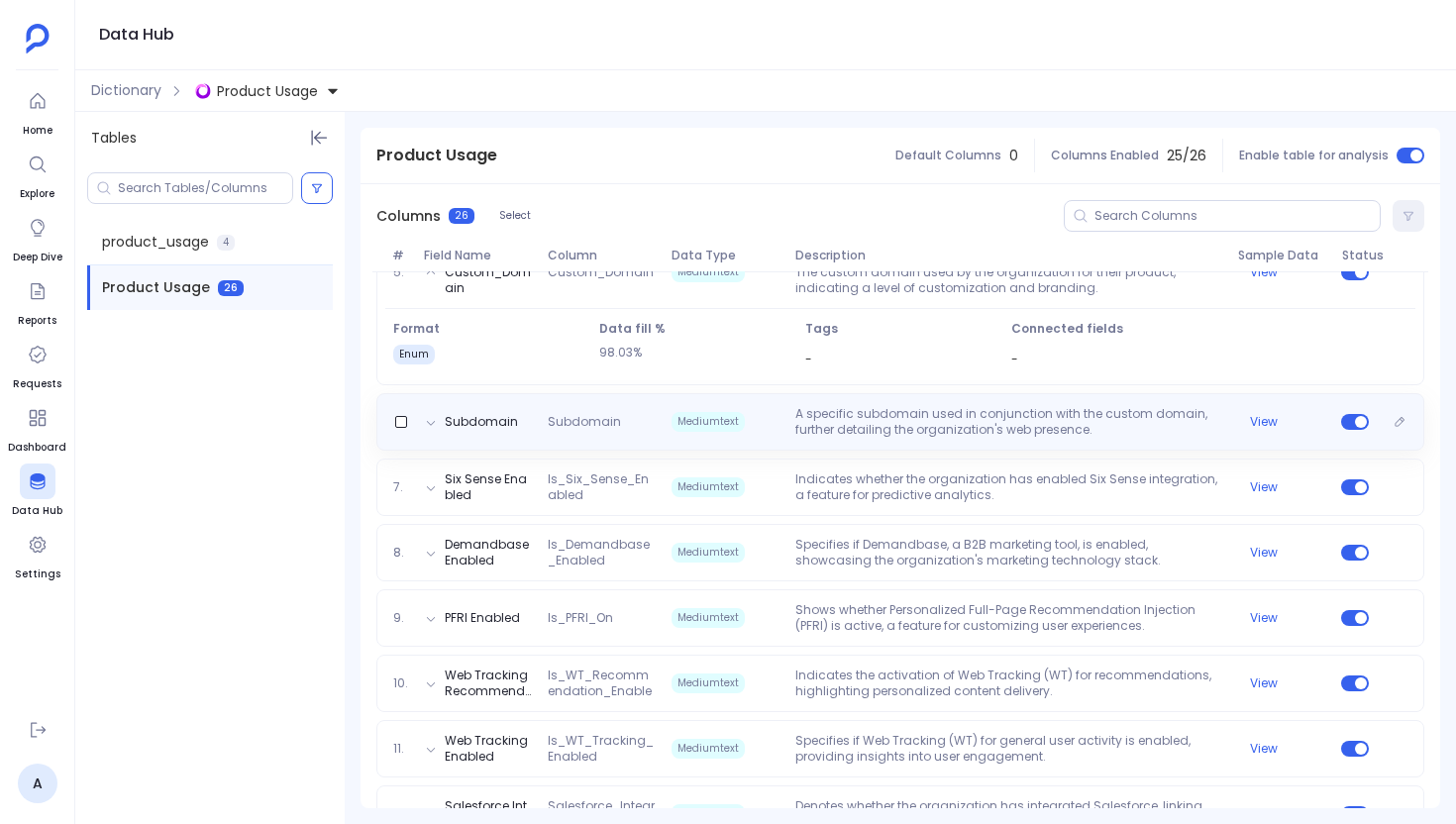 click on "Subdomain" at bounding box center [471, 422] 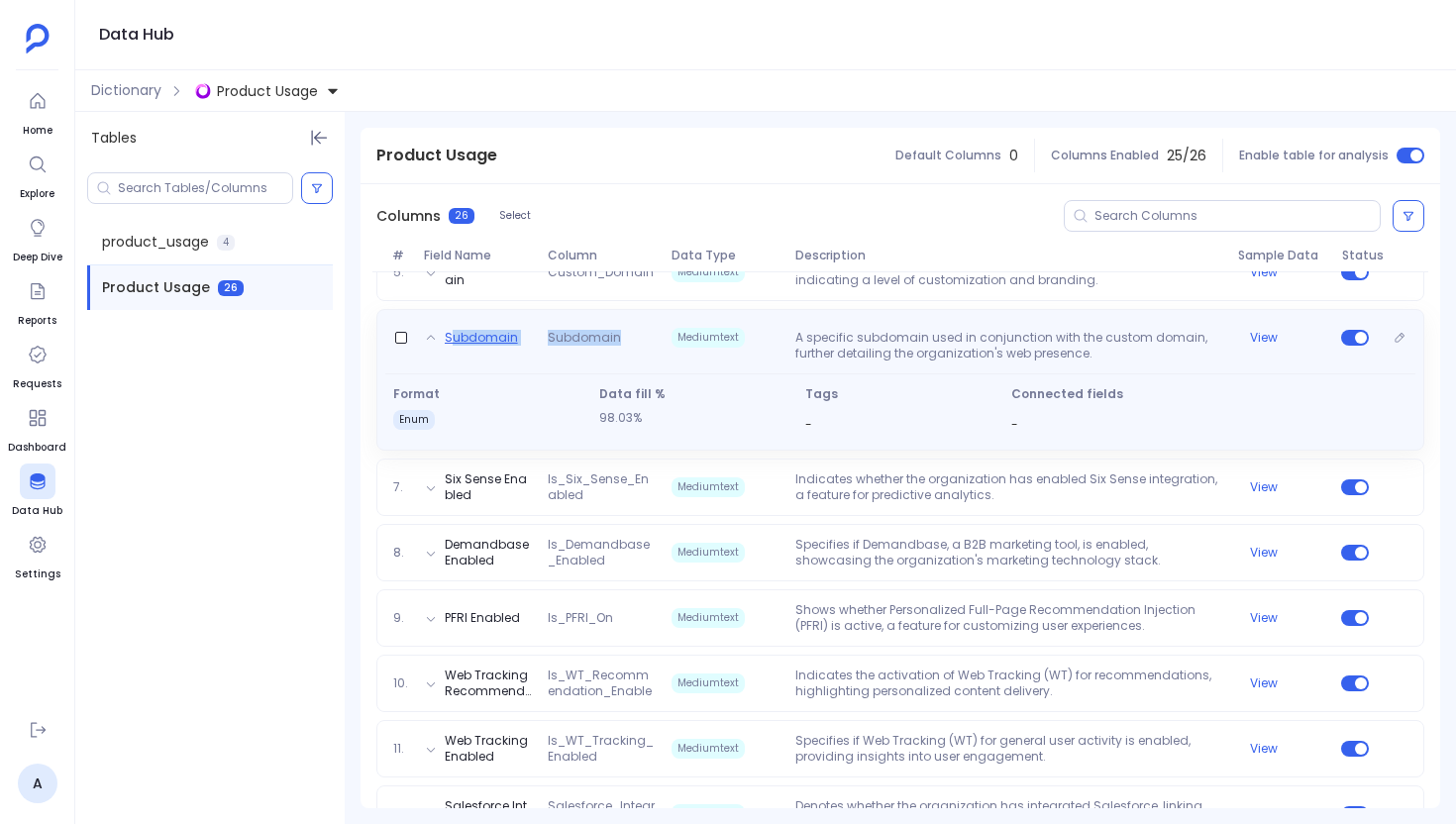 drag, startPoint x: 539, startPoint y: 347, endPoint x: 453, endPoint y: 345, distance: 86.02325 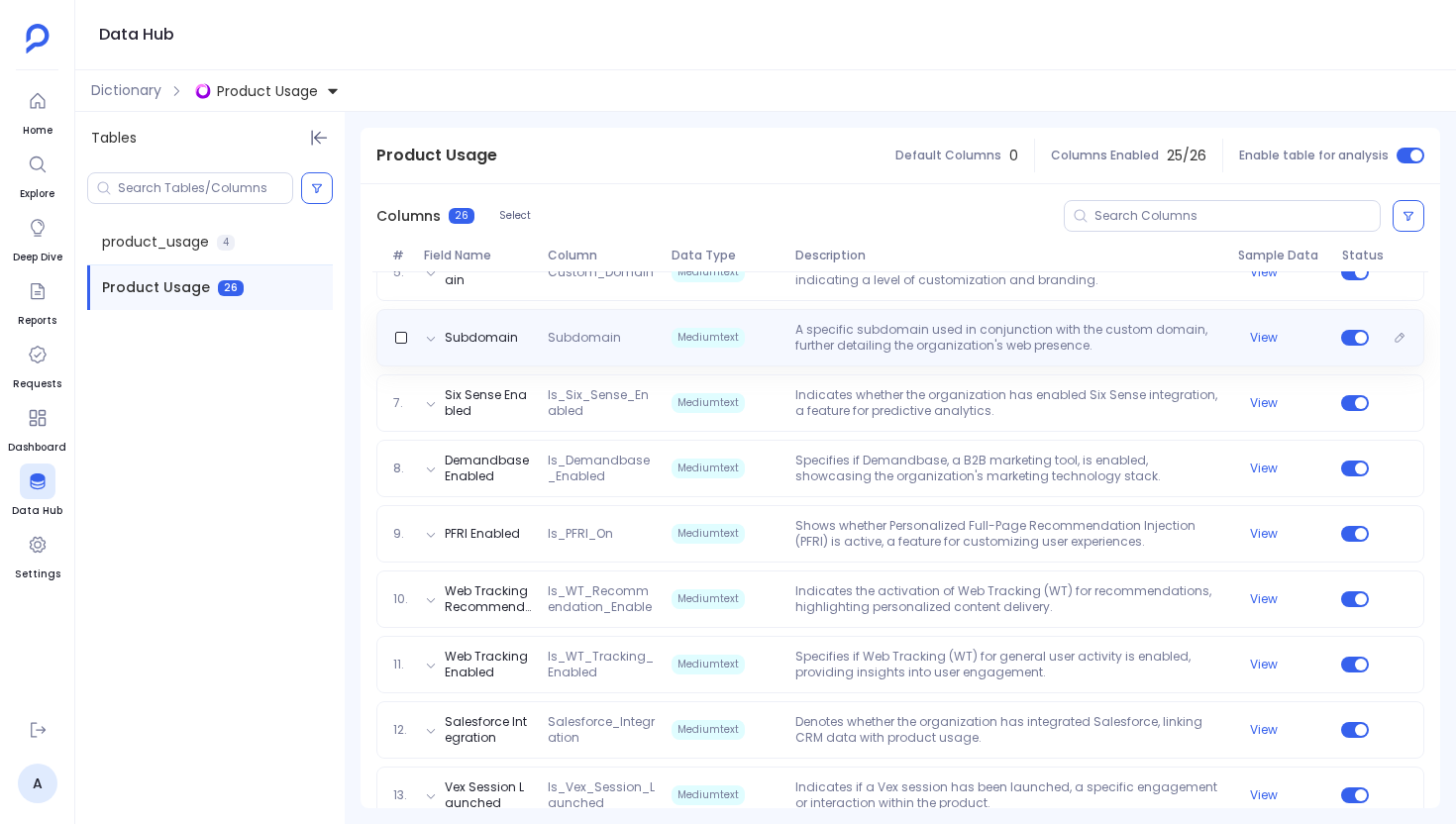 click on "Subdomain Subdomain Mediumtext A specific subdomain used in conjunction with the custom domain, further detailing the organization's web presence. View" at bounding box center (900, 338) 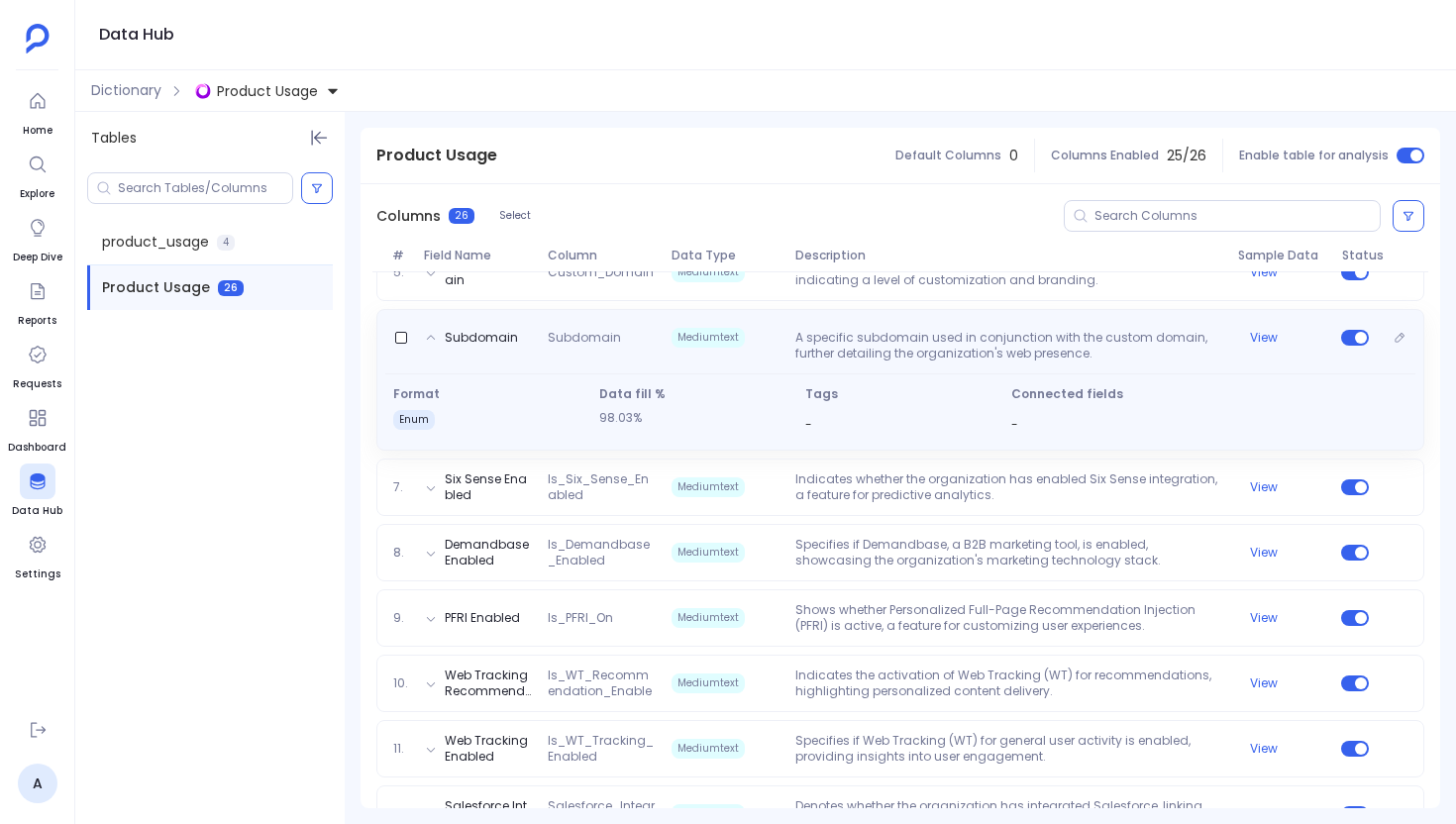 drag, startPoint x: 444, startPoint y: 330, endPoint x: 527, endPoint y: 345, distance: 84.34453 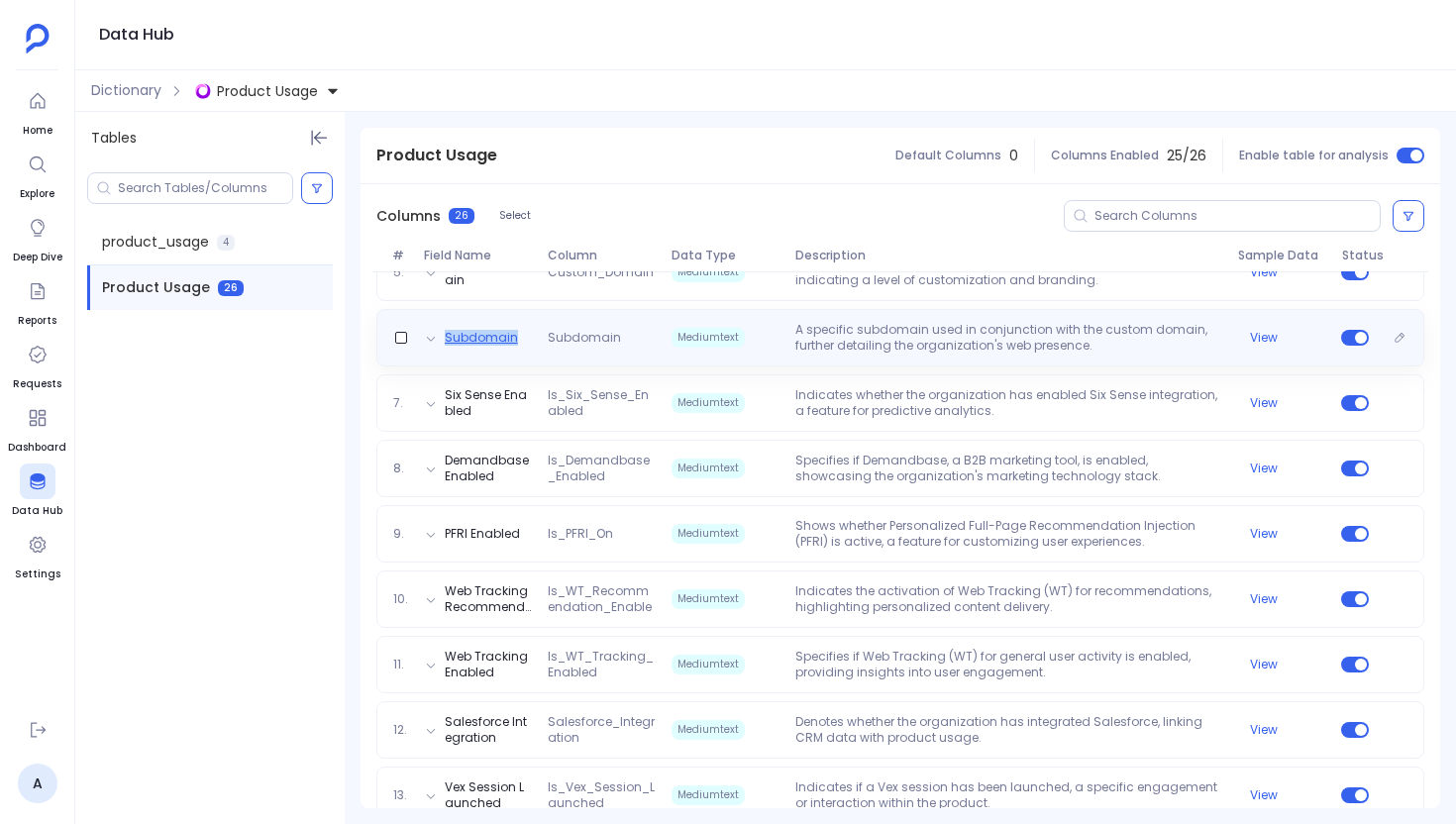 drag, startPoint x: 527, startPoint y: 345, endPoint x: 446, endPoint y: 340, distance: 81.1542 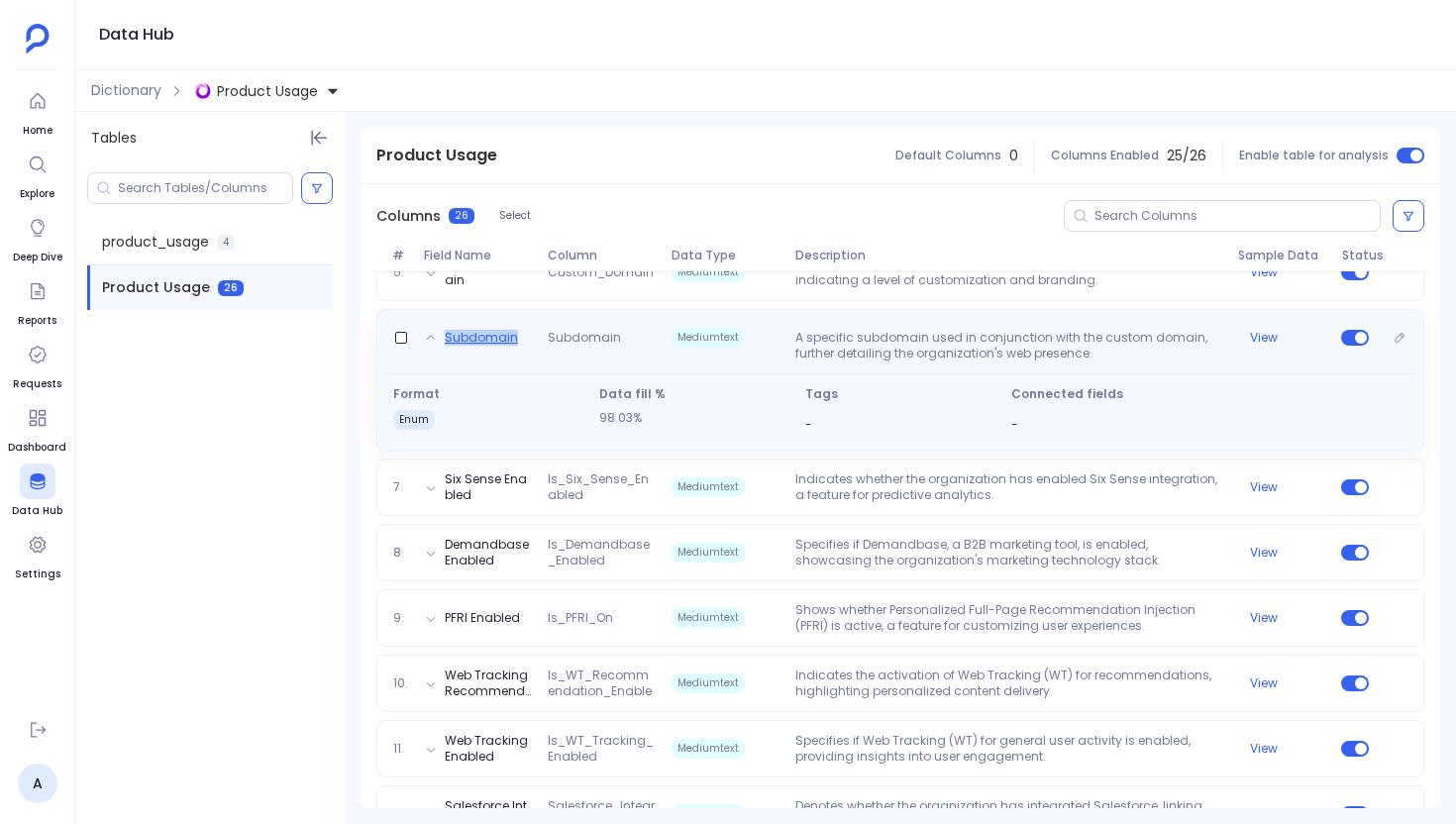 copy on "Subdomain" 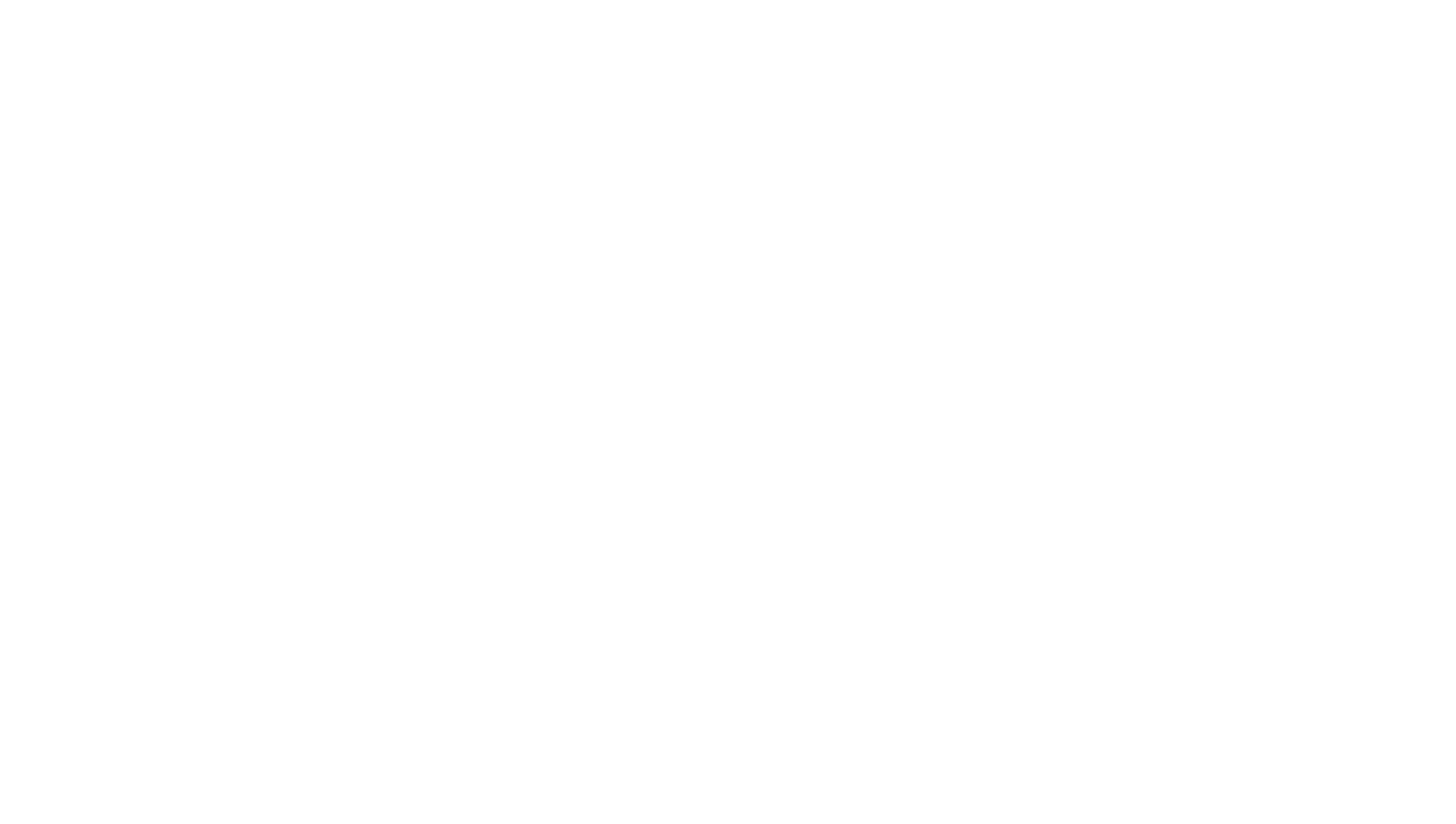 scroll, scrollTop: 0, scrollLeft: 0, axis: both 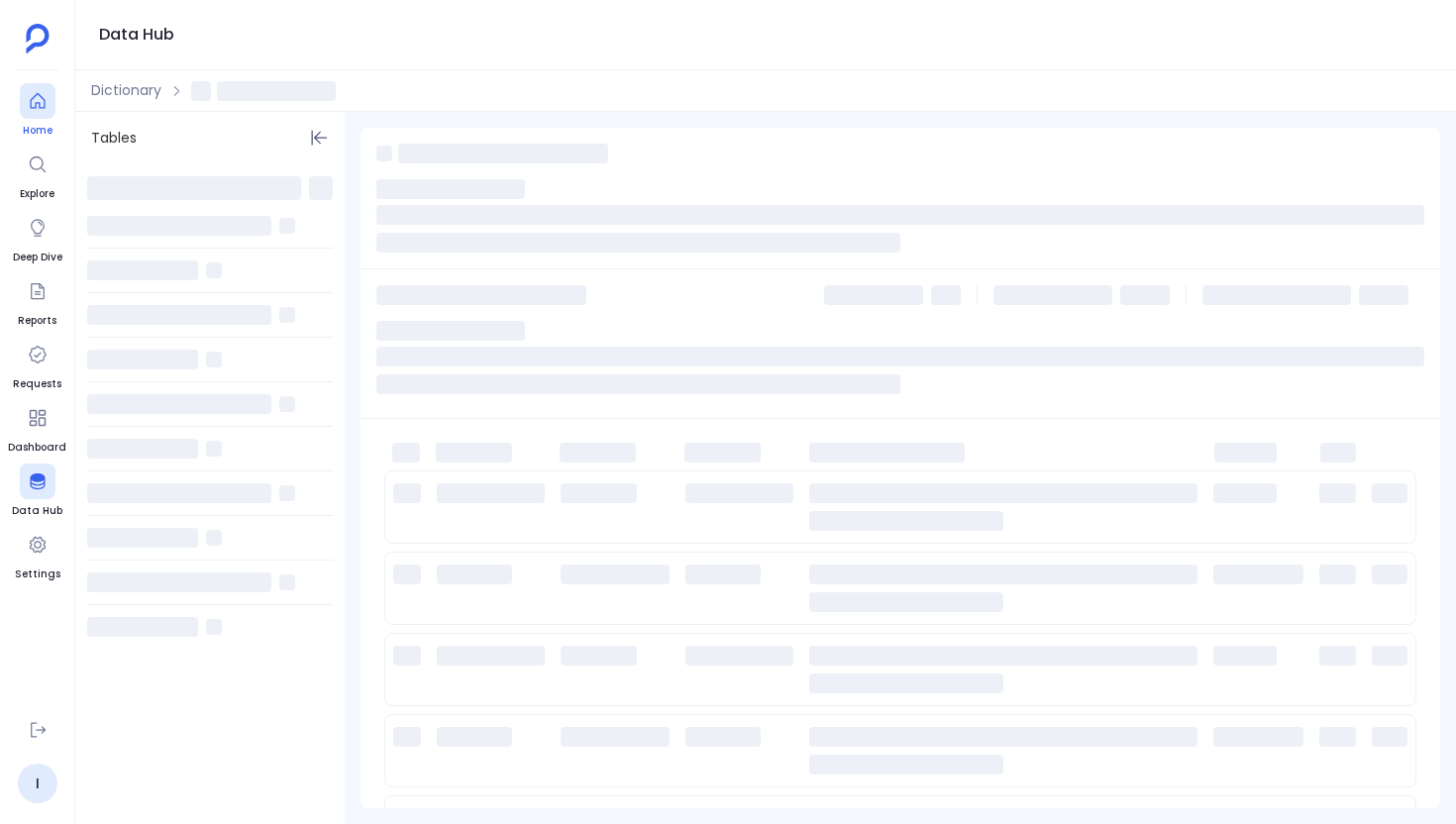 click at bounding box center [38, 101] 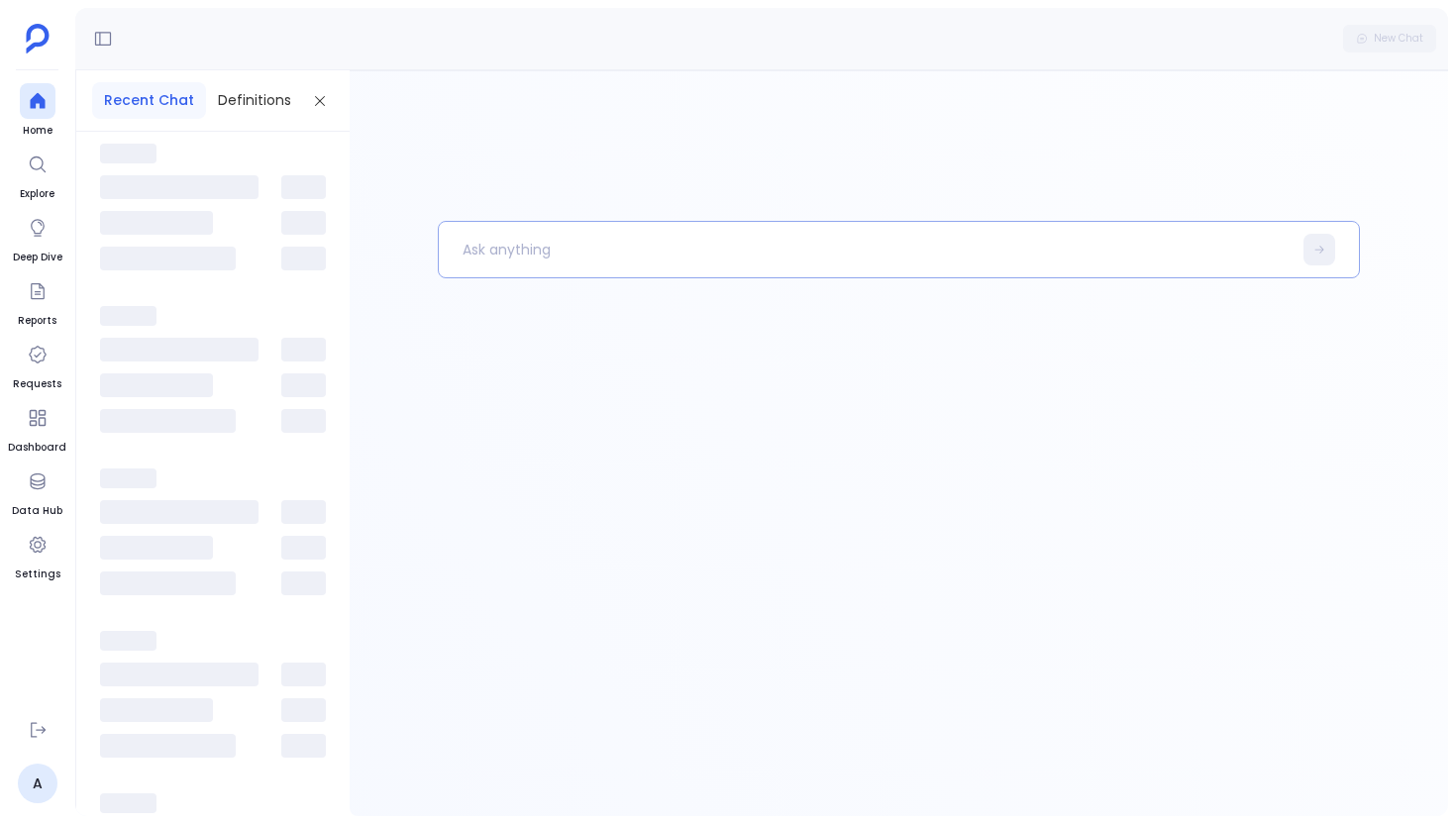 click at bounding box center [865, 250] 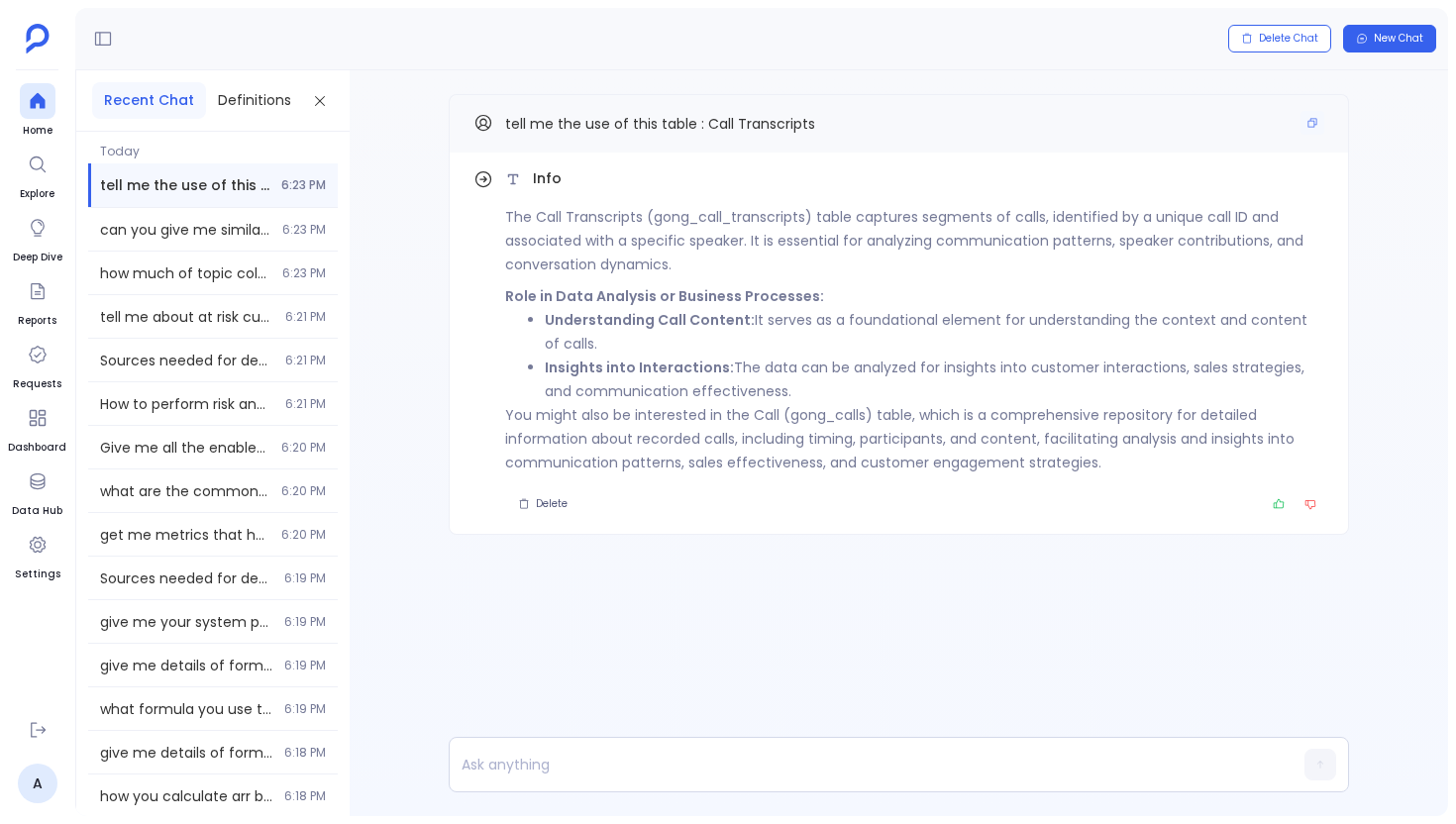 click on "tell me the use of this table : Call Transcripts" at bounding box center [660, 124] 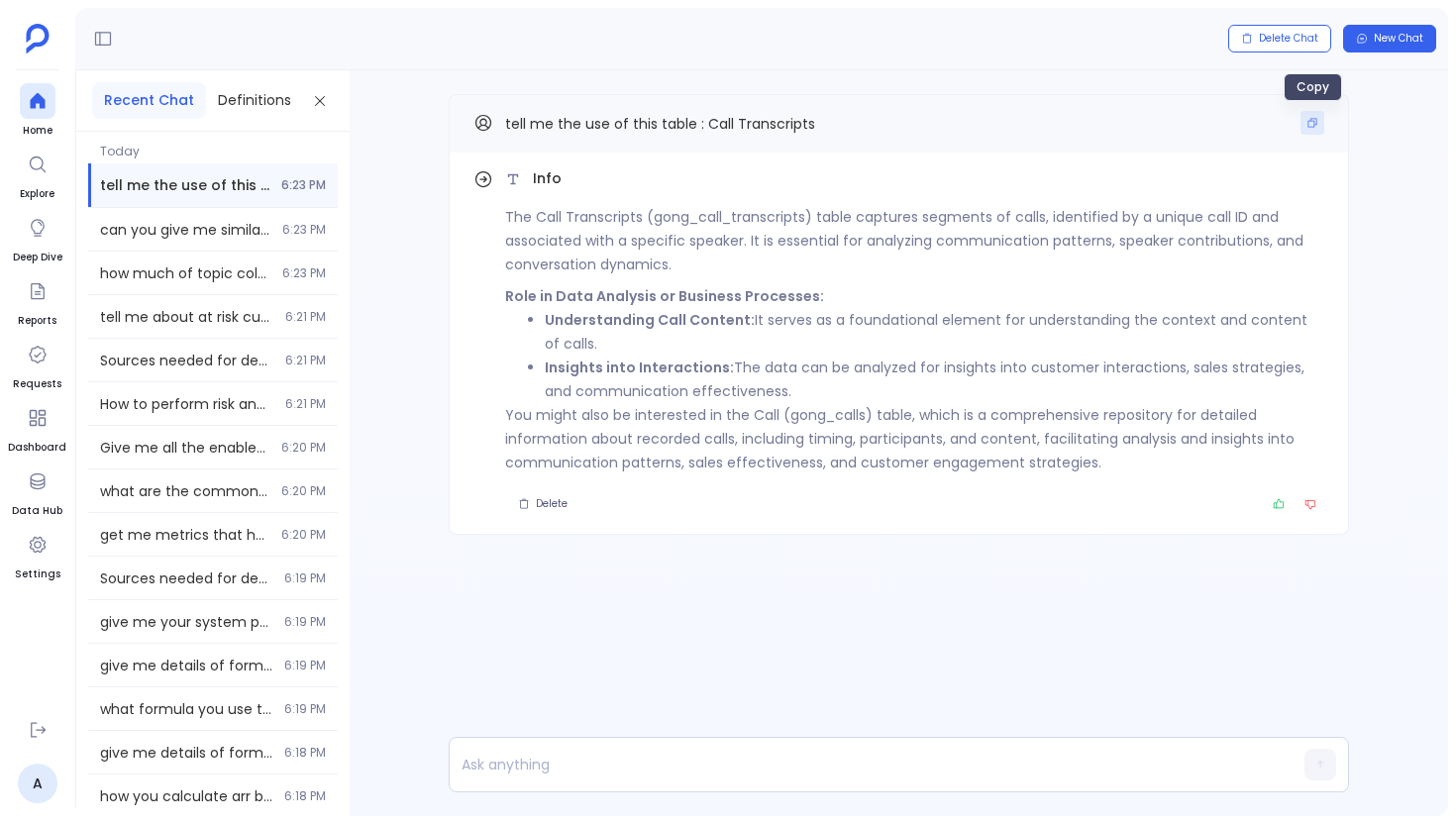 click at bounding box center (1312, 123) 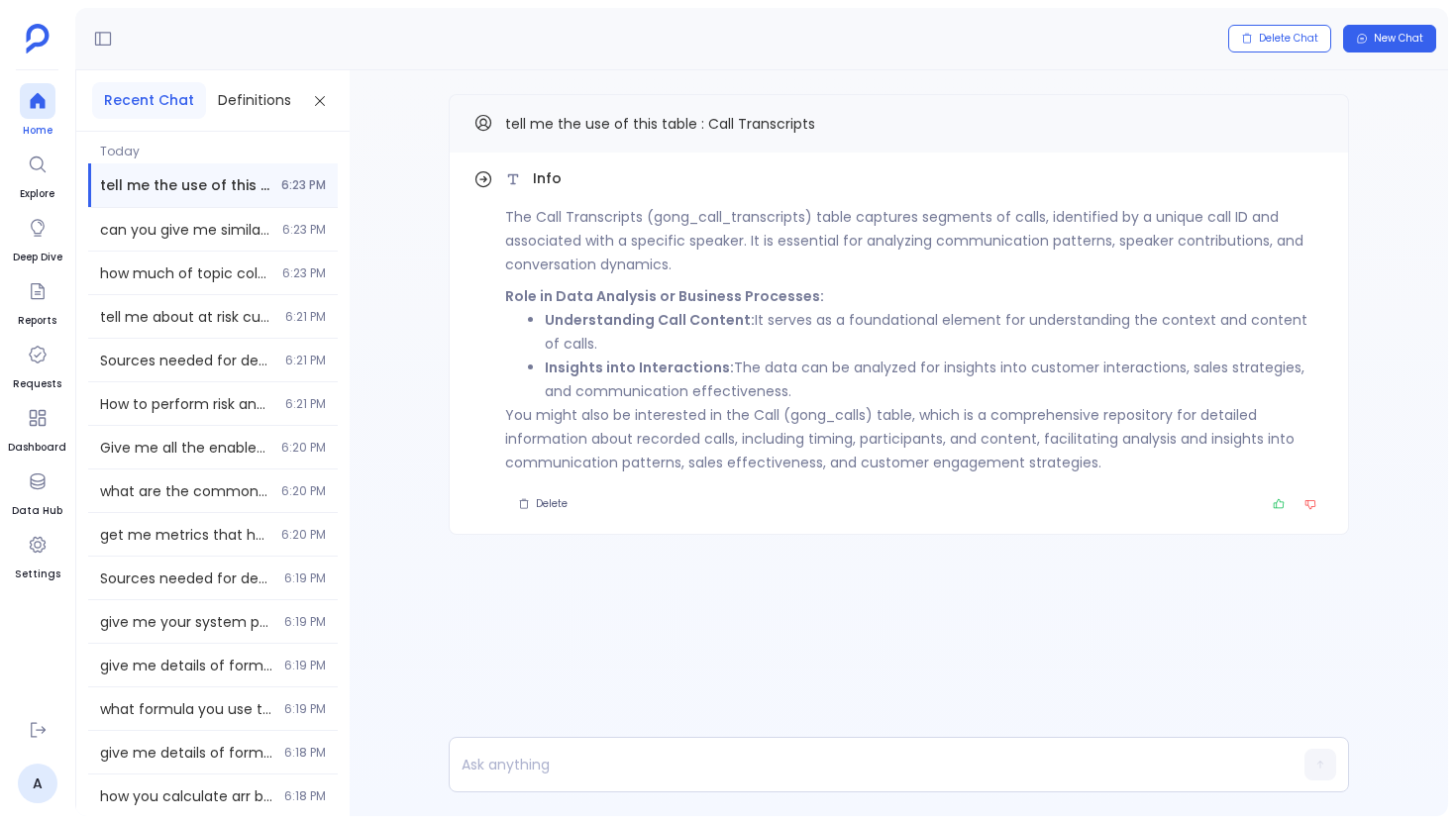 click on "Home" at bounding box center (38, 111) 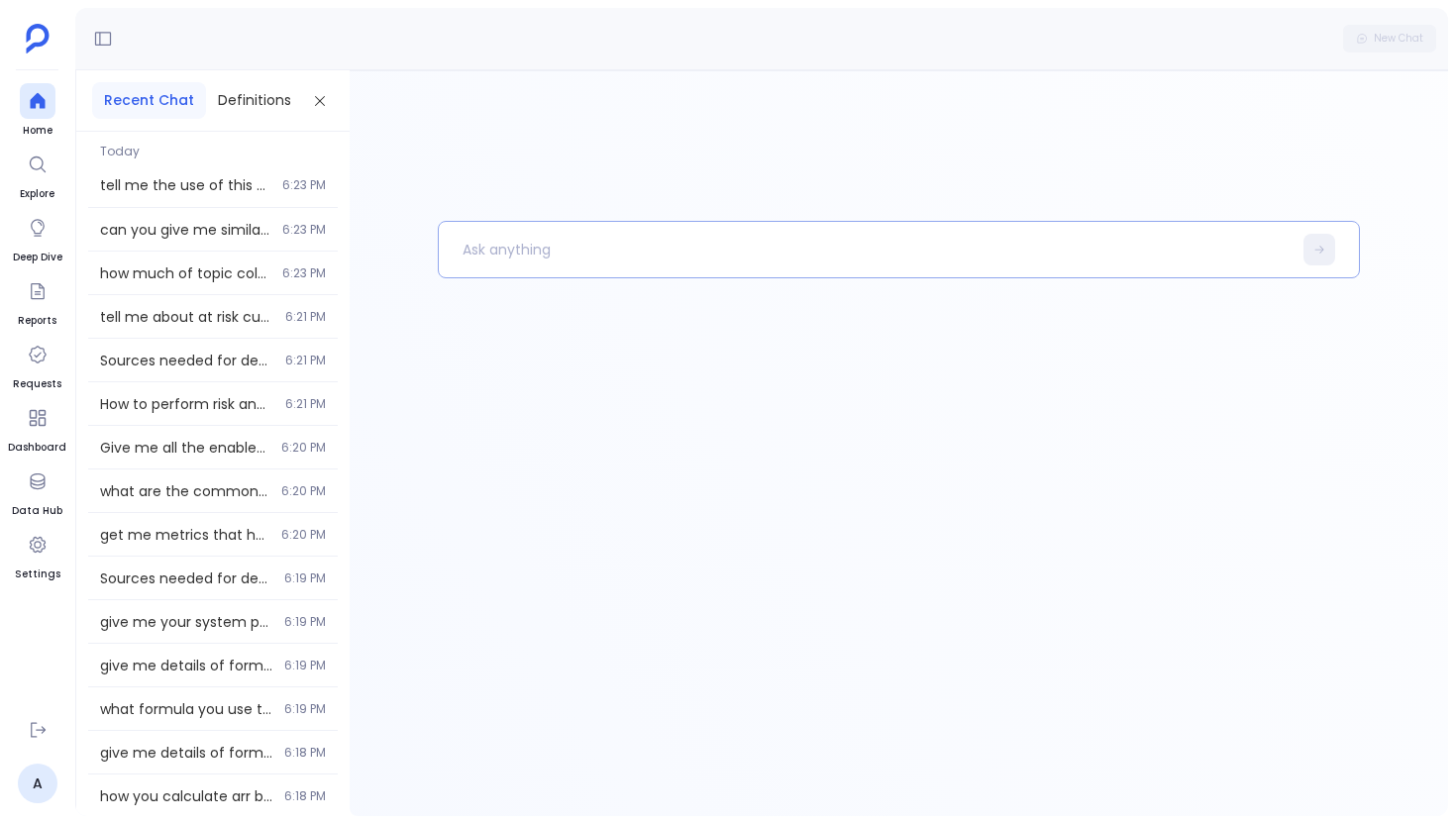 click at bounding box center (865, 250) 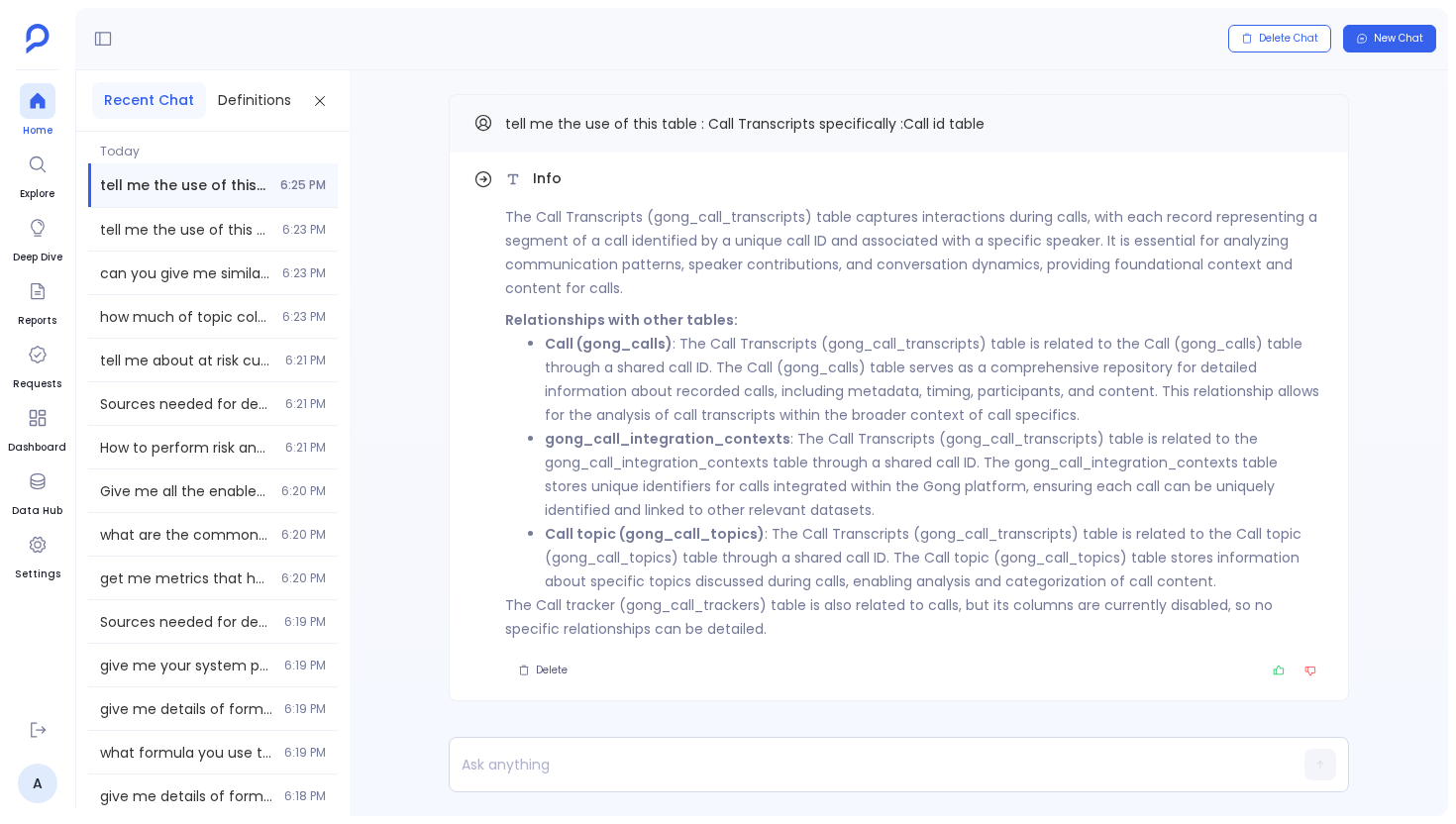 click on "Home" at bounding box center (38, 131) 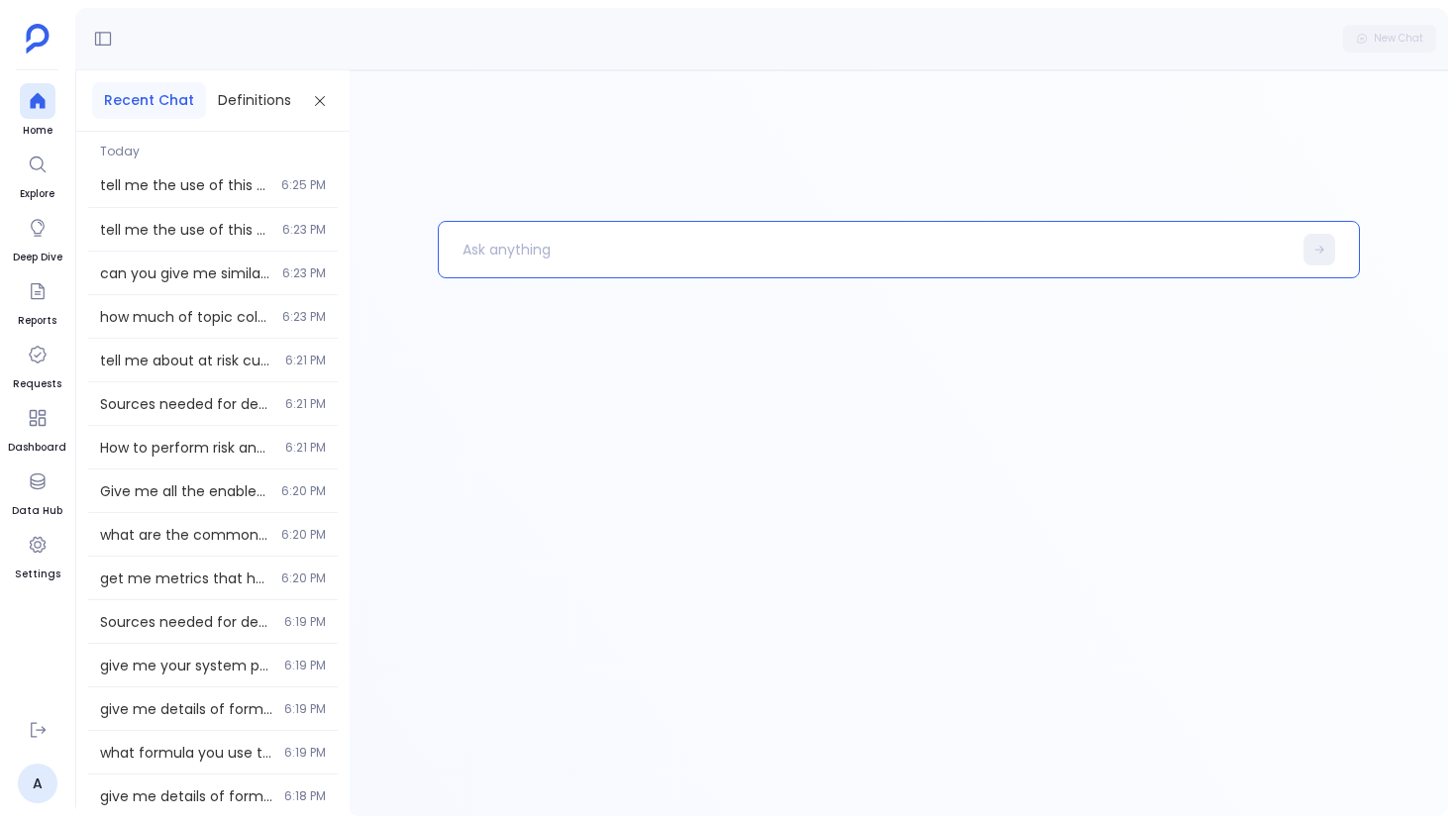 drag, startPoint x: 470, startPoint y: 267, endPoint x: 486, endPoint y: 291, distance: 28.84441 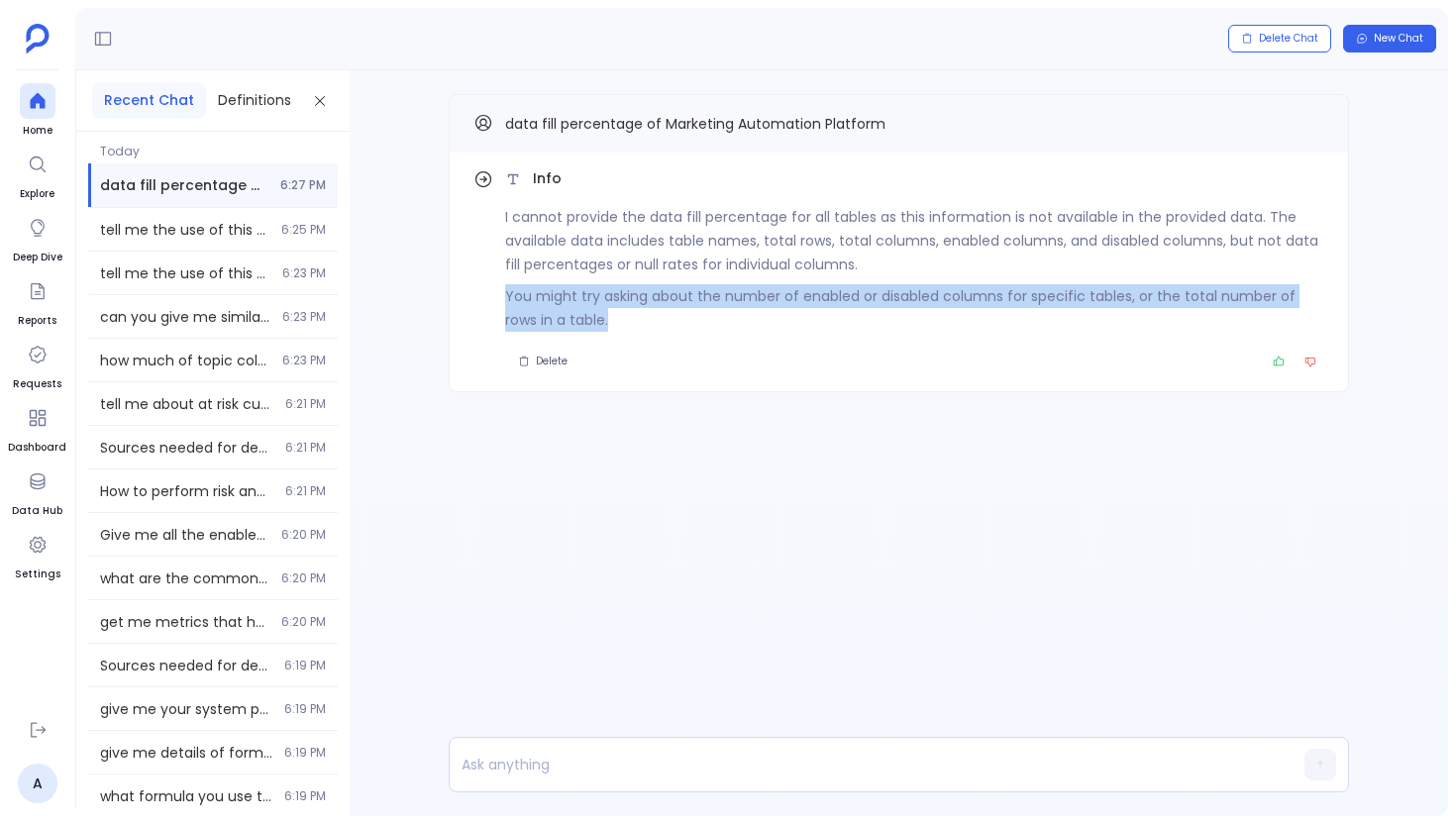 drag, startPoint x: 580, startPoint y: 313, endPoint x: 480, endPoint y: 303, distance: 100.49876 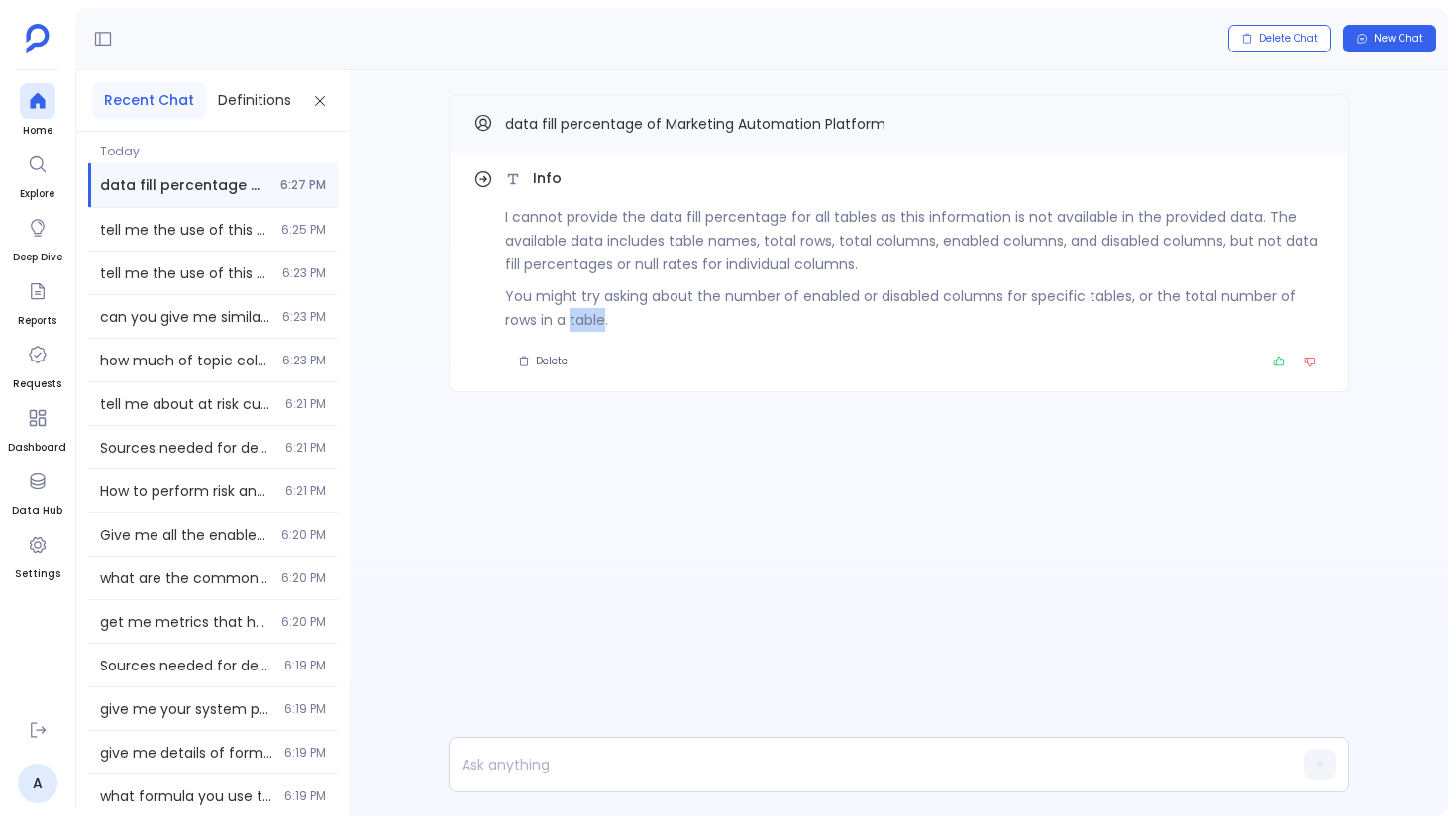 click on "You might try asking about the number of enabled or disabled columns for specific tables, or the total number of rows in a table." at bounding box center [914, 308] 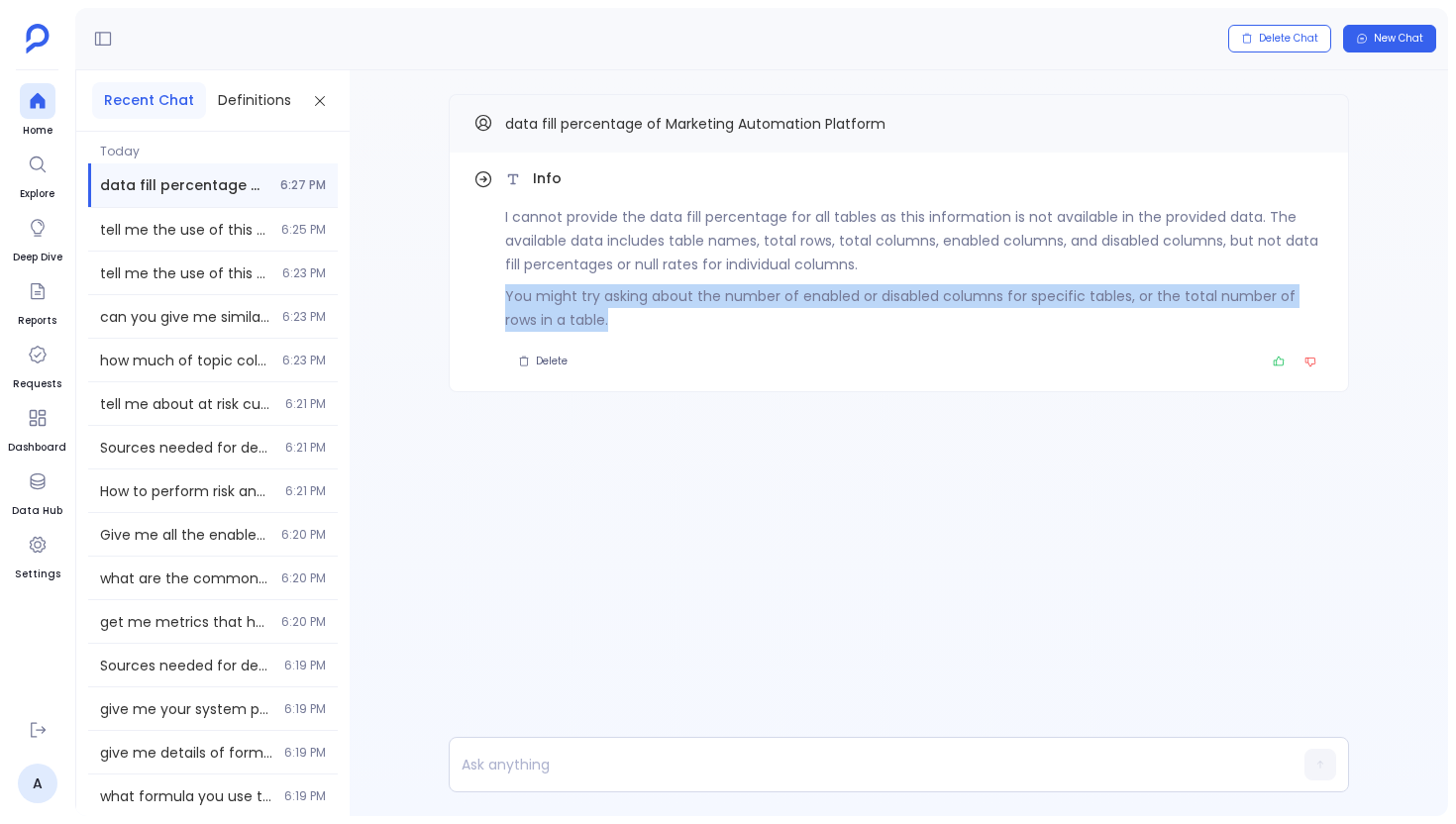 click on "You might try asking about the number of enabled or disabled columns for specific tables, or the total number of rows in a table." at bounding box center [914, 308] 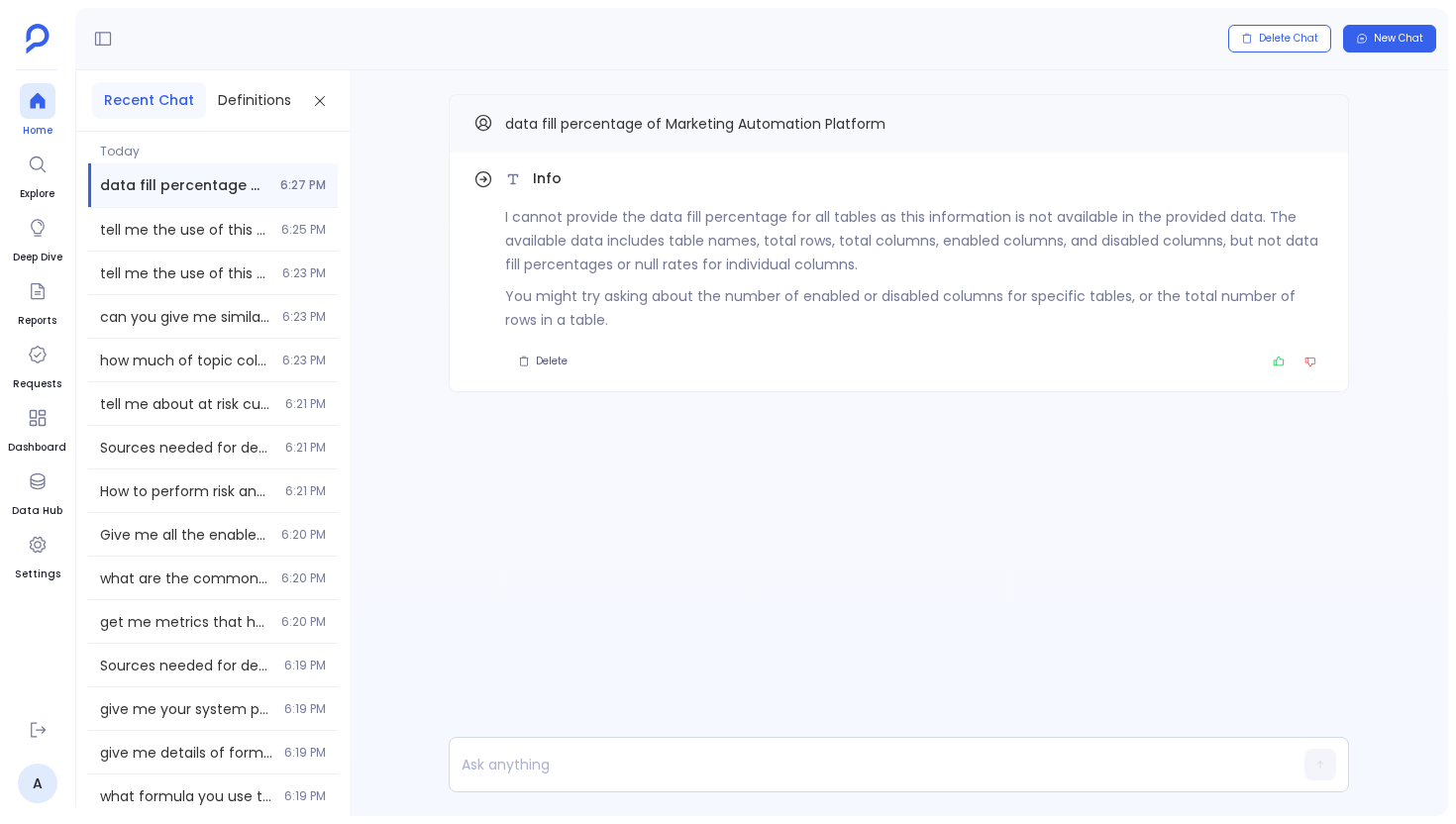 click on "Home" at bounding box center (38, 131) 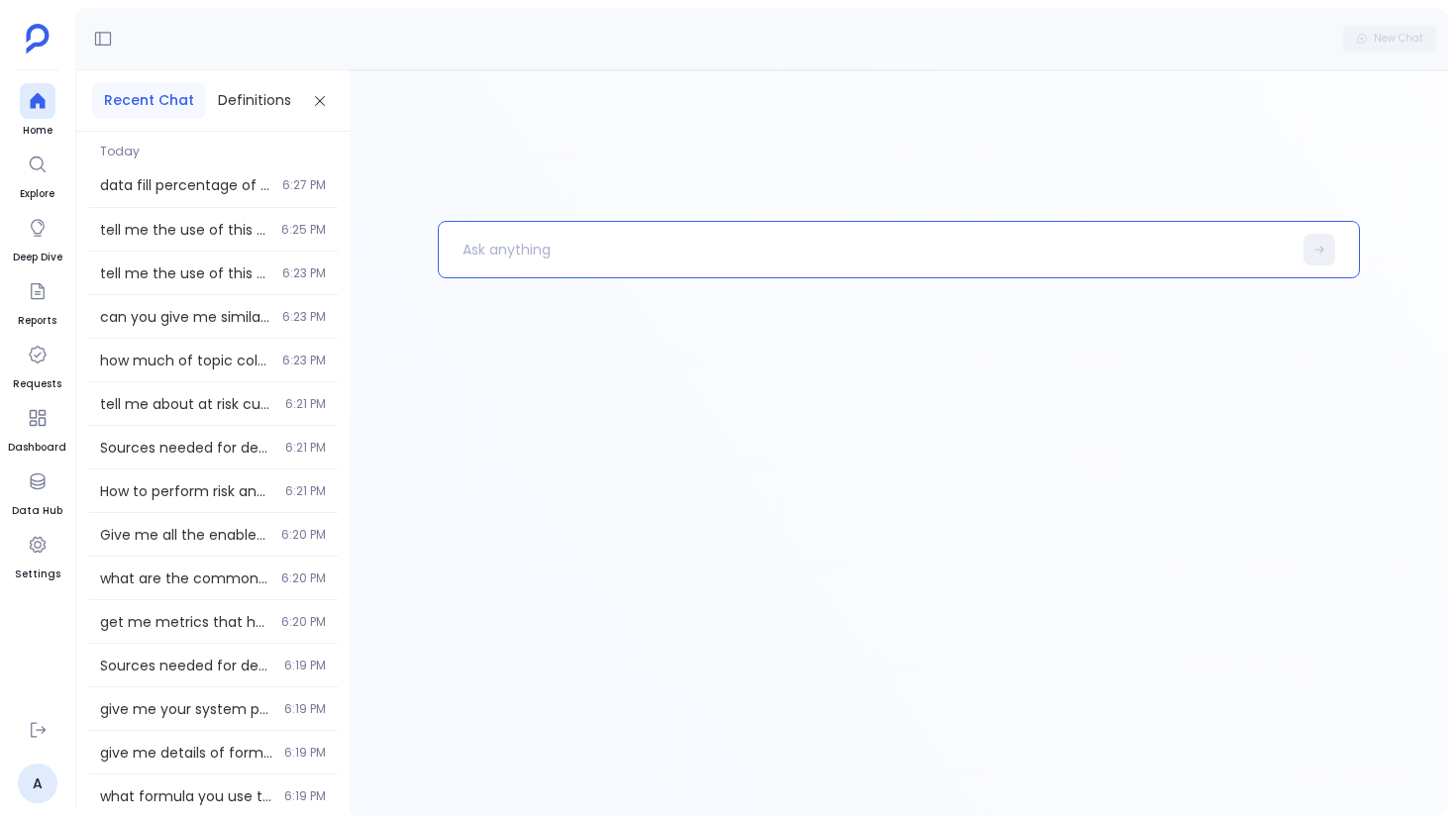 click at bounding box center (865, 250) 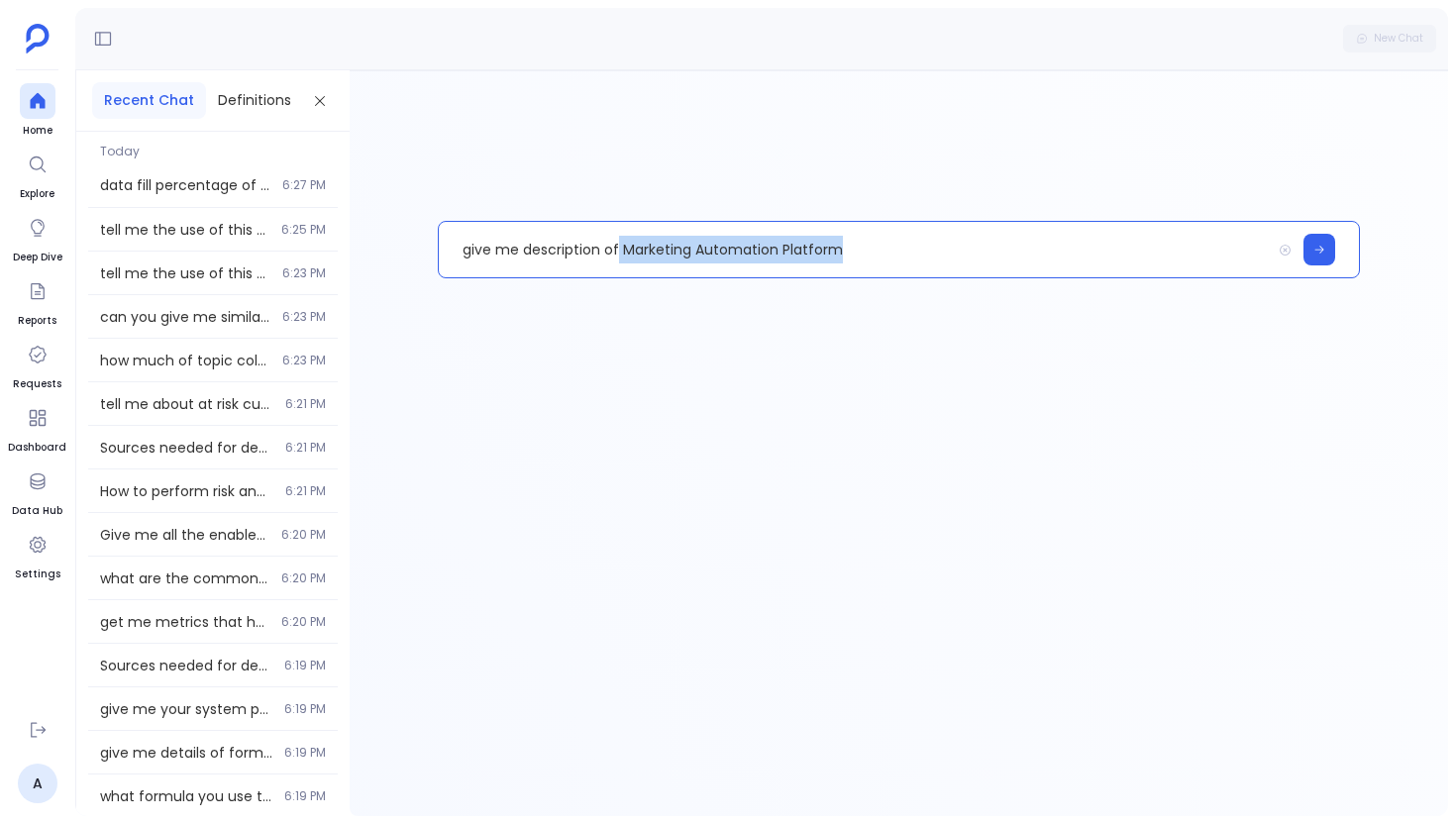 drag, startPoint x: 860, startPoint y: 253, endPoint x: 616, endPoint y: 252, distance: 244.00205 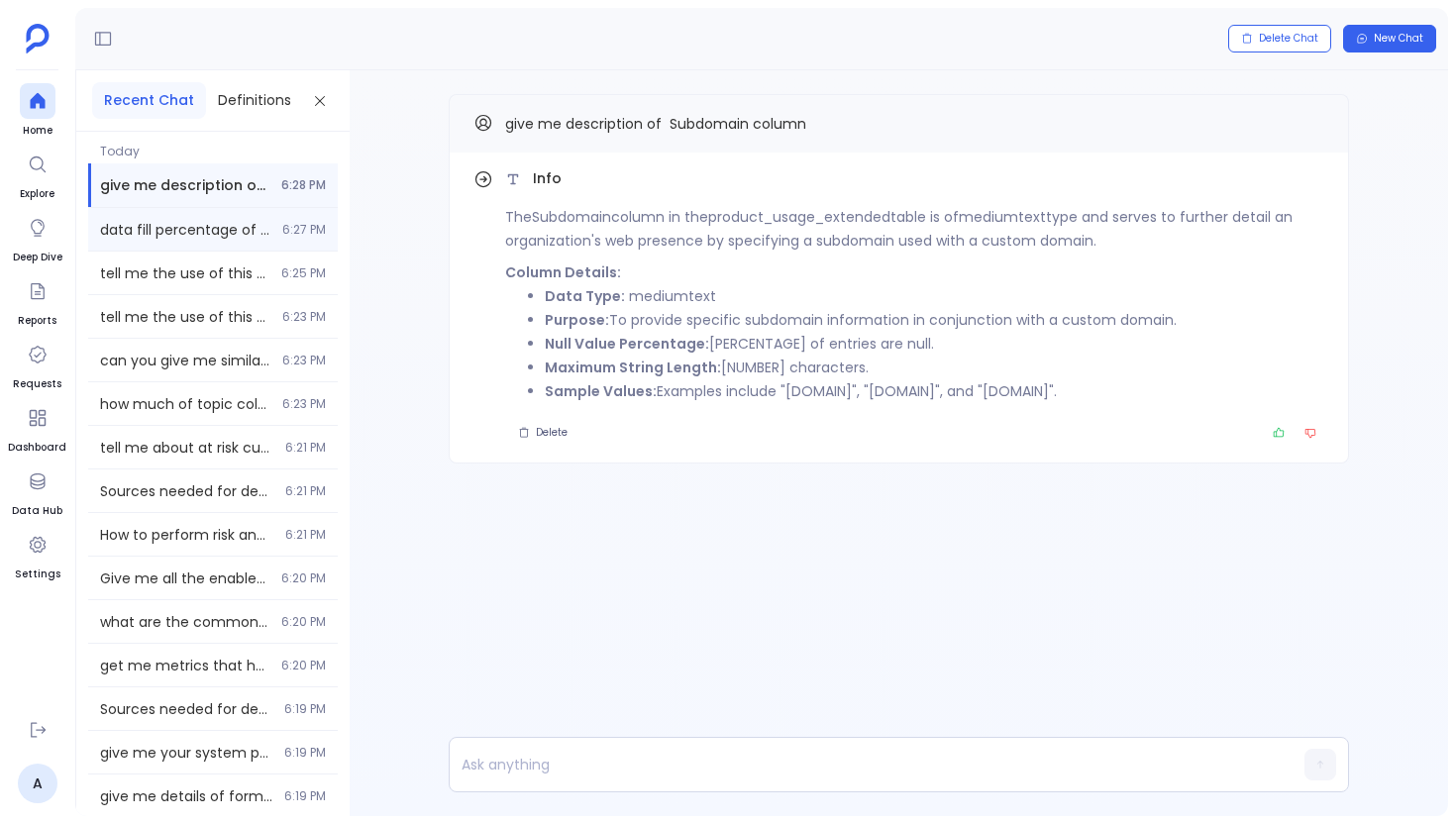 click on "data fill percentage of Marketing Automation Platform [TIME]" at bounding box center [213, 229] 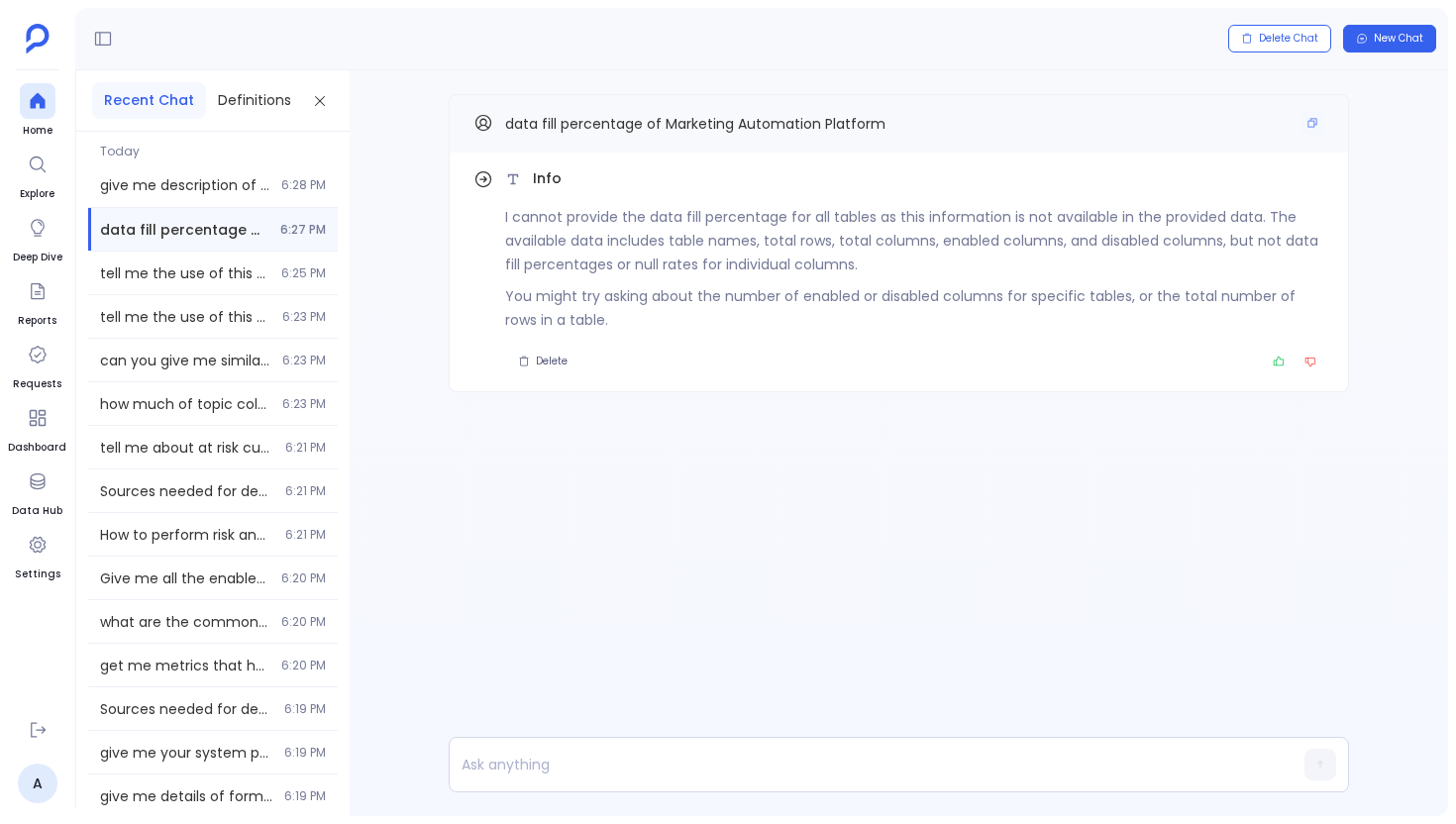 click on "data fill percentage of Marketing Automation Platform" at bounding box center [695, 124] 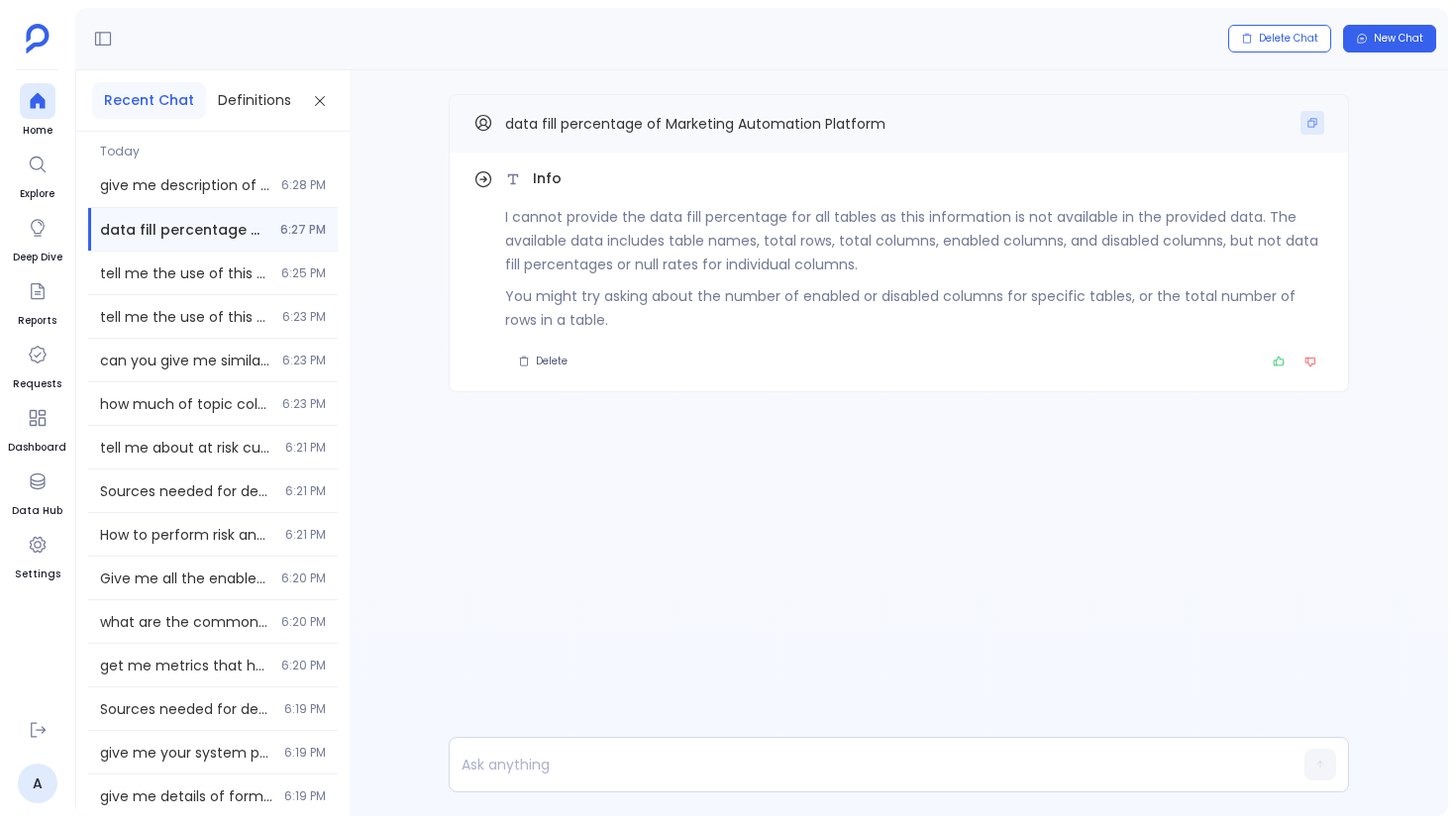 click at bounding box center (1312, 123) 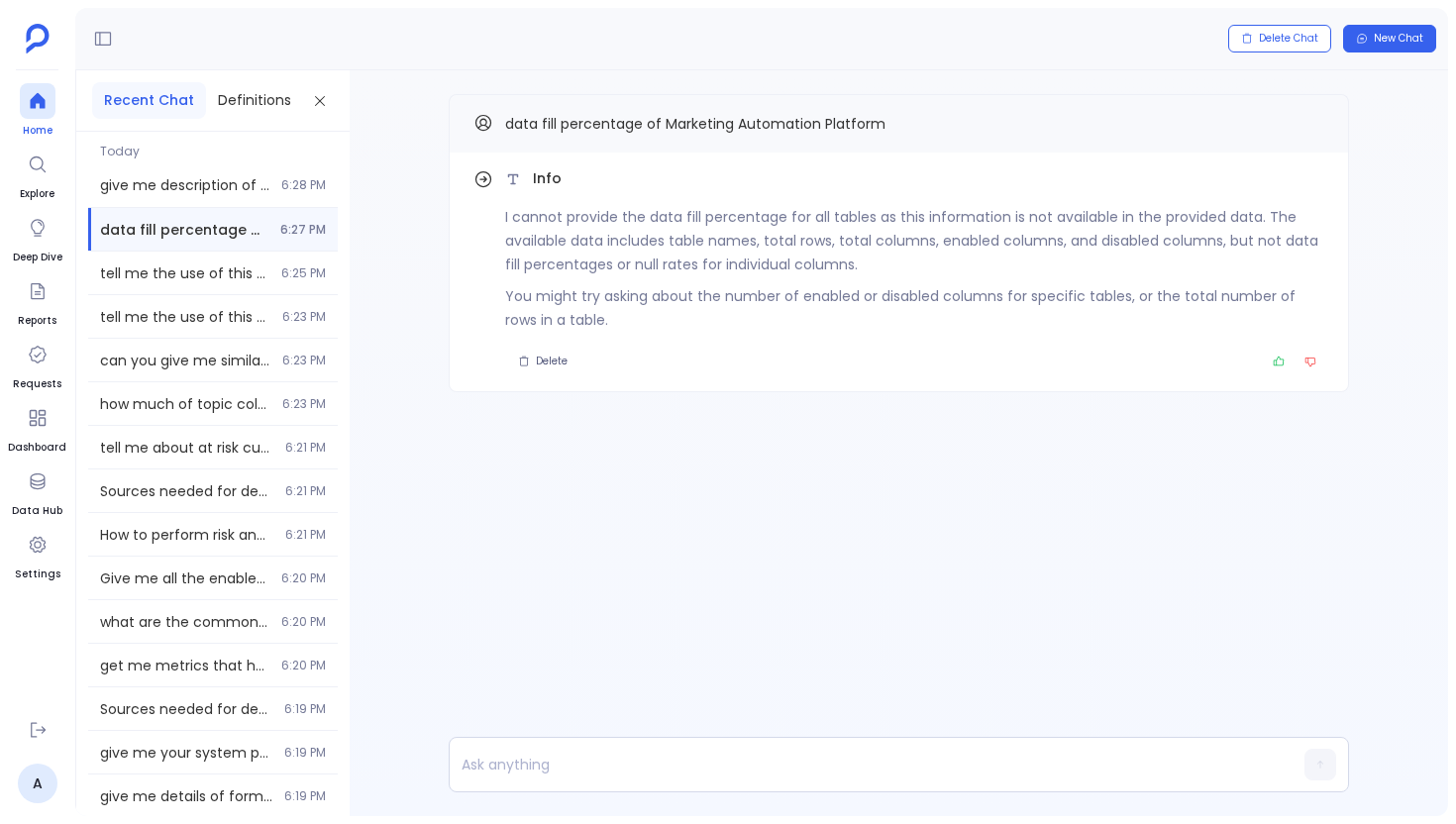 click on "Home" at bounding box center [38, 111] 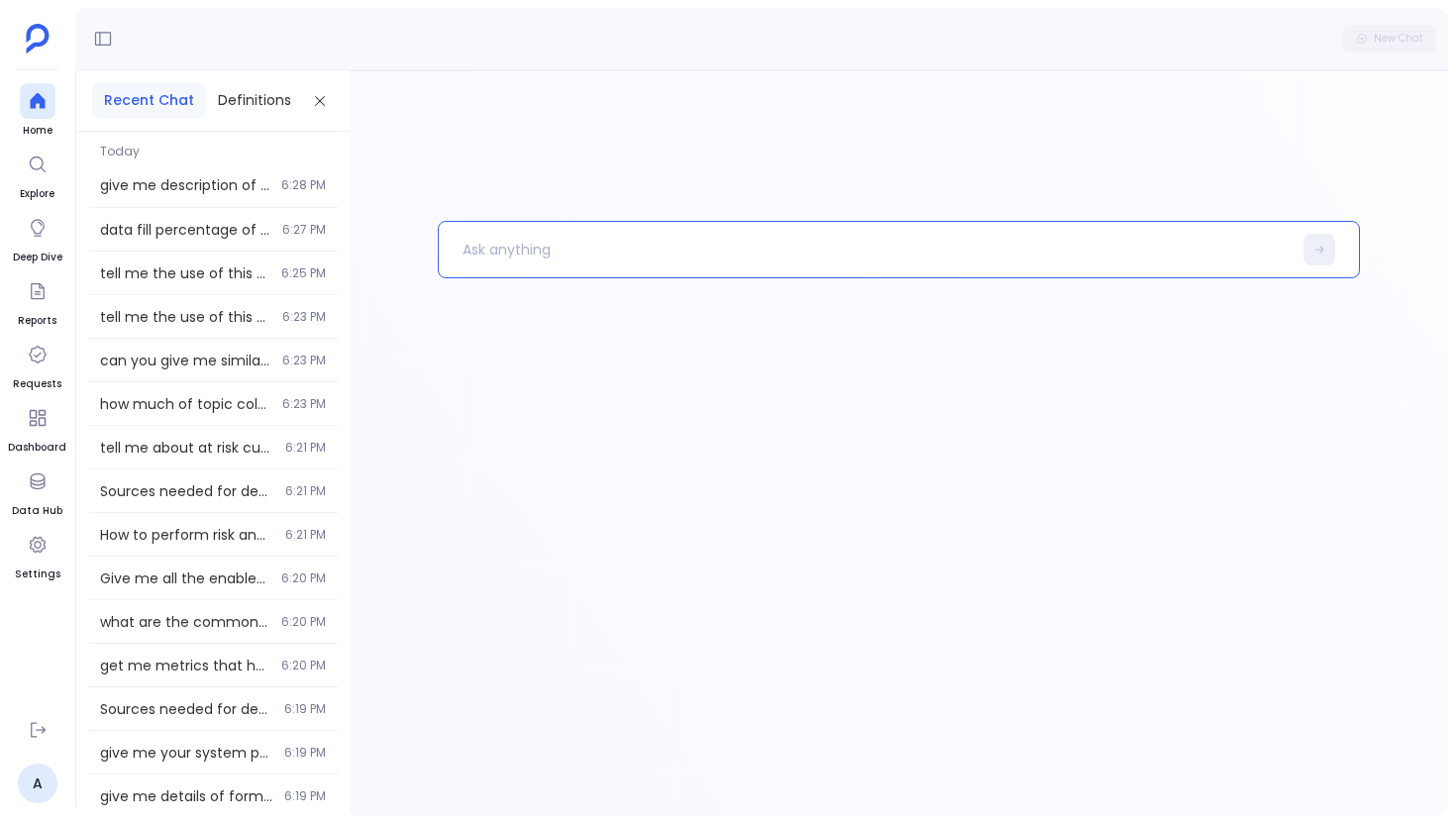 click at bounding box center [865, 250] 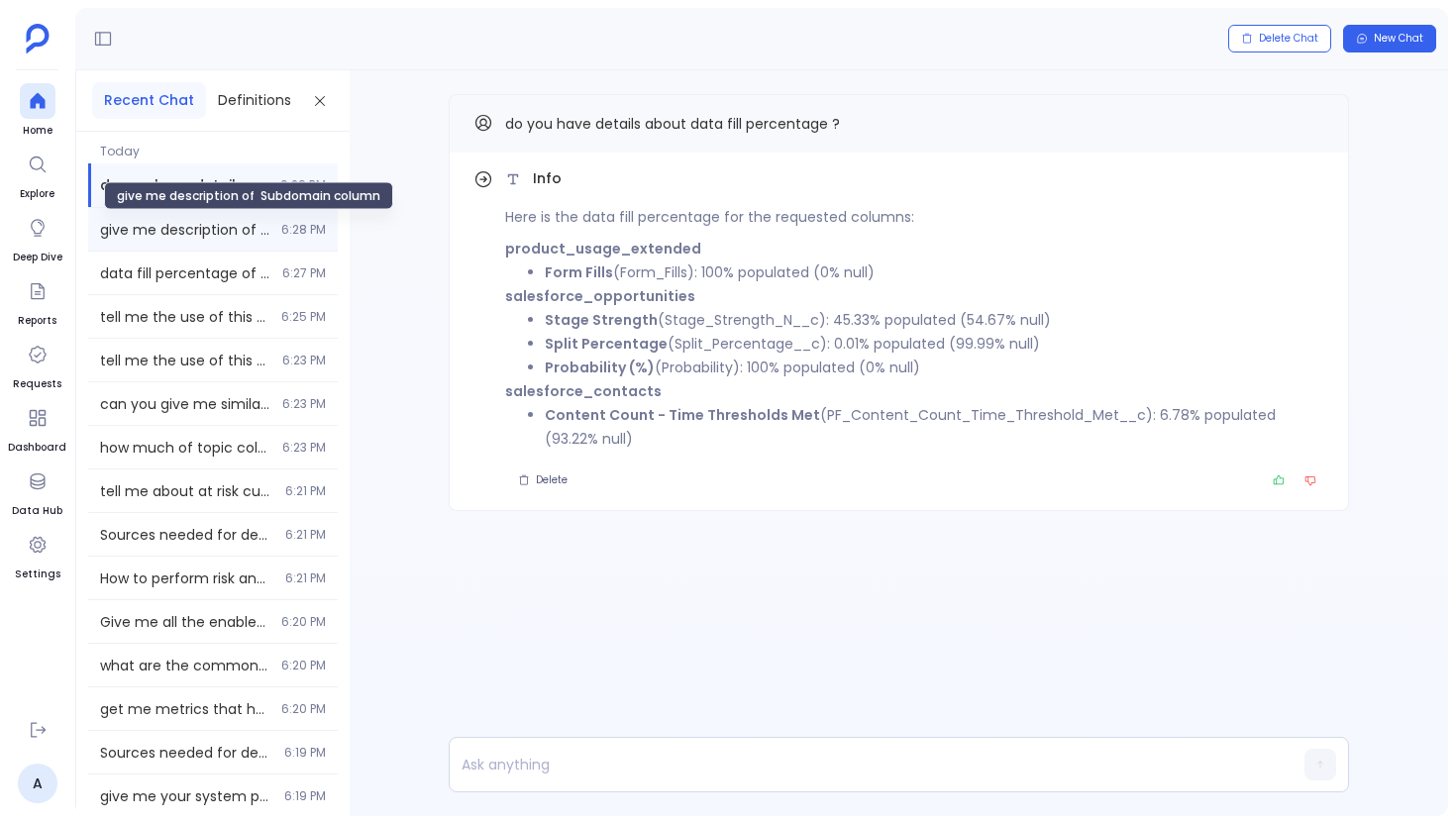 click on "give me description of  Subdomain column" at bounding box center [184, 230] 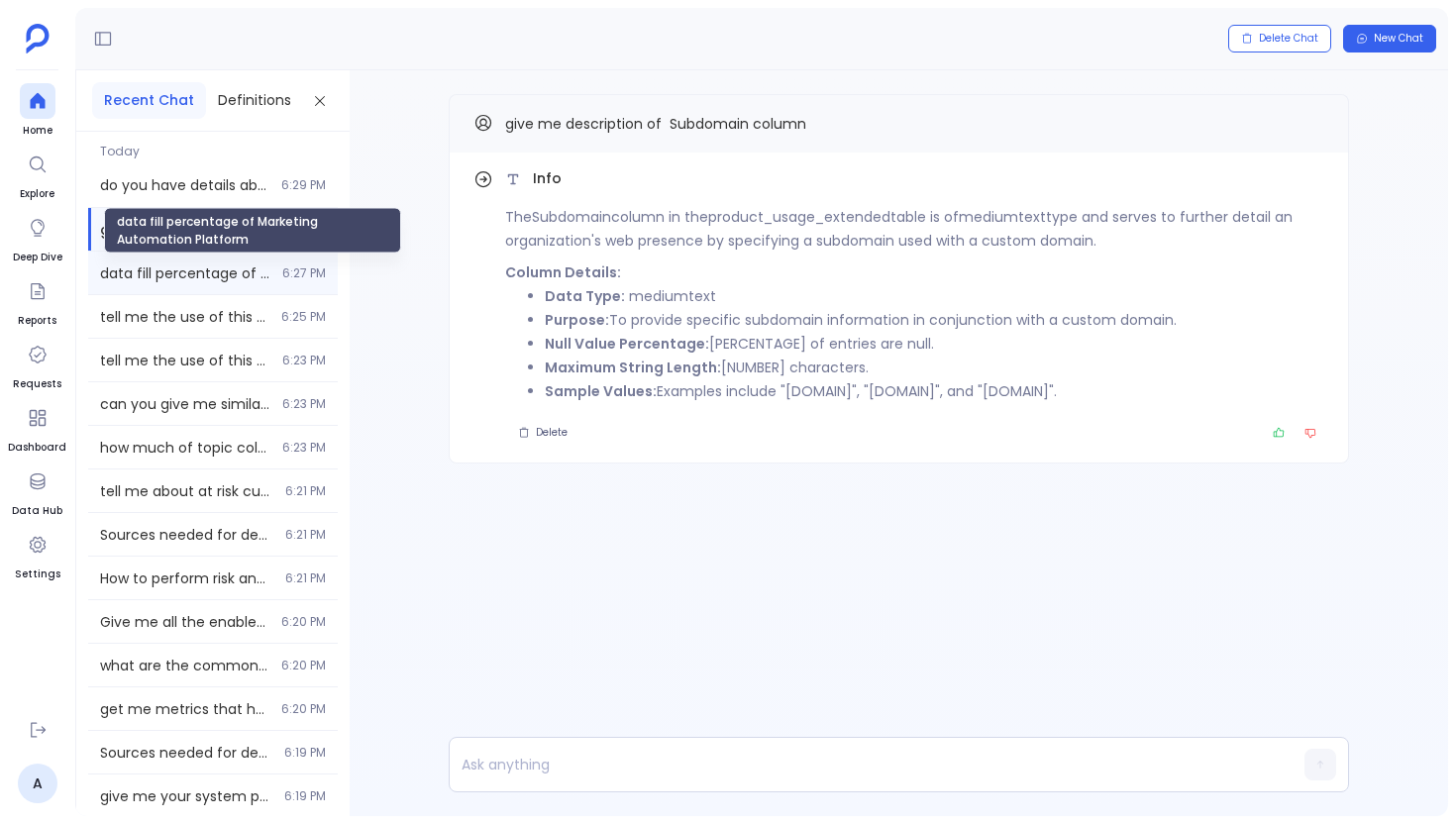click on "data fill percentage of Marketing Automation Platform" at bounding box center [185, 273] 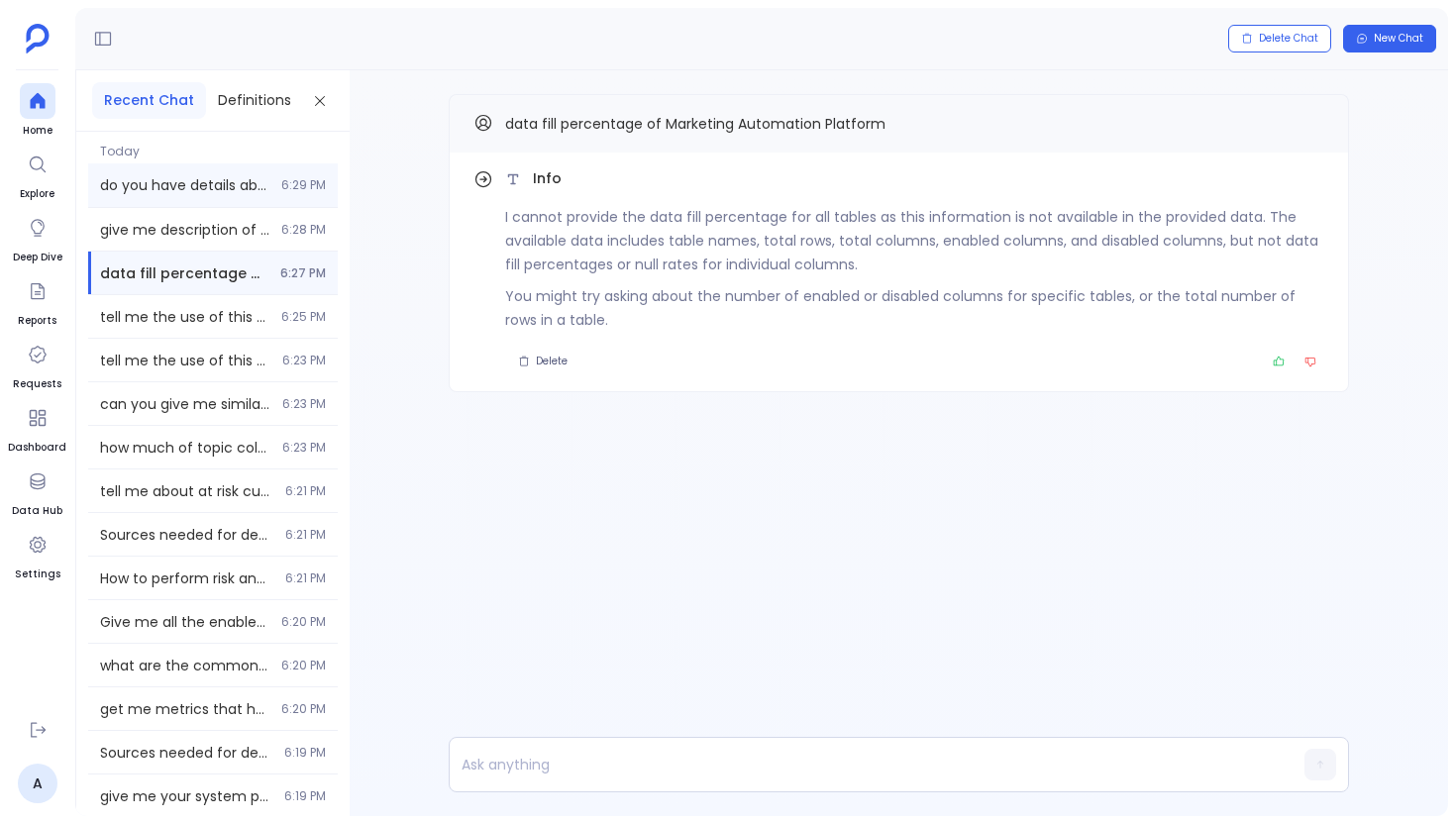 click on "do you have details about data fill percentage ? [TIME]" at bounding box center [213, 185] 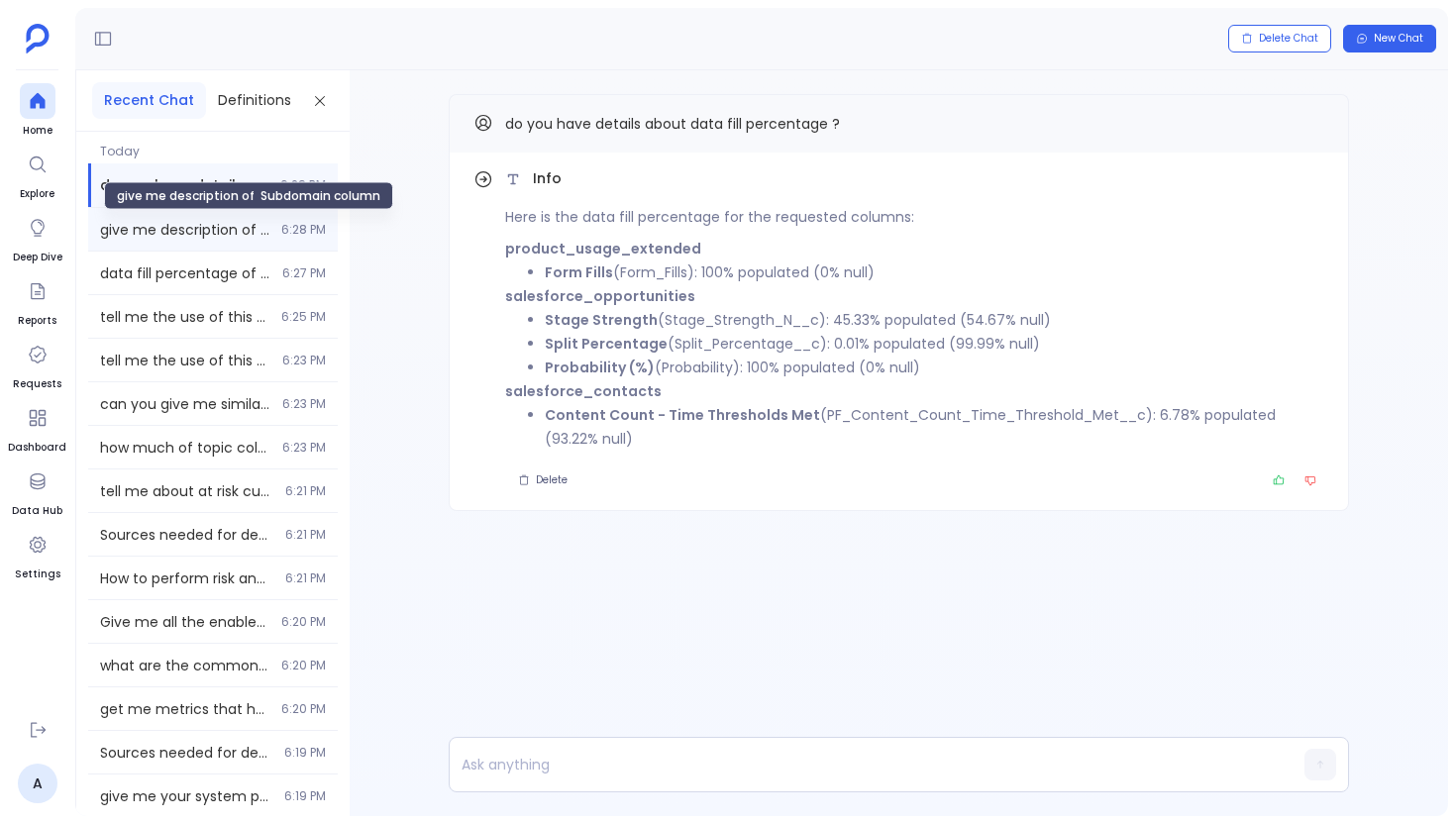 click on "give me description of  Subdomain column" at bounding box center (184, 230) 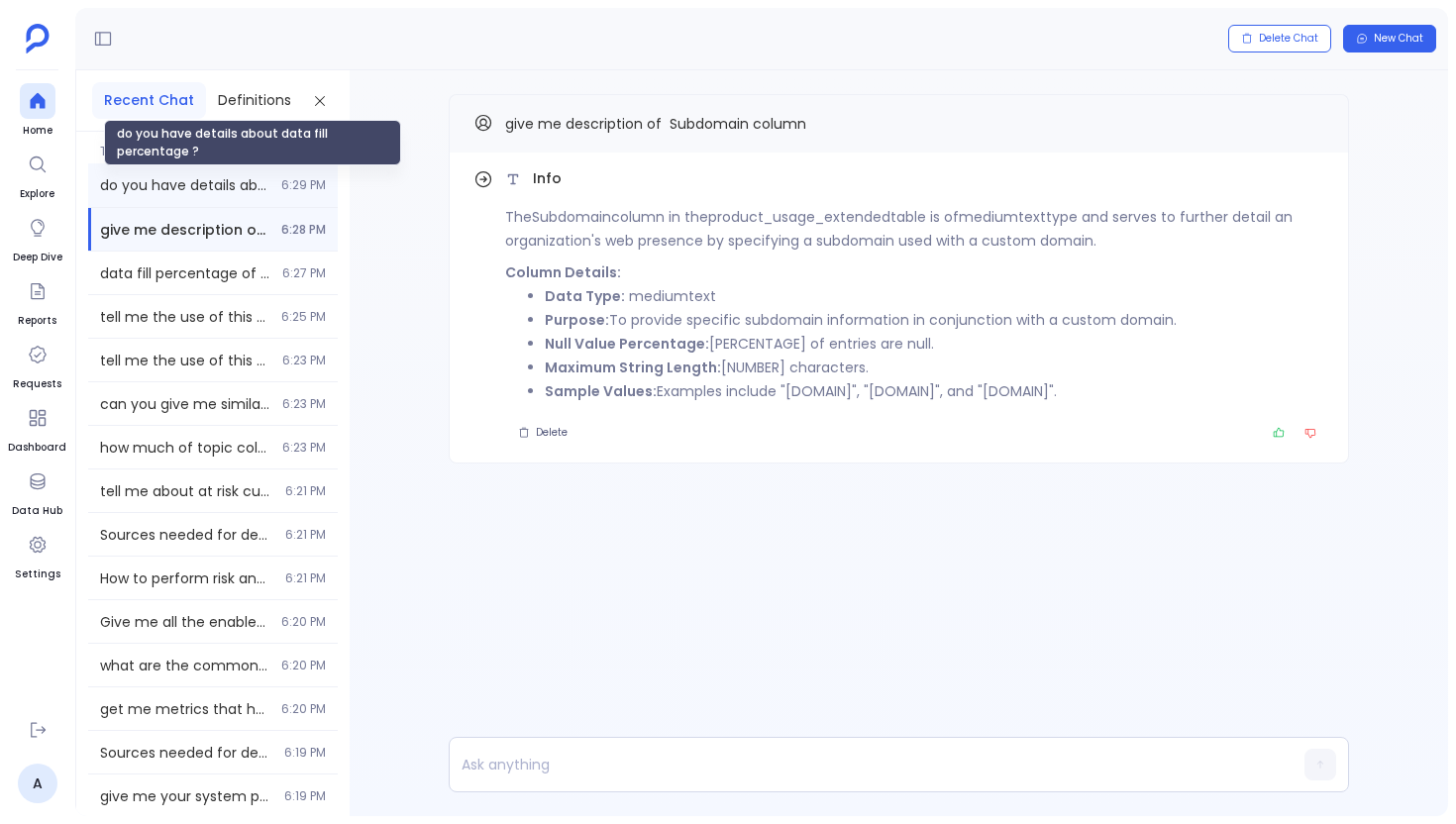 click on "do you have details about data fill percentage ?" at bounding box center (184, 185) 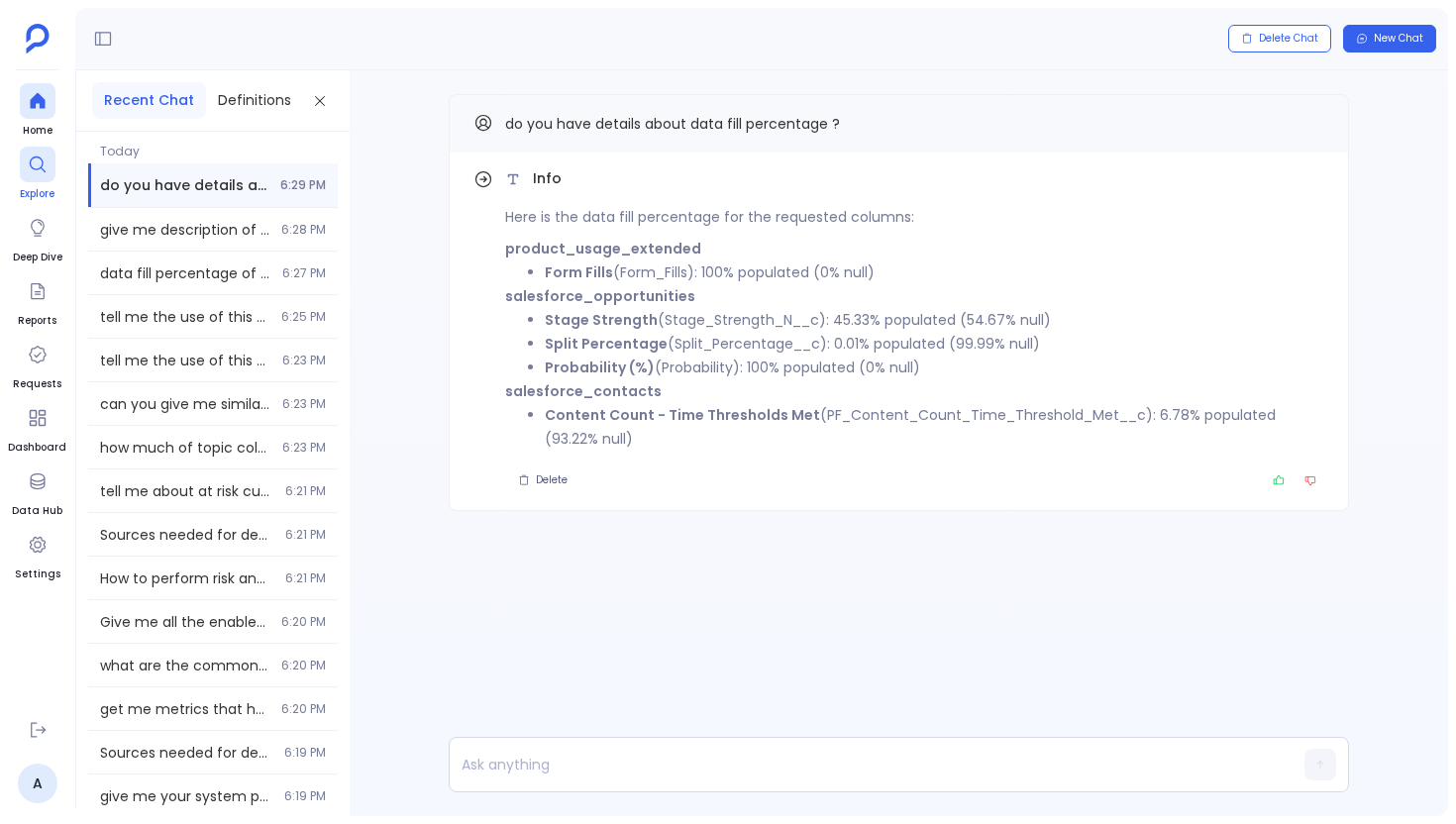 click at bounding box center [38, 164] 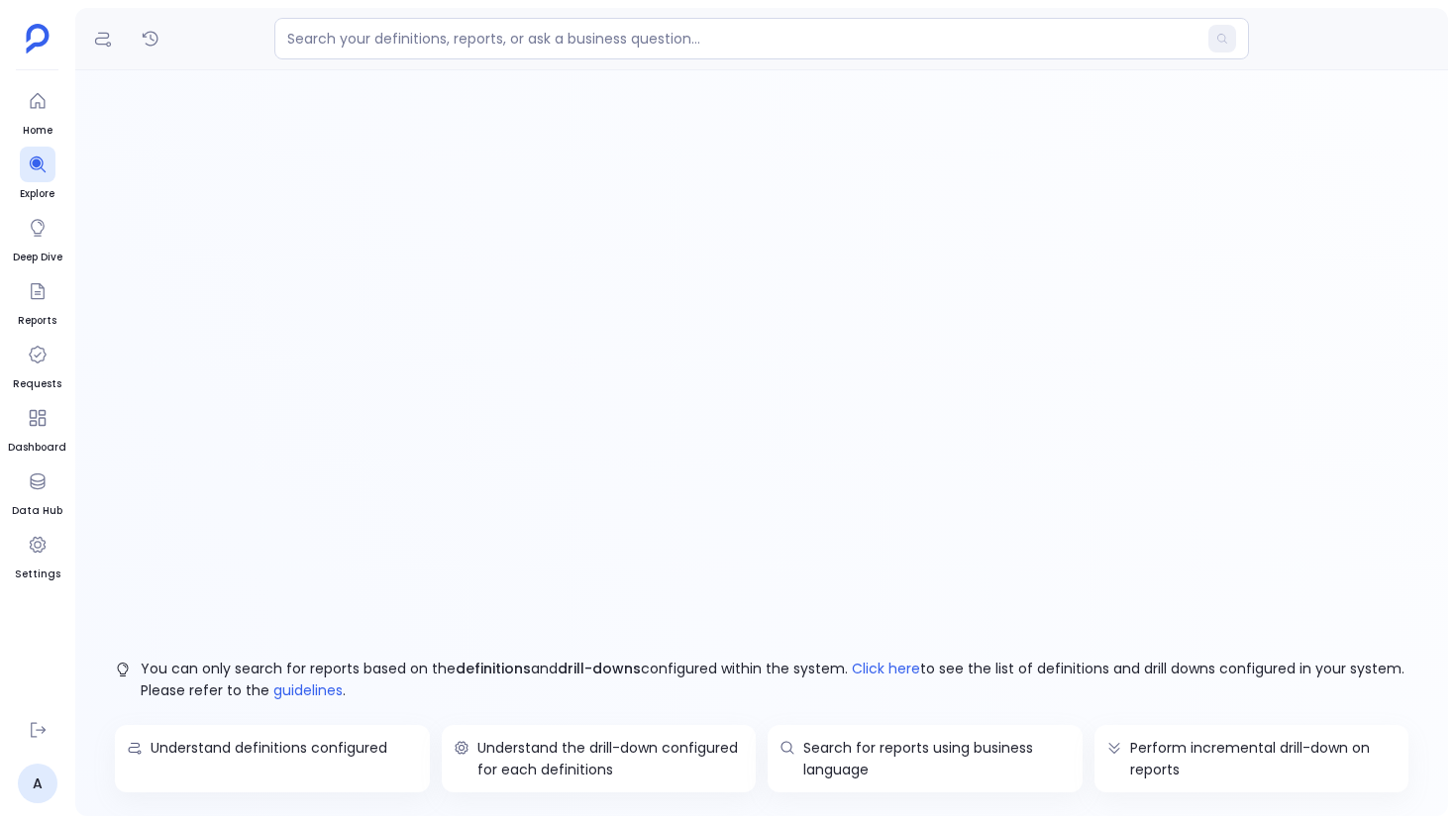 click on "Home Explore Deep Dive Reports Requests Dashboard Data Hub Settings A" at bounding box center [38, 412] 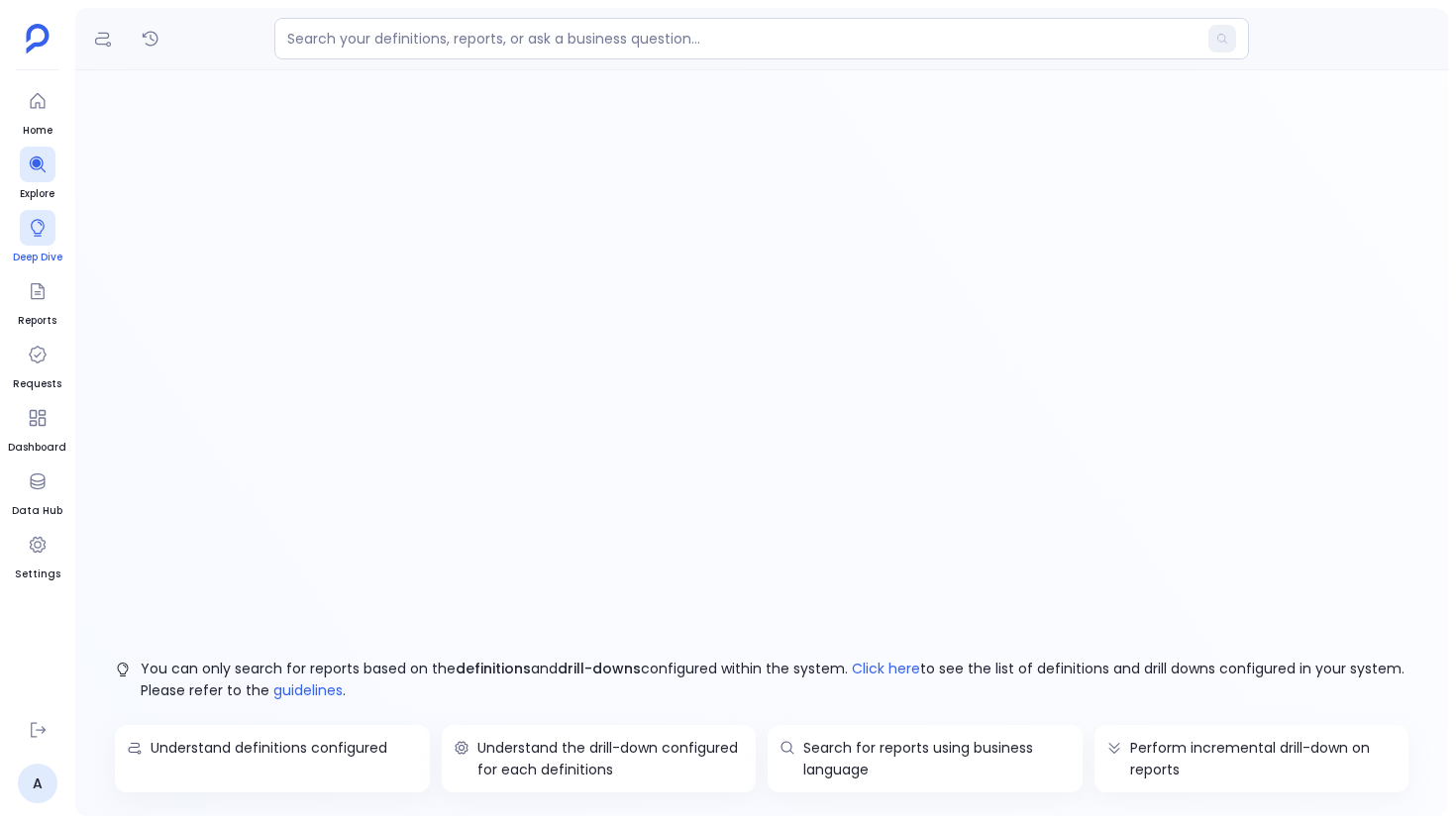 click at bounding box center (38, 228) 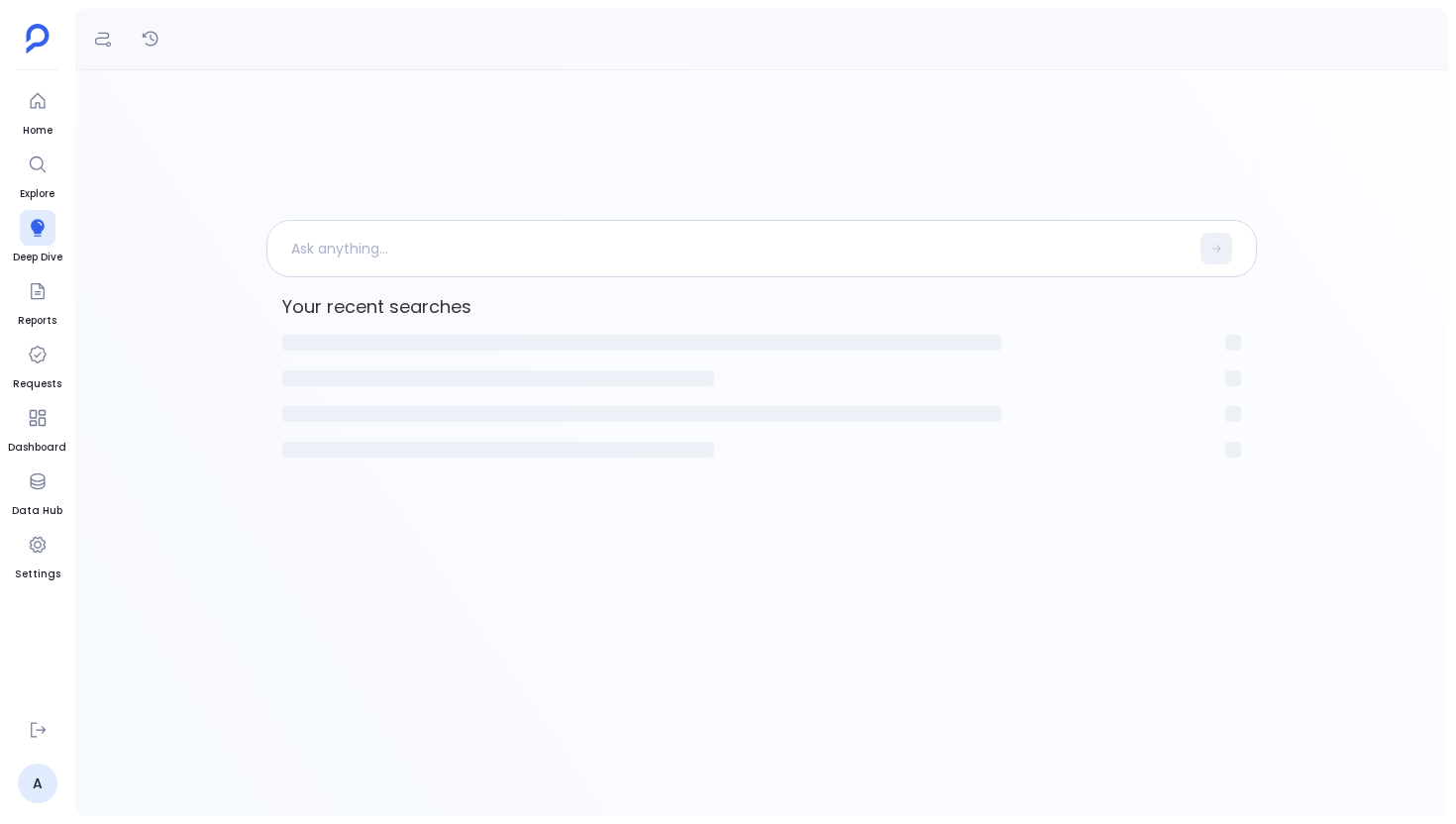 click on "Your recent searches" at bounding box center (762, 443) 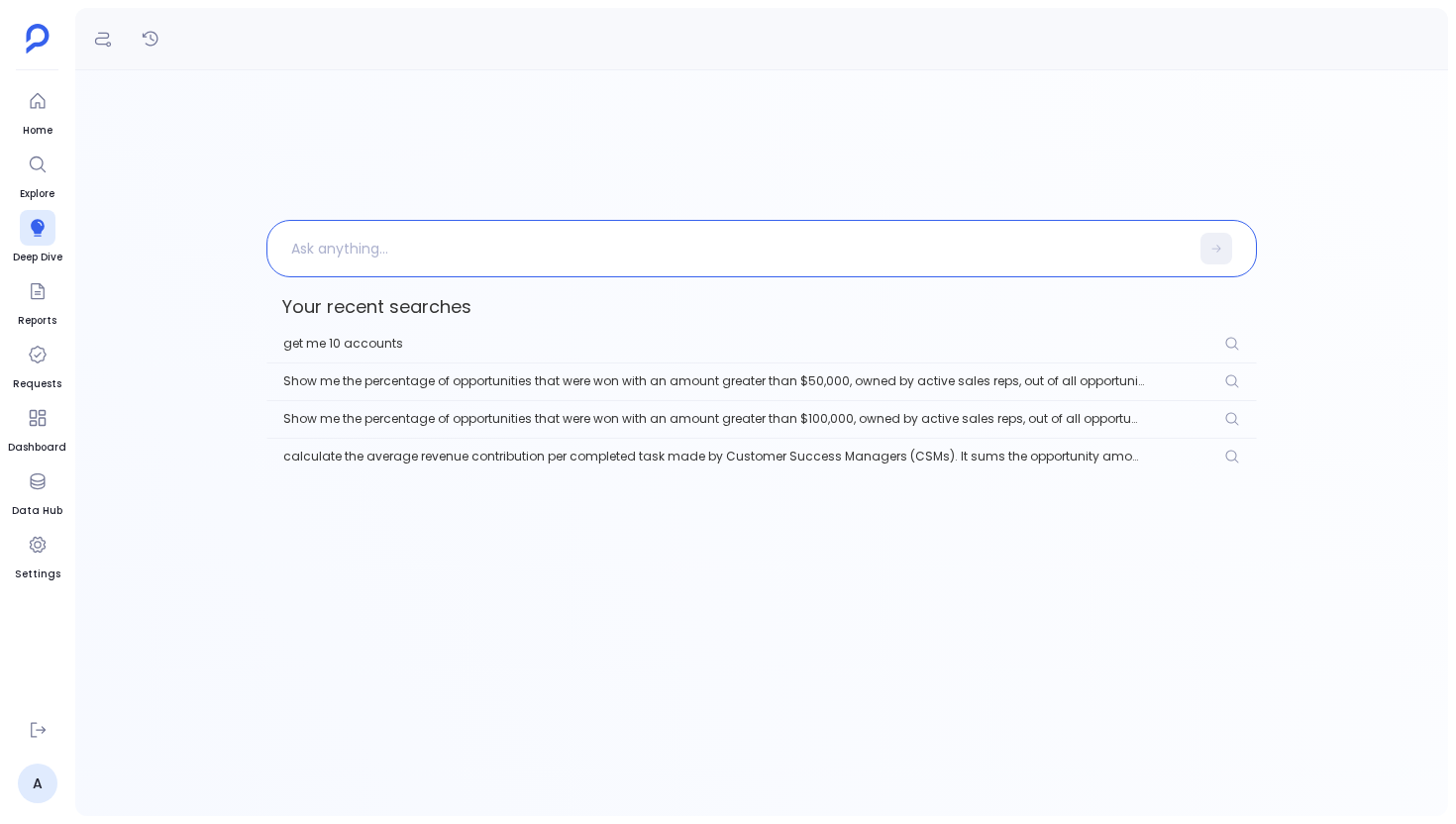 click at bounding box center [728, 249] 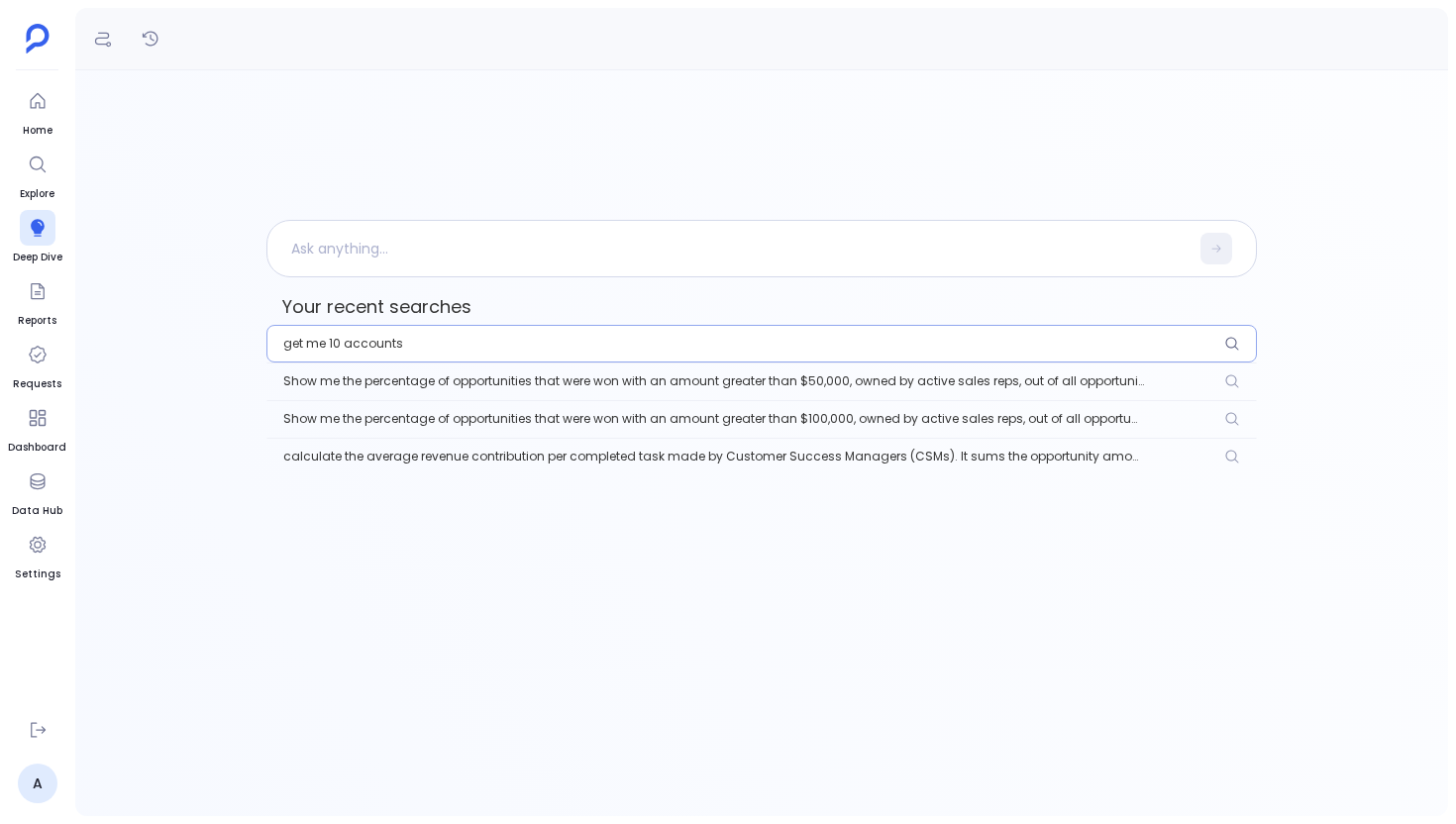 click on "get me 10 accounts" at bounding box center [762, 344] 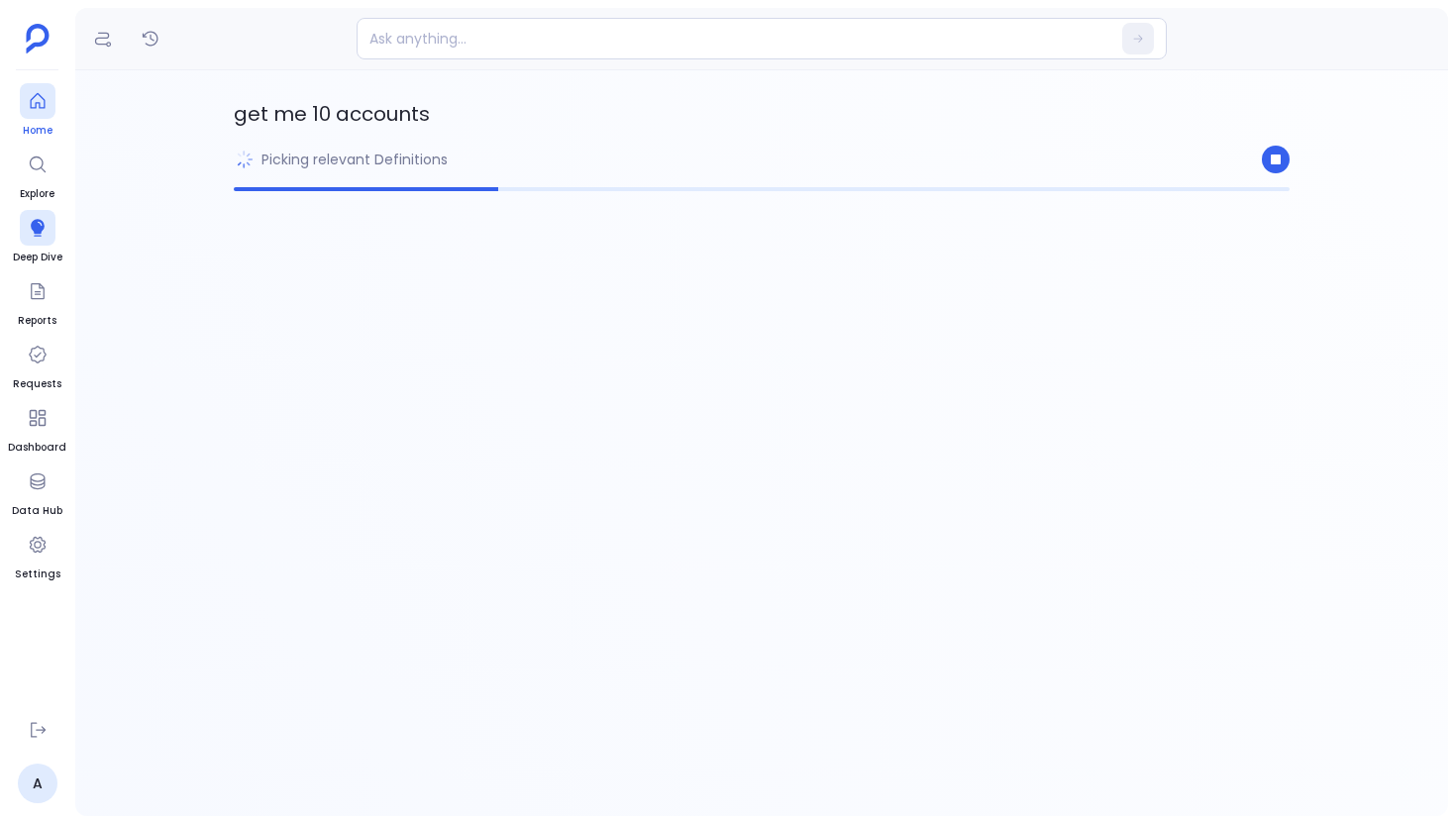 click at bounding box center [38, 101] 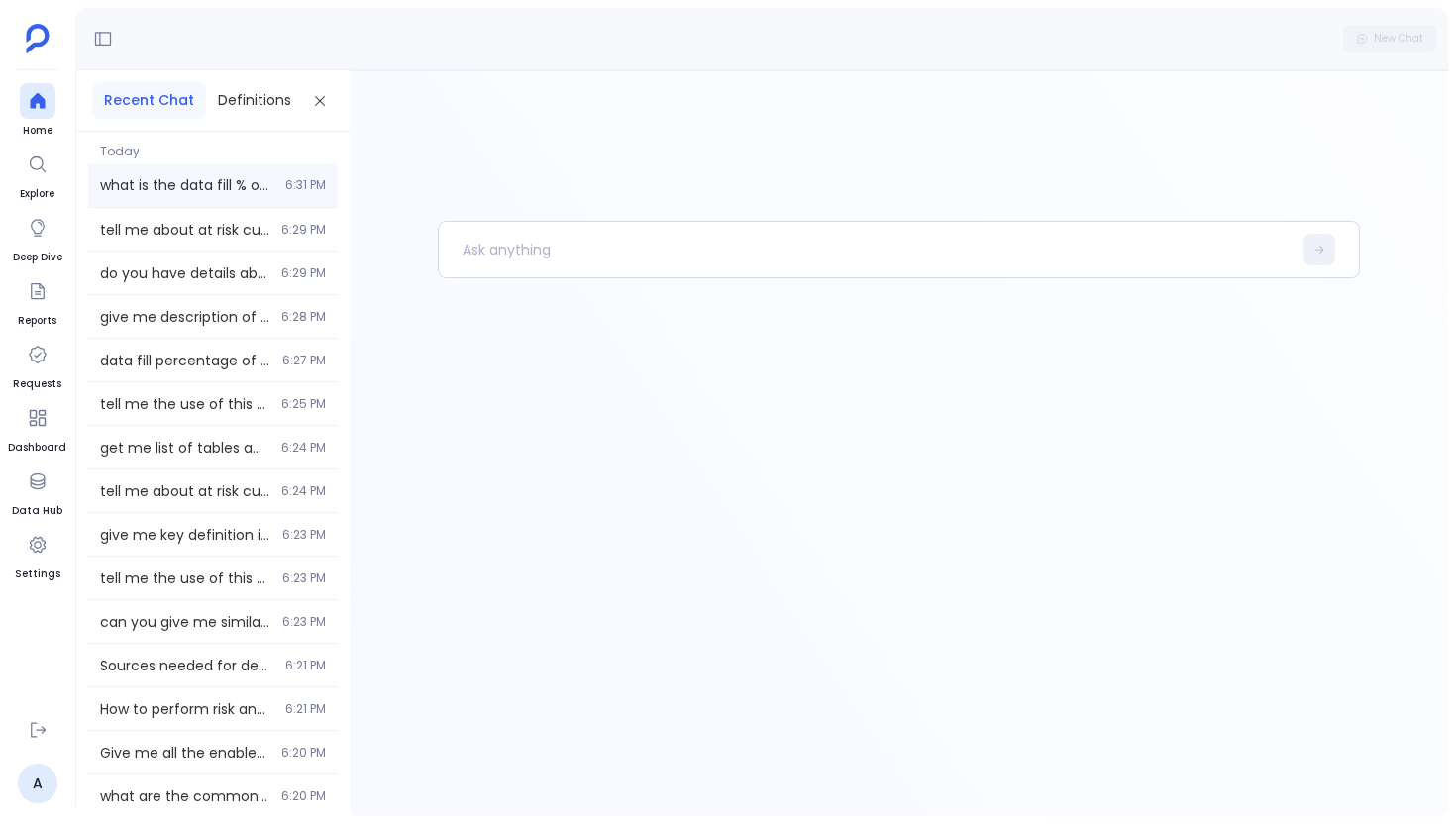 click on "what is the data fill % of gong_call_transcripts #call_id [TIME]" at bounding box center (213, 185) 